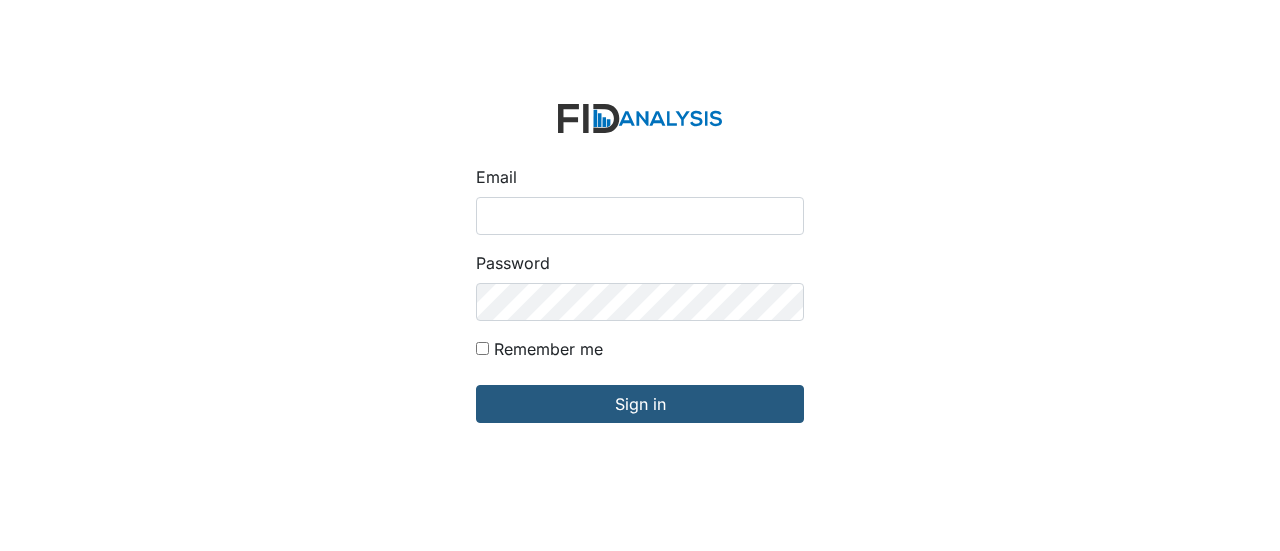 scroll, scrollTop: 0, scrollLeft: 0, axis: both 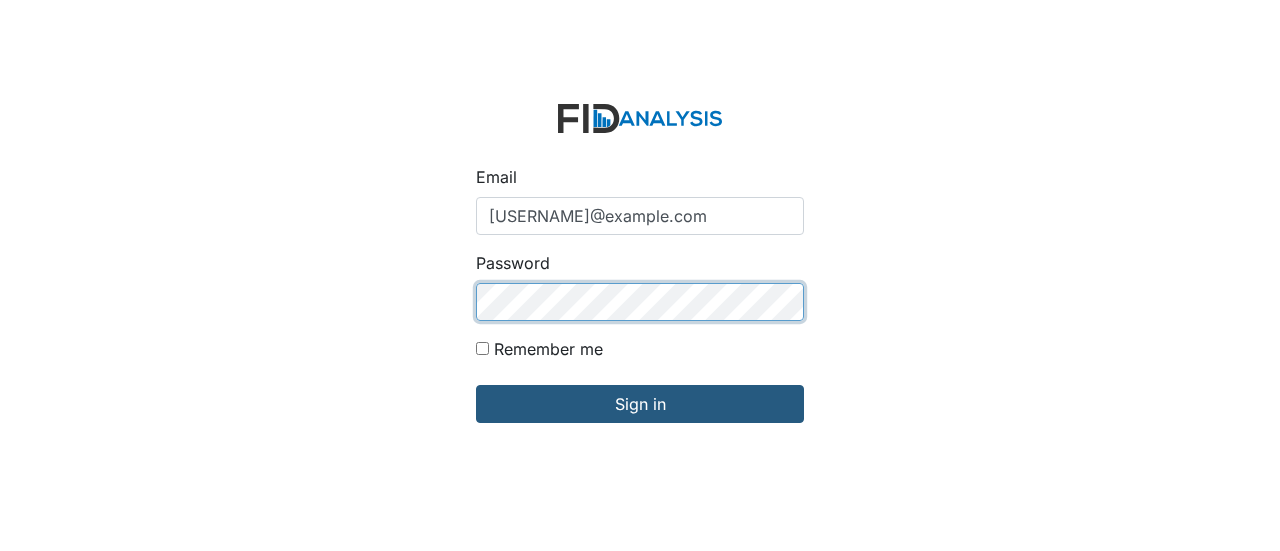 click on "Sign in" at bounding box center [640, 404] 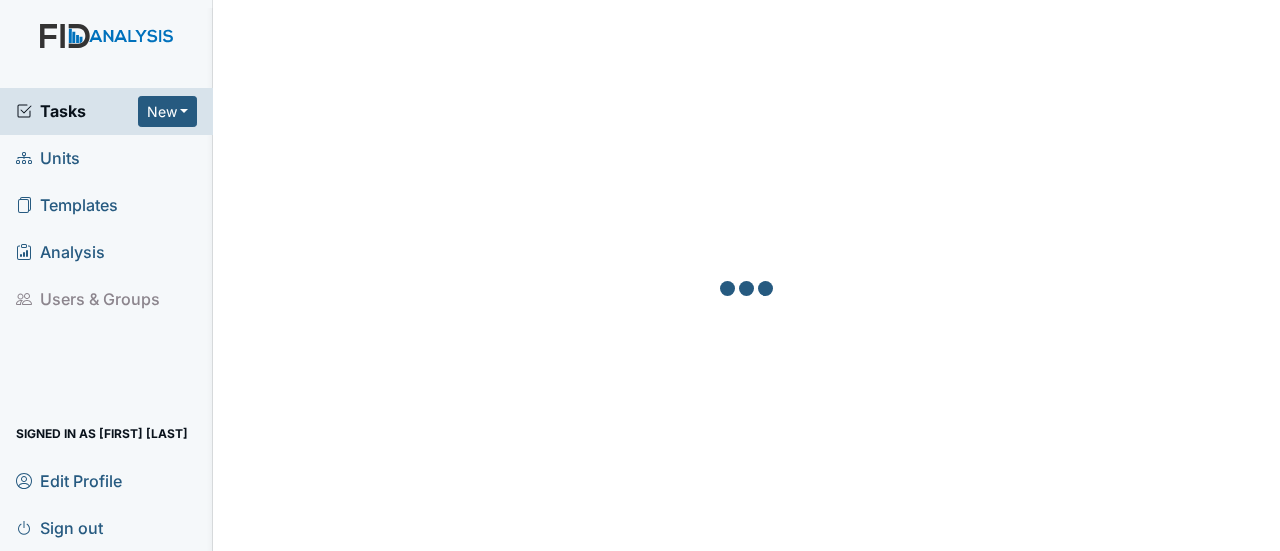scroll, scrollTop: 0, scrollLeft: 0, axis: both 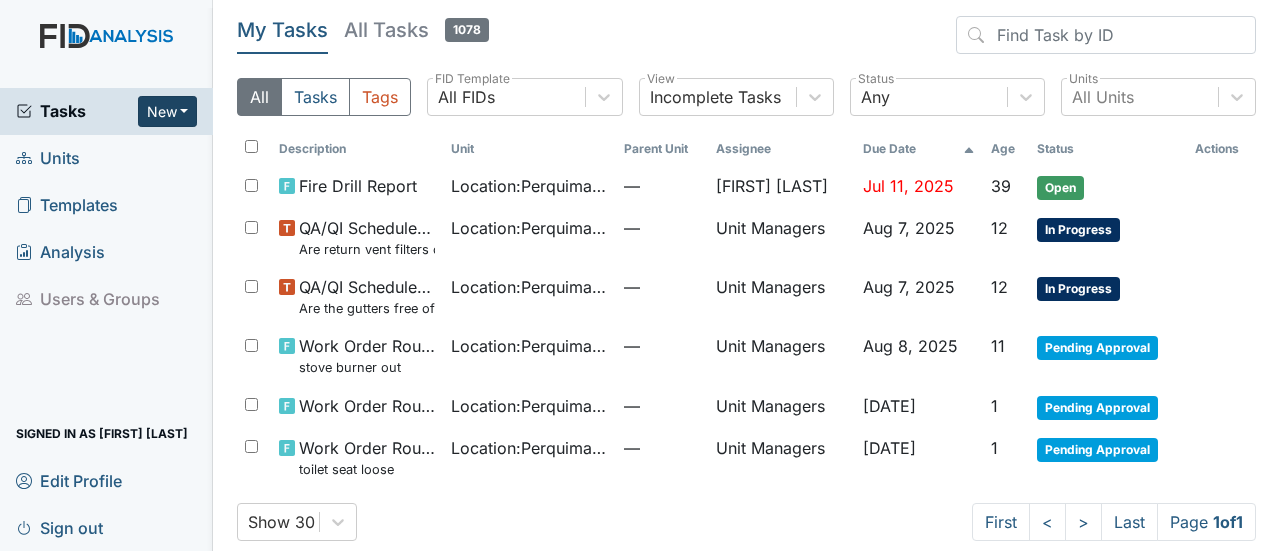 click on "New" at bounding box center [168, 111] 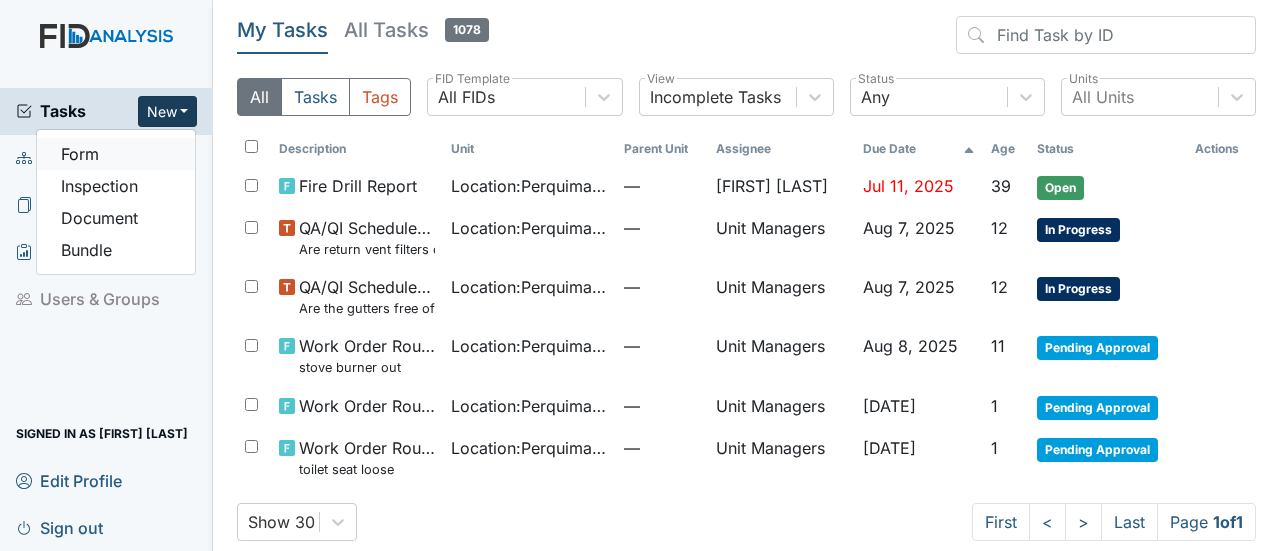 click on "Form" at bounding box center [116, 154] 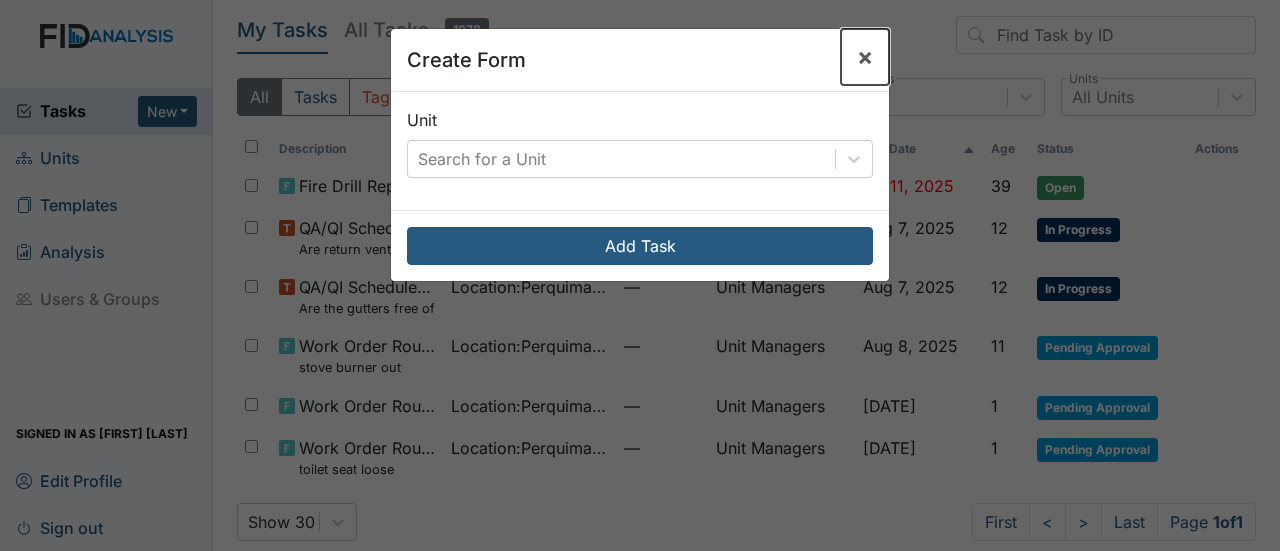click on "×" at bounding box center [865, 56] 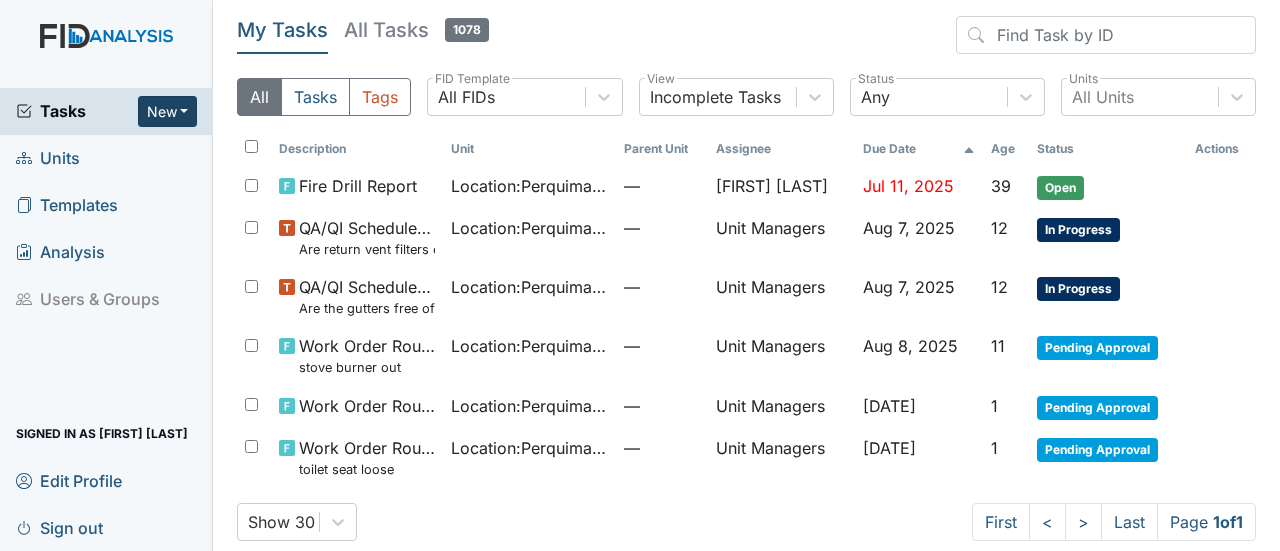 click on "New" at bounding box center (168, 111) 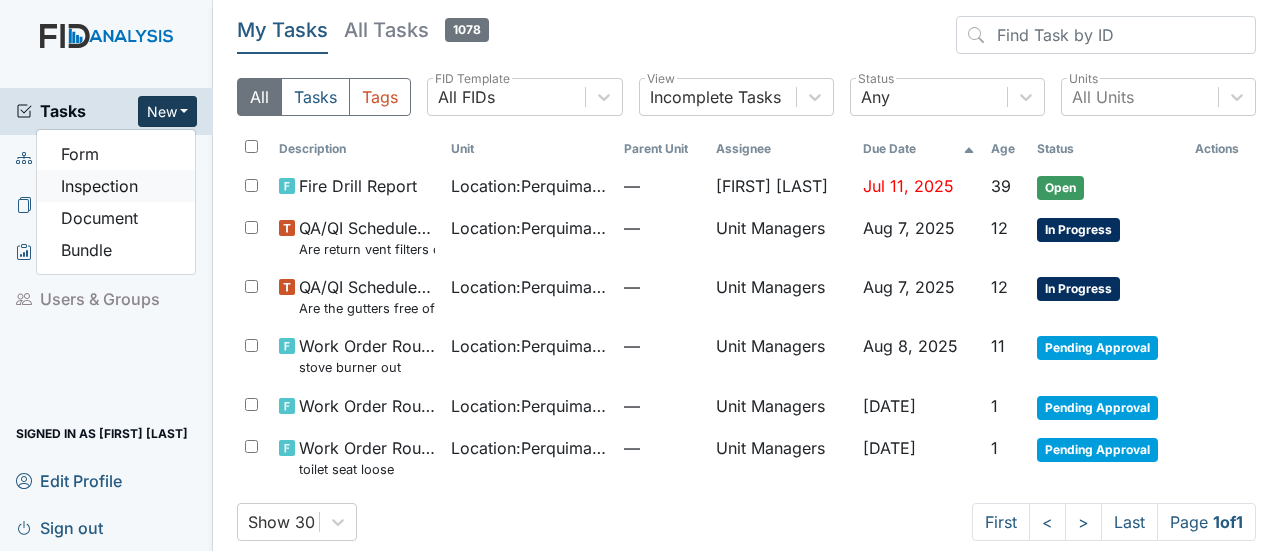 click on "Inspection" at bounding box center (116, 186) 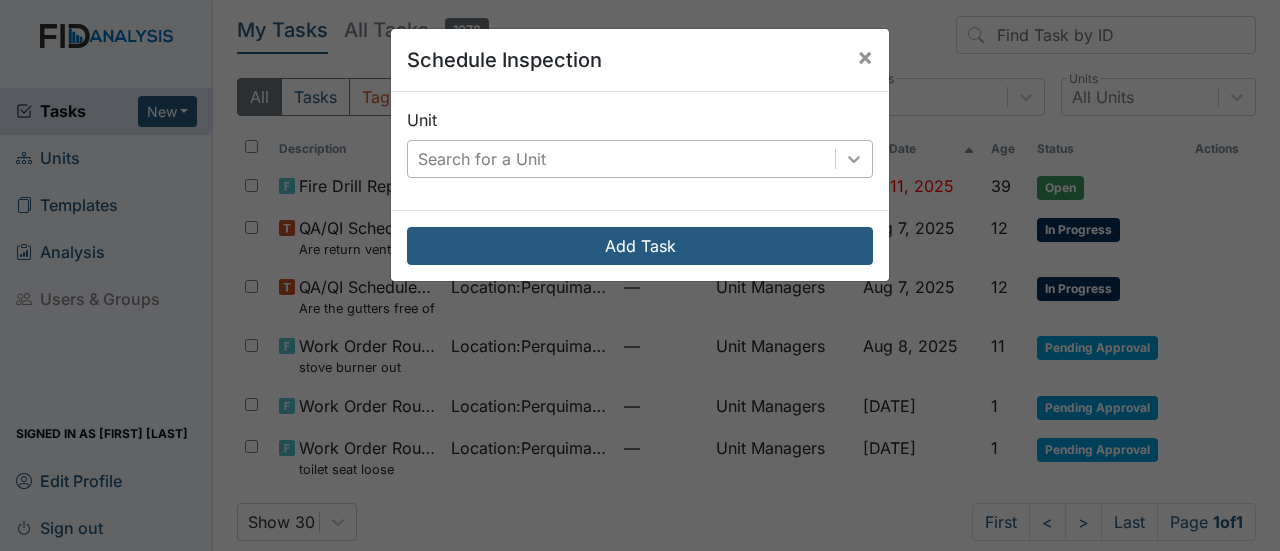 click 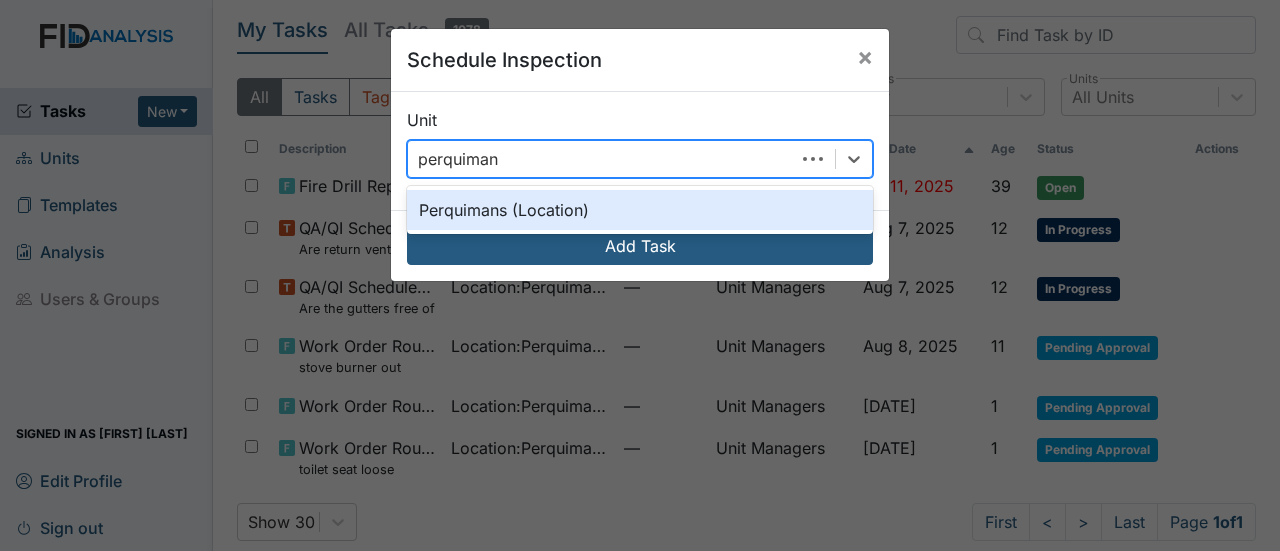 type on "perquimans" 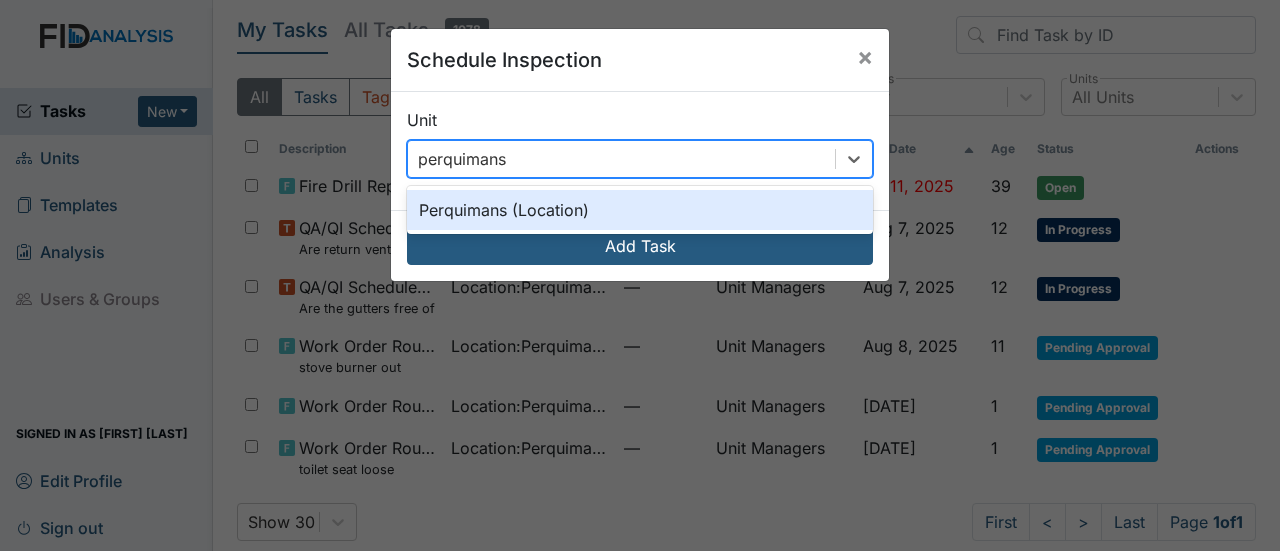 click on "Perquimans (Location)" at bounding box center (640, 210) 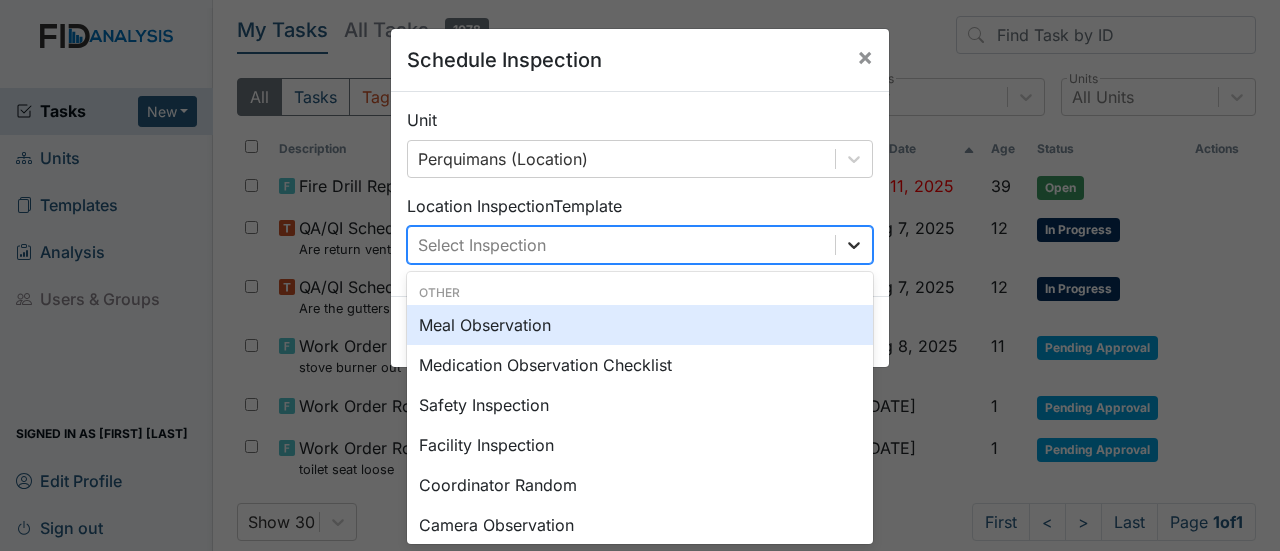 click 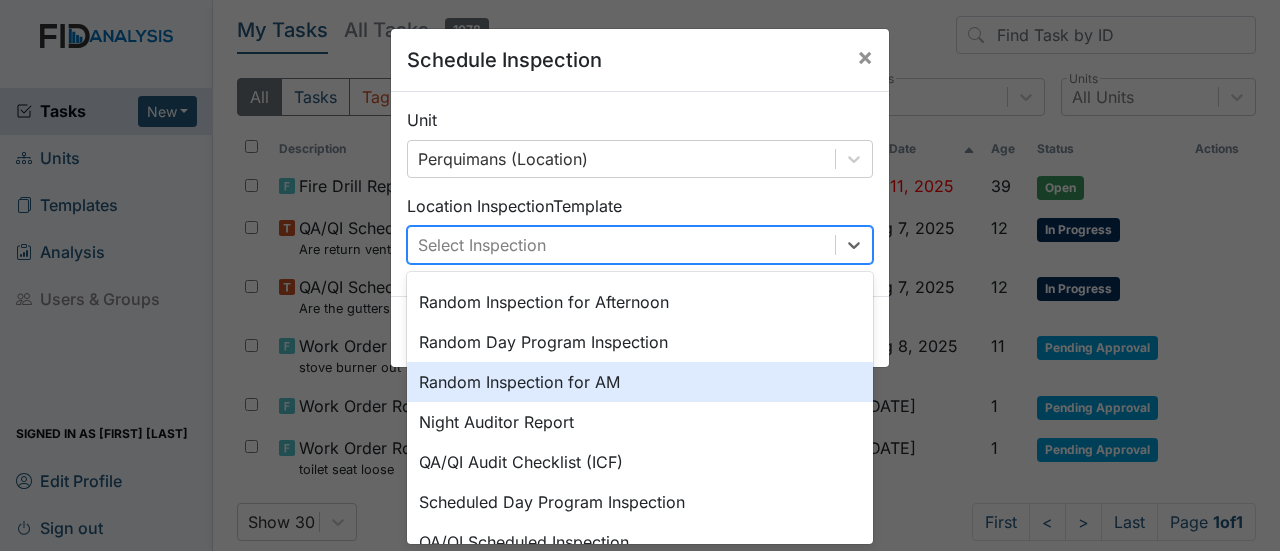 scroll, scrollTop: 273, scrollLeft: 0, axis: vertical 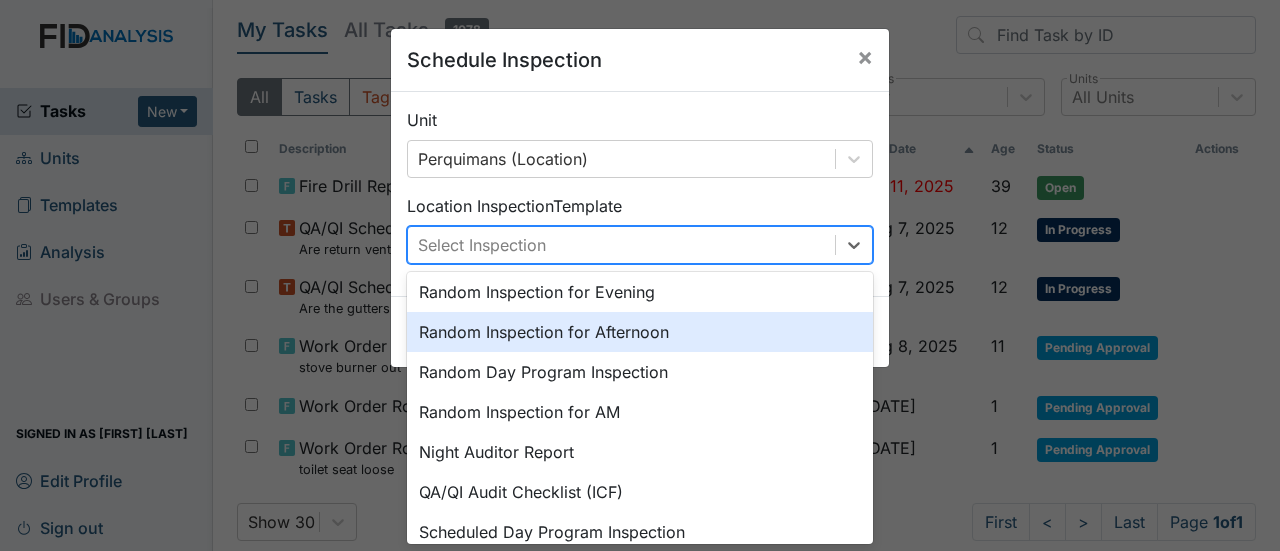 click on "Random Inspection for Afternoon" at bounding box center [640, 332] 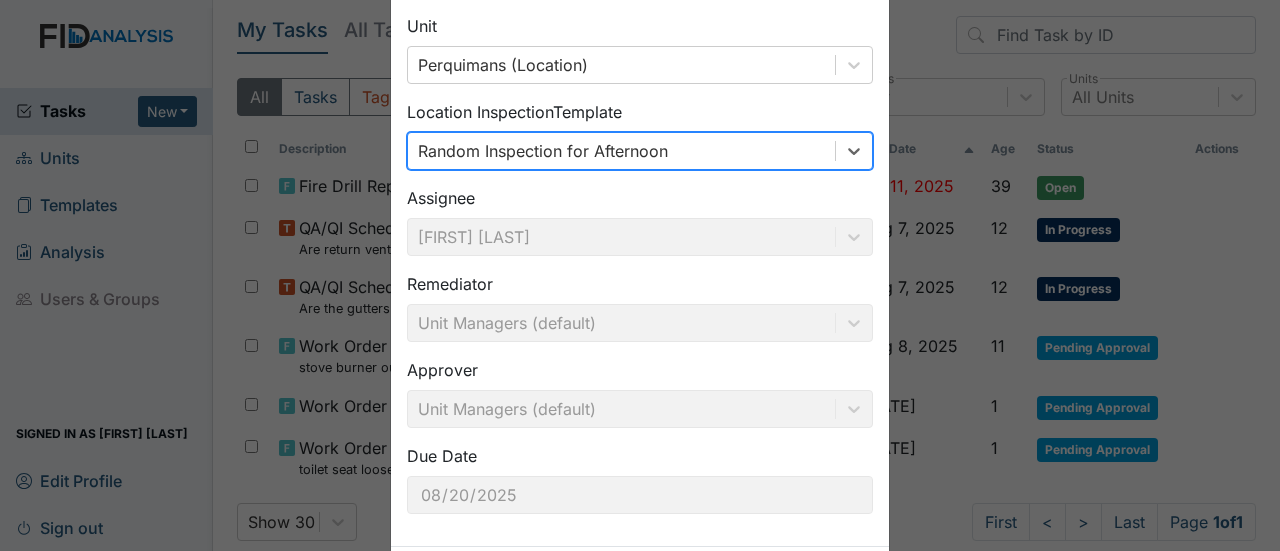 scroll, scrollTop: 186, scrollLeft: 0, axis: vertical 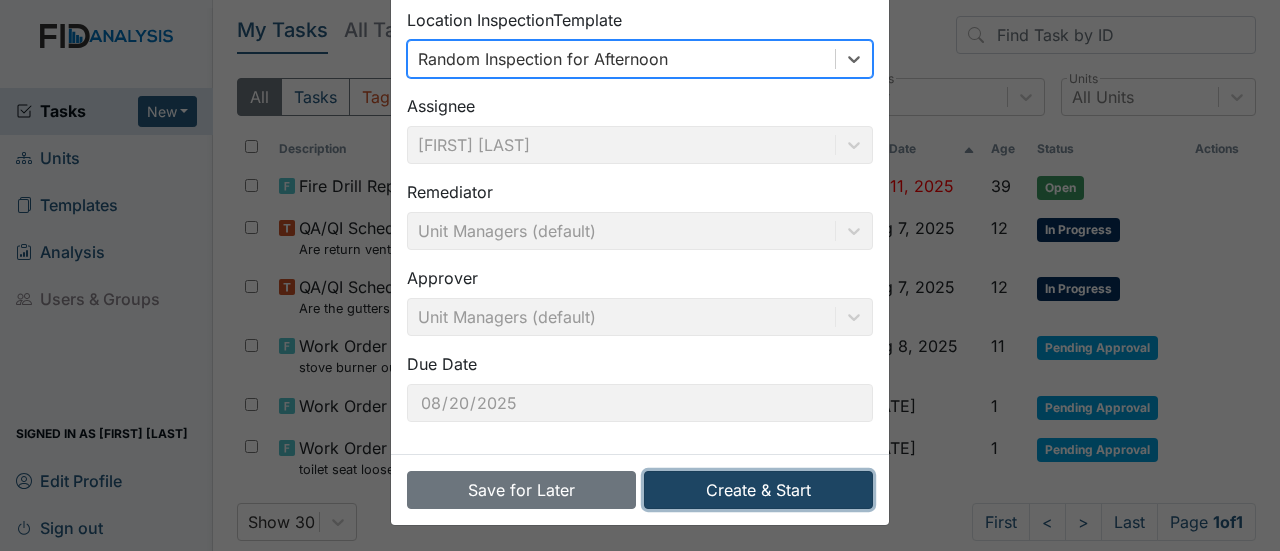 click on "Create & Start" at bounding box center [758, 490] 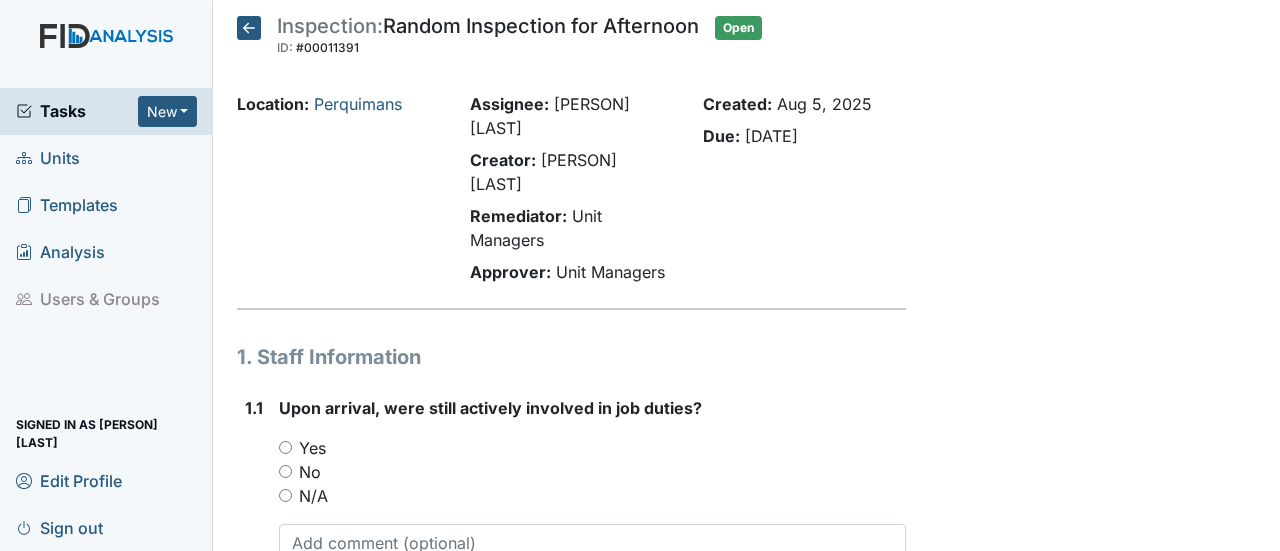 scroll, scrollTop: 0, scrollLeft: 0, axis: both 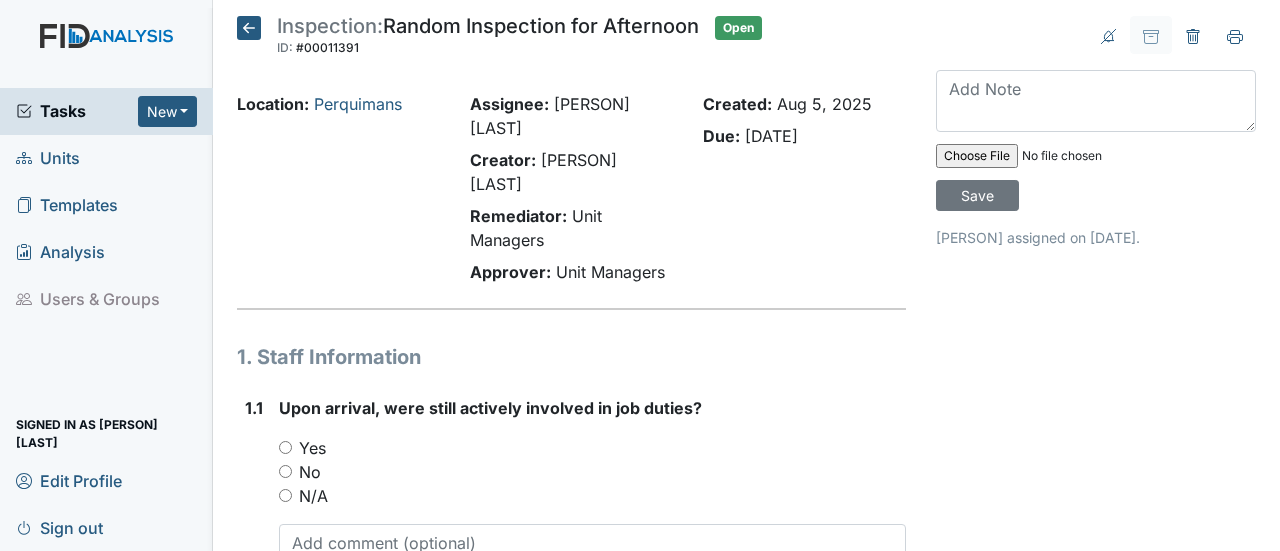 click on "Yes" at bounding box center (285, 447) 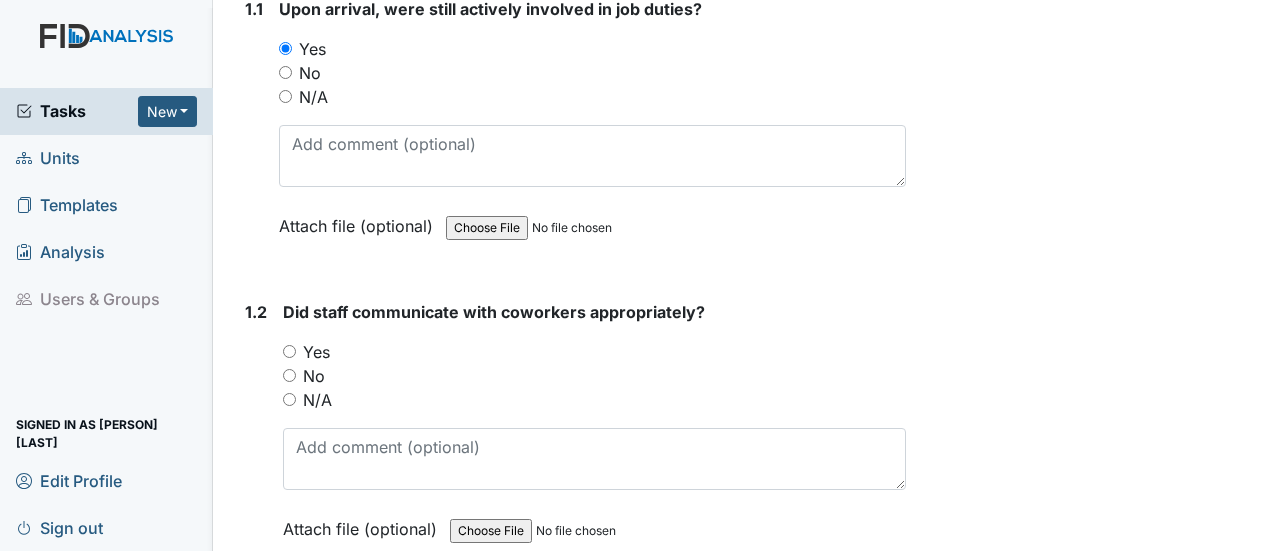 scroll, scrollTop: 400, scrollLeft: 0, axis: vertical 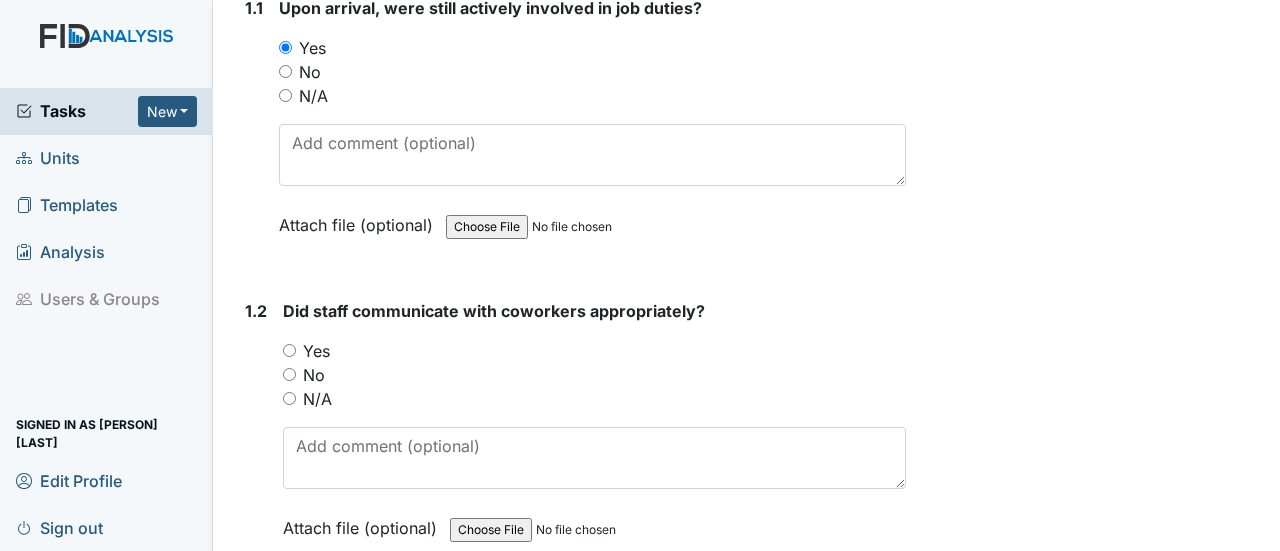 click on "Yes" at bounding box center [289, 350] 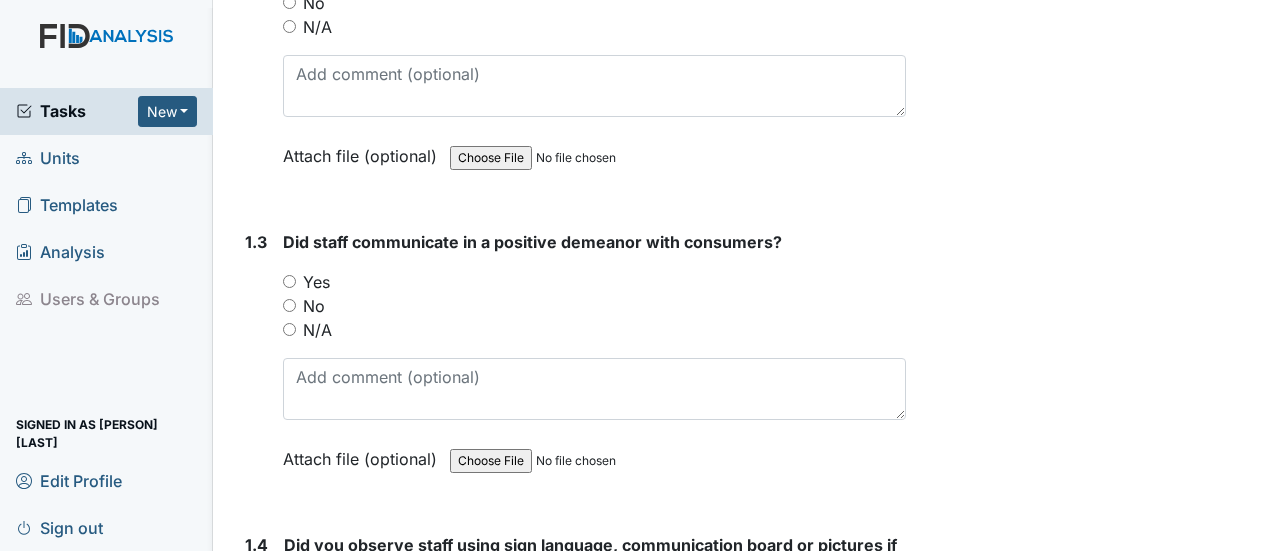 scroll, scrollTop: 800, scrollLeft: 0, axis: vertical 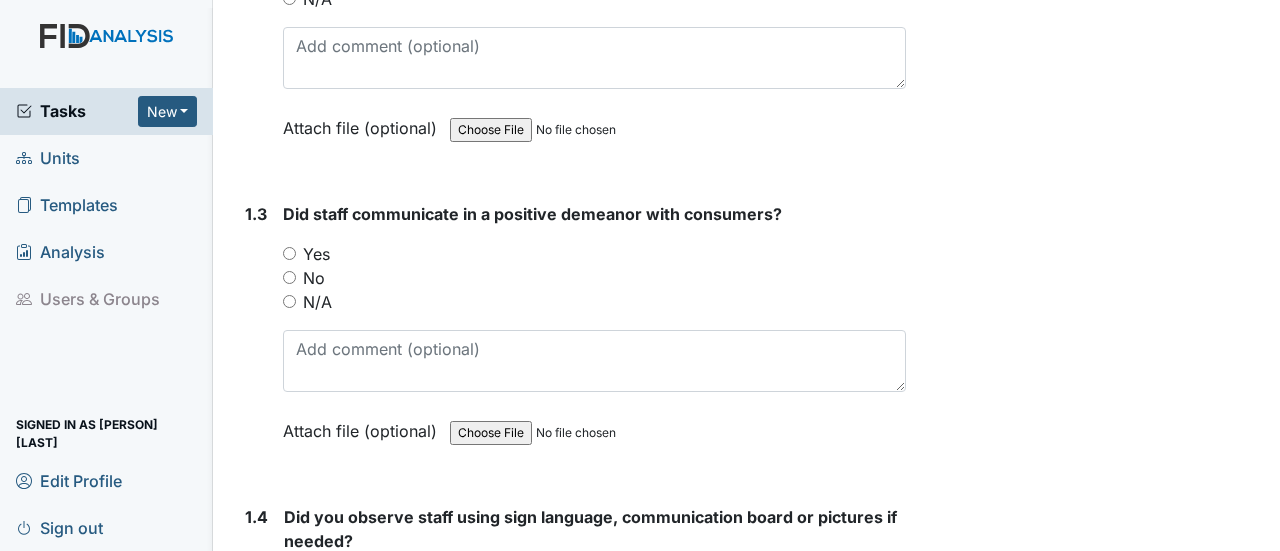 click on "Yes" at bounding box center [289, 253] 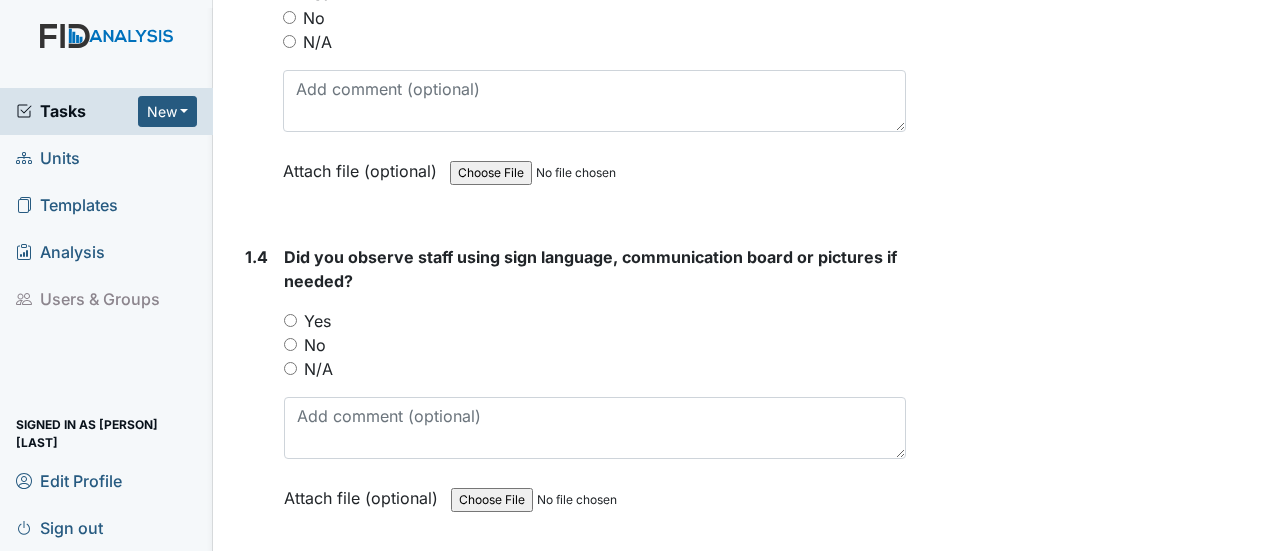 scroll, scrollTop: 1100, scrollLeft: 0, axis: vertical 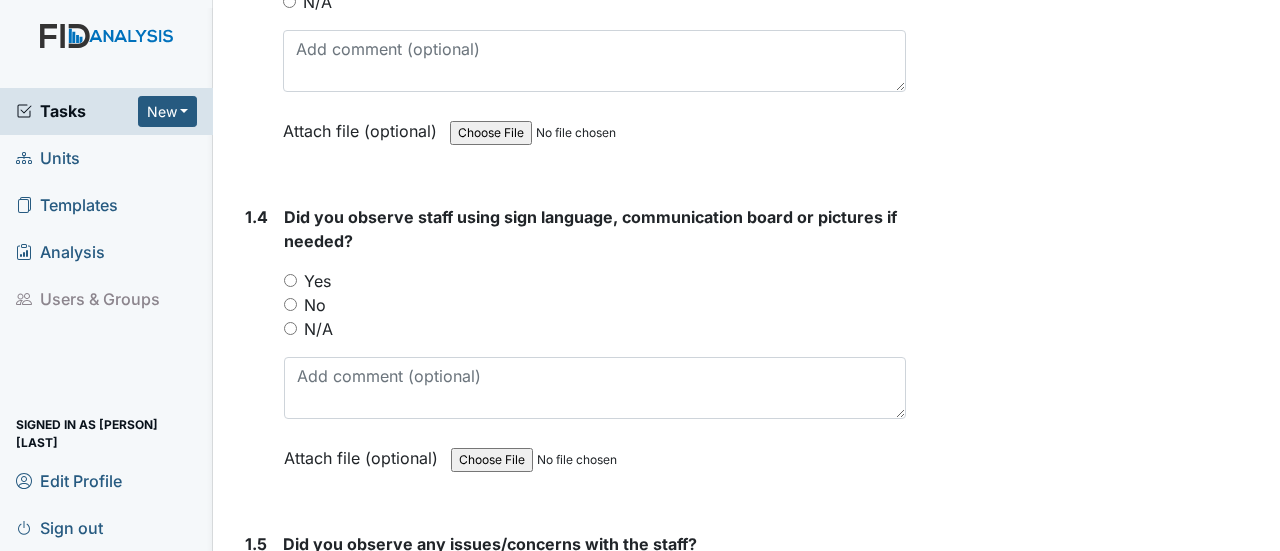 click on "N/A" at bounding box center (290, 328) 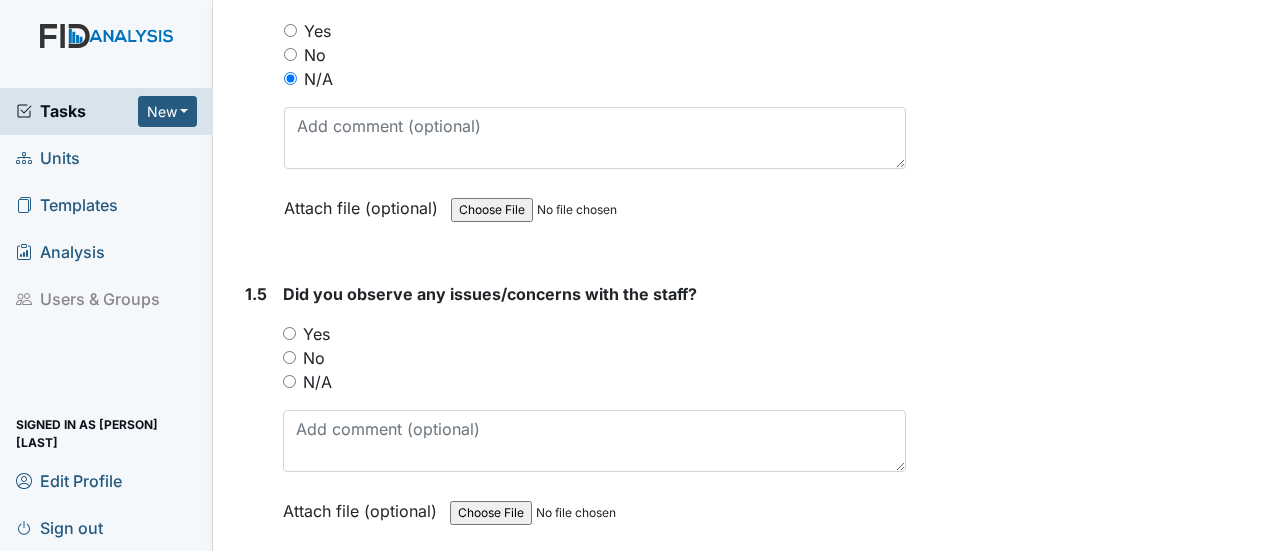 scroll, scrollTop: 1400, scrollLeft: 0, axis: vertical 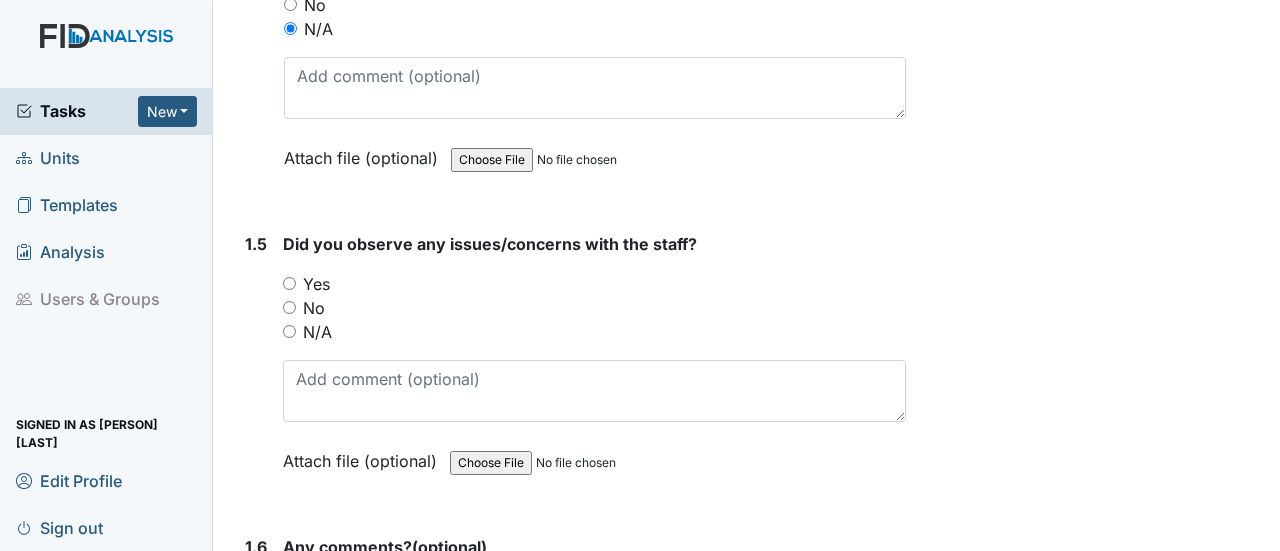drag, startPoint x: 290, startPoint y: 249, endPoint x: 324, endPoint y: 276, distance: 43.416588 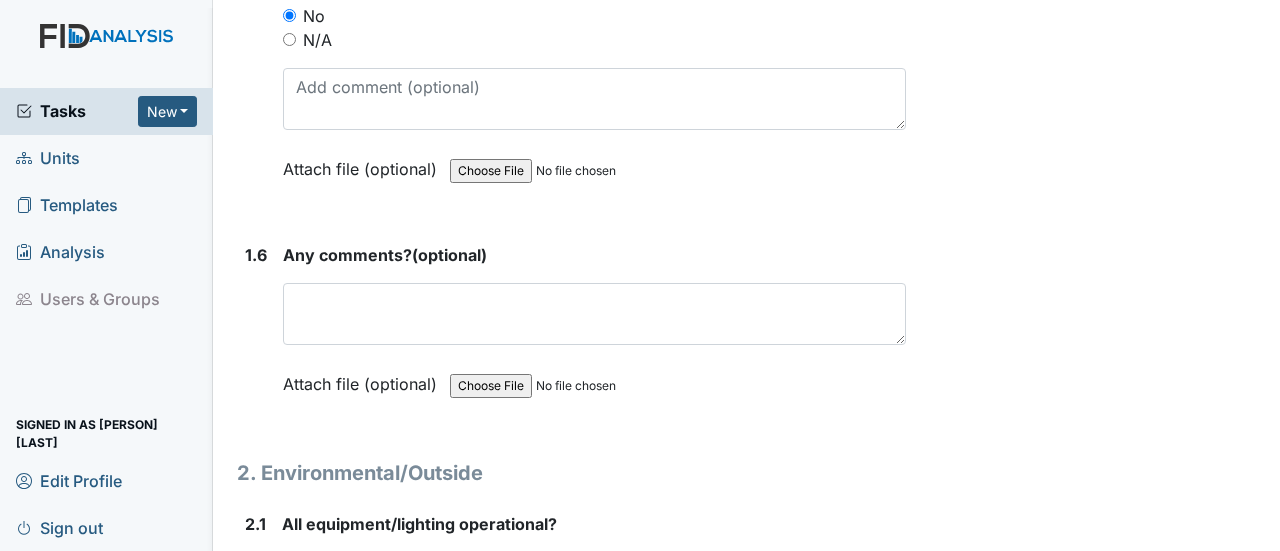 scroll, scrollTop: 1700, scrollLeft: 0, axis: vertical 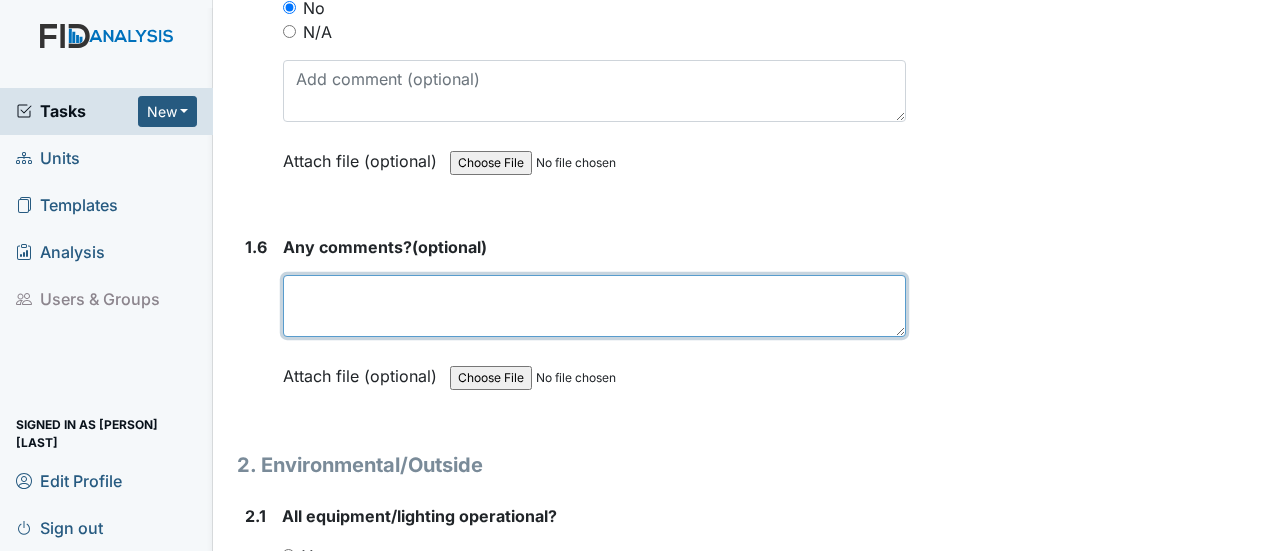 click at bounding box center (594, 306) 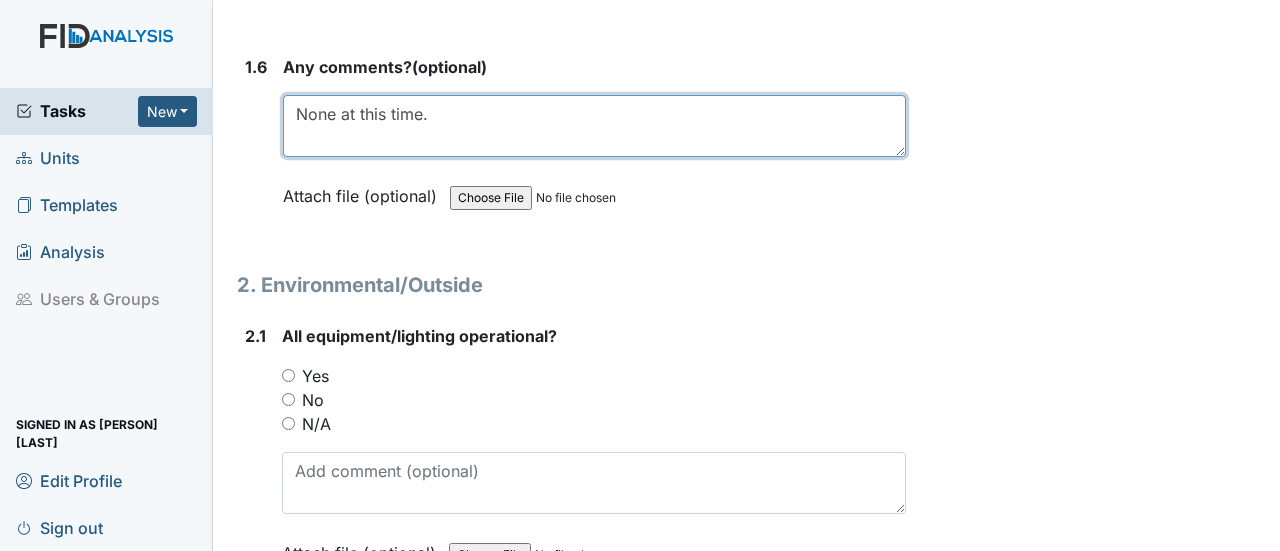 scroll, scrollTop: 1900, scrollLeft: 0, axis: vertical 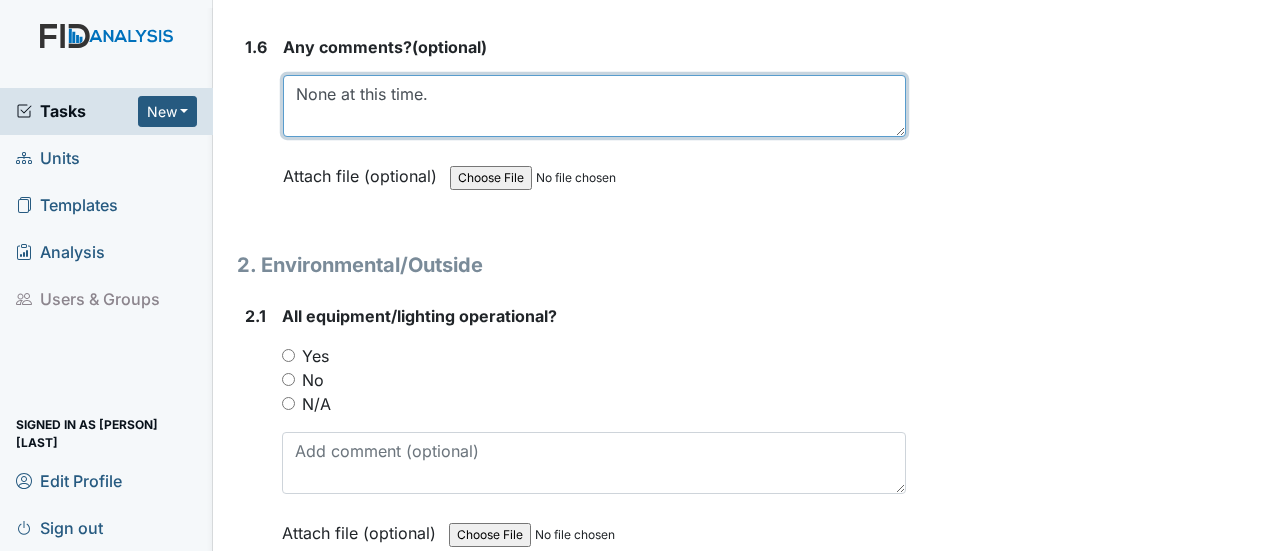 type on "None at this time." 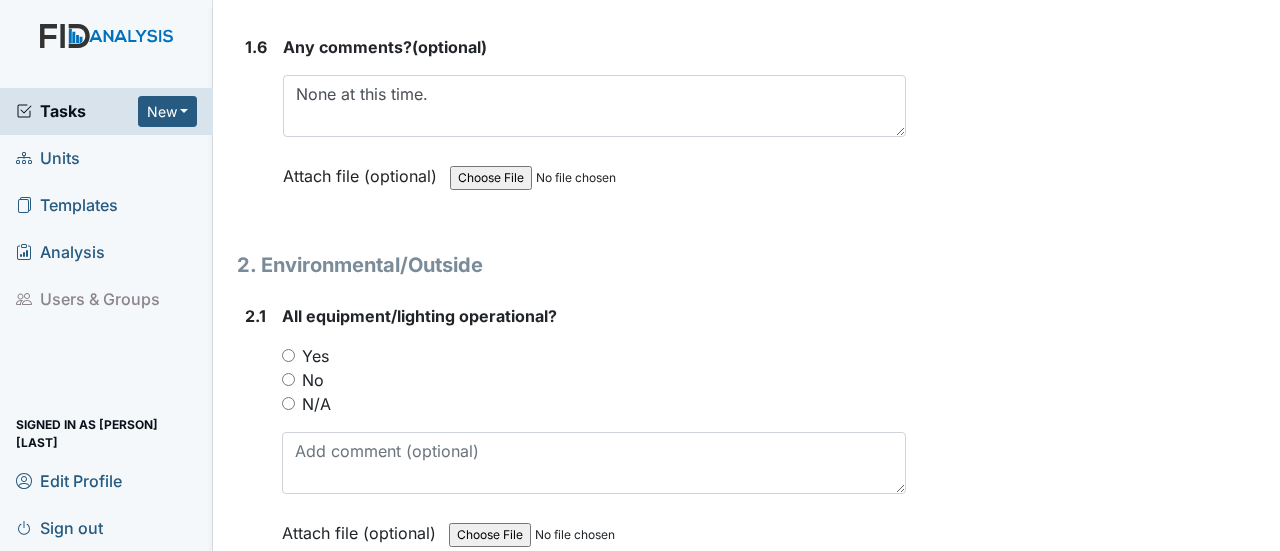 click on "2.1
All equipment/lighting operational?
You must select one of the below options.
Yes
No
N/A
Attach file (optional)
You can upload .pdf, .txt, .jpg, .jpeg, .png, .csv, .xls, or .doc files under 100MB." at bounding box center [571, 439] 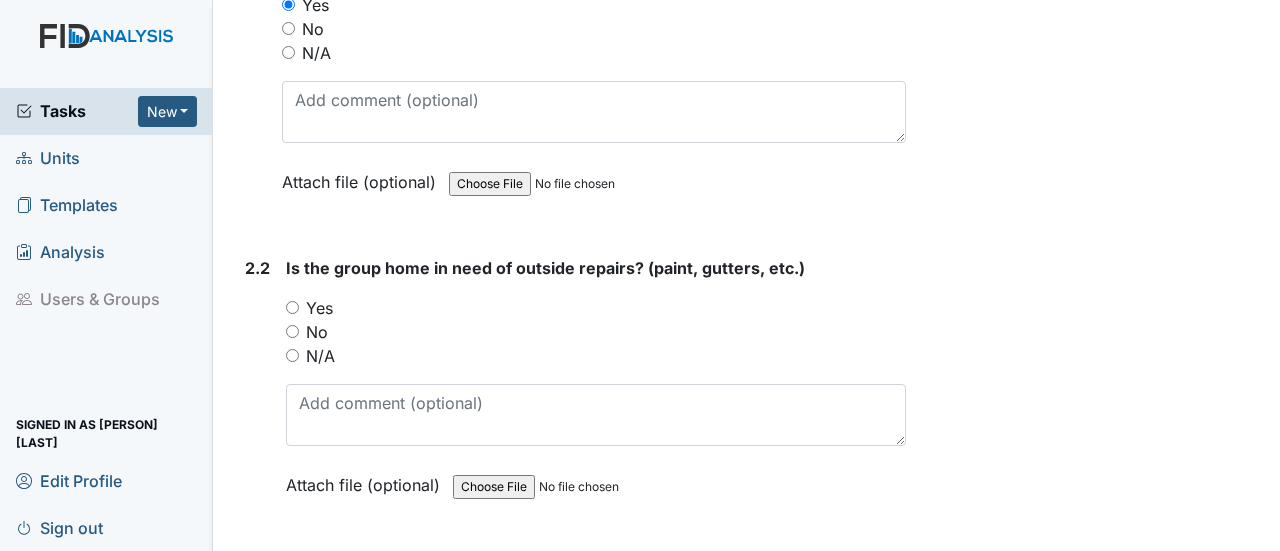 scroll, scrollTop: 2300, scrollLeft: 0, axis: vertical 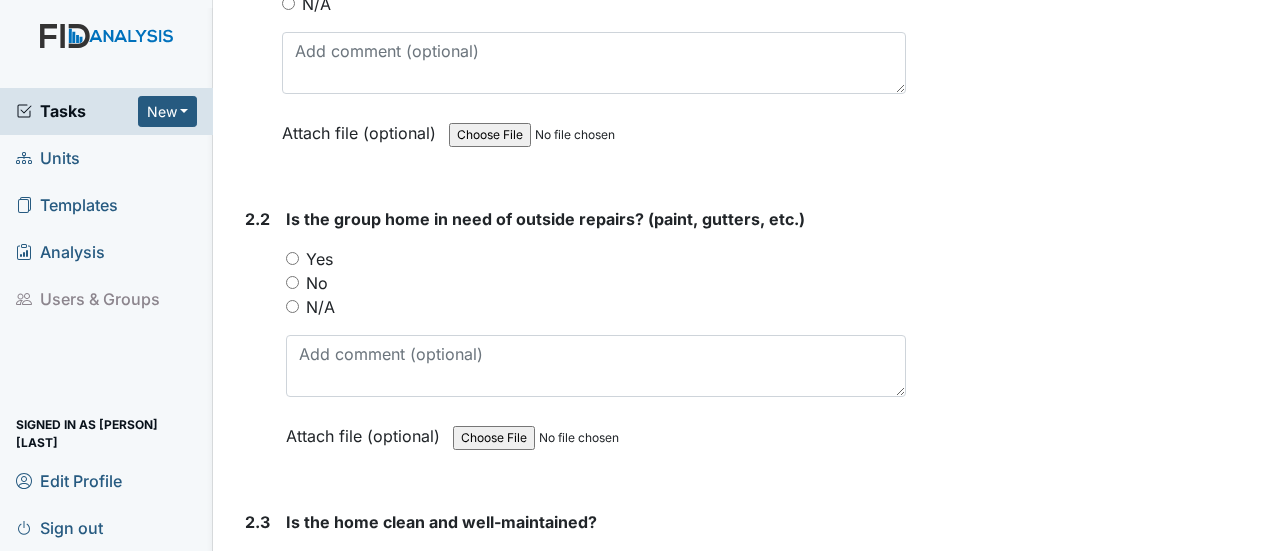click on "Yes" at bounding box center [596, 259] 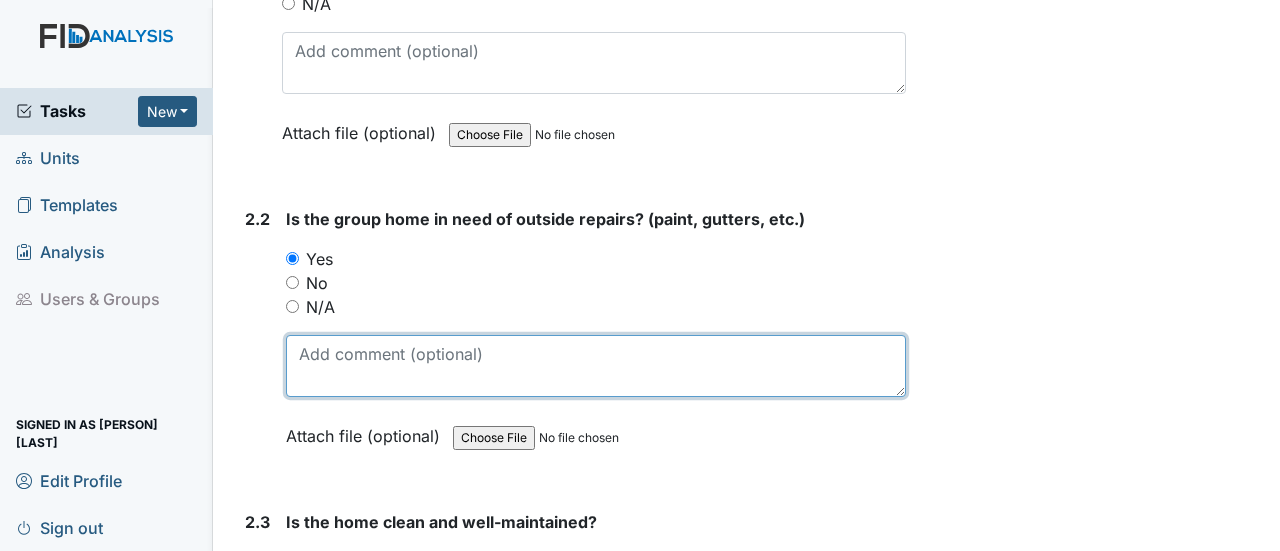 click at bounding box center [596, 366] 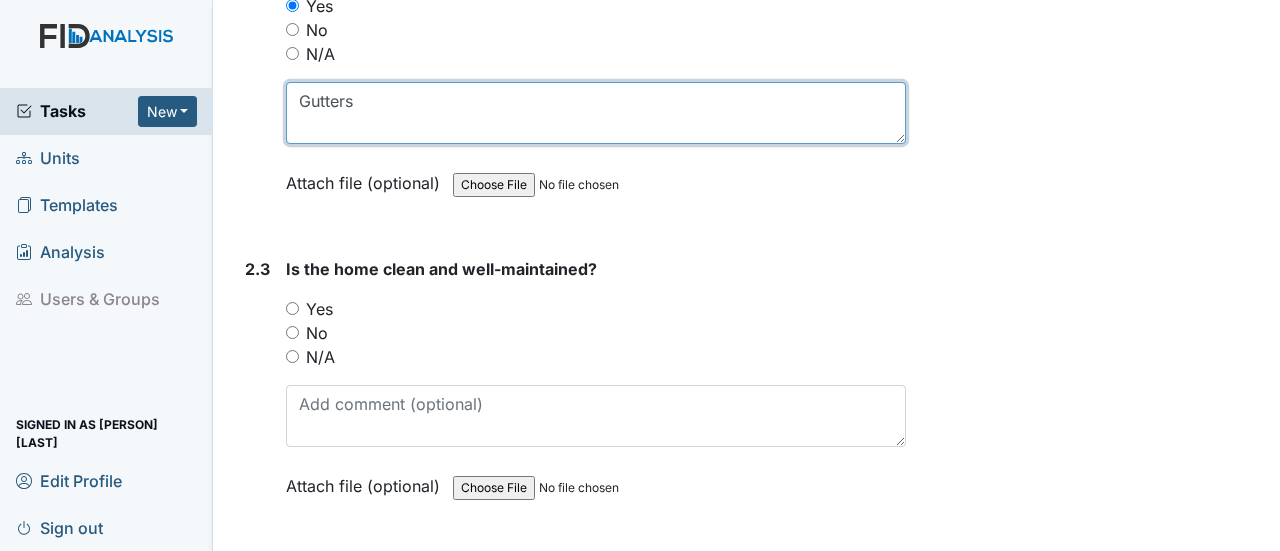 scroll, scrollTop: 2600, scrollLeft: 0, axis: vertical 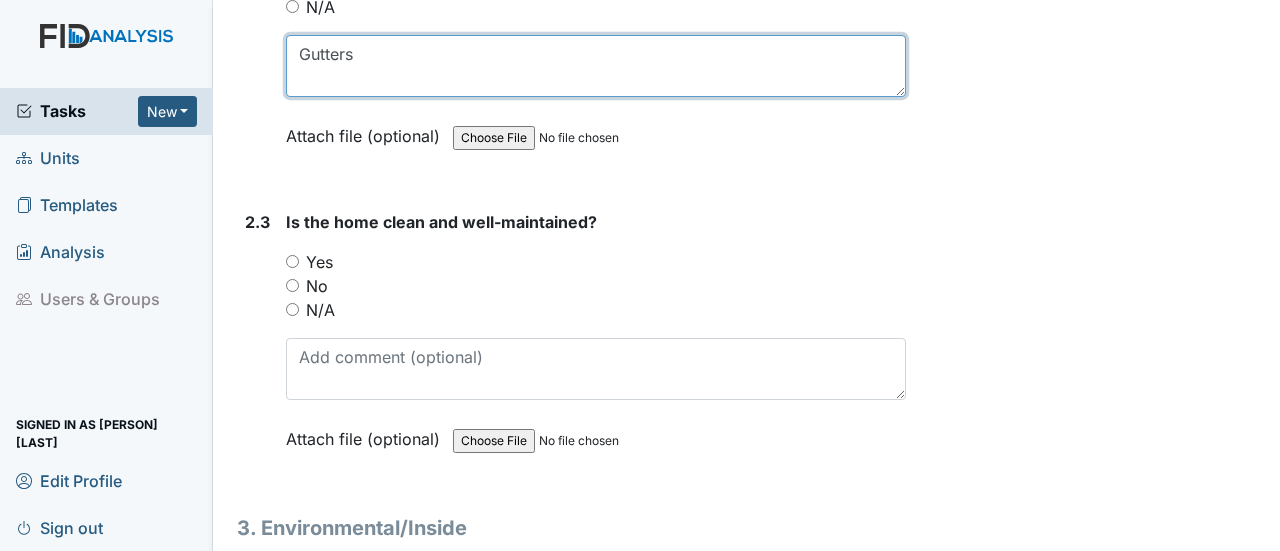 type on "Gutters" 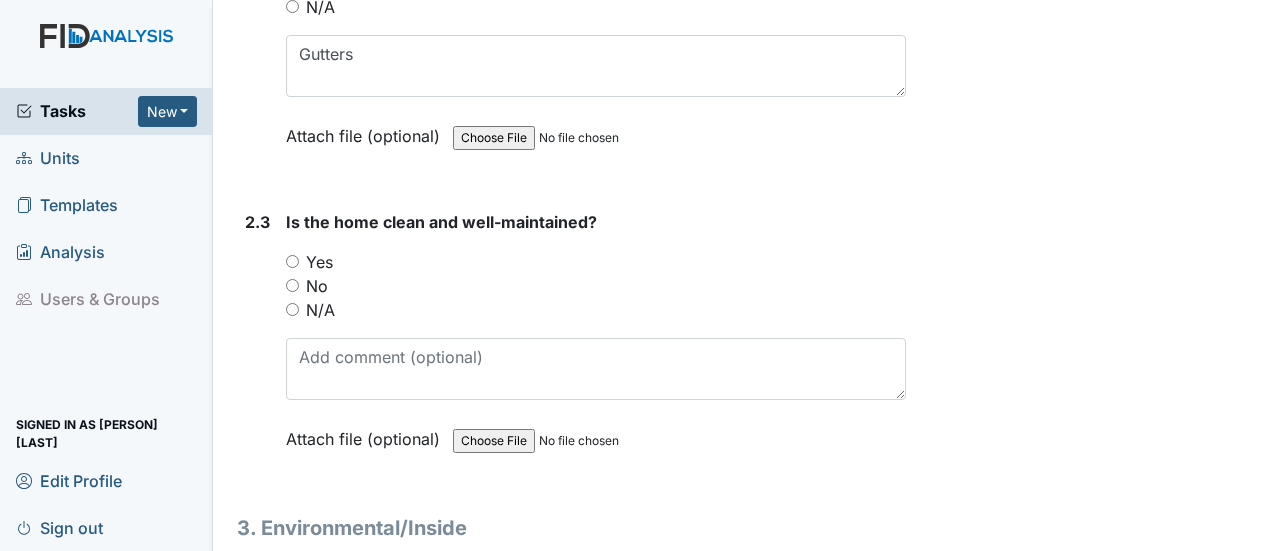 click on "Yes" at bounding box center [292, 261] 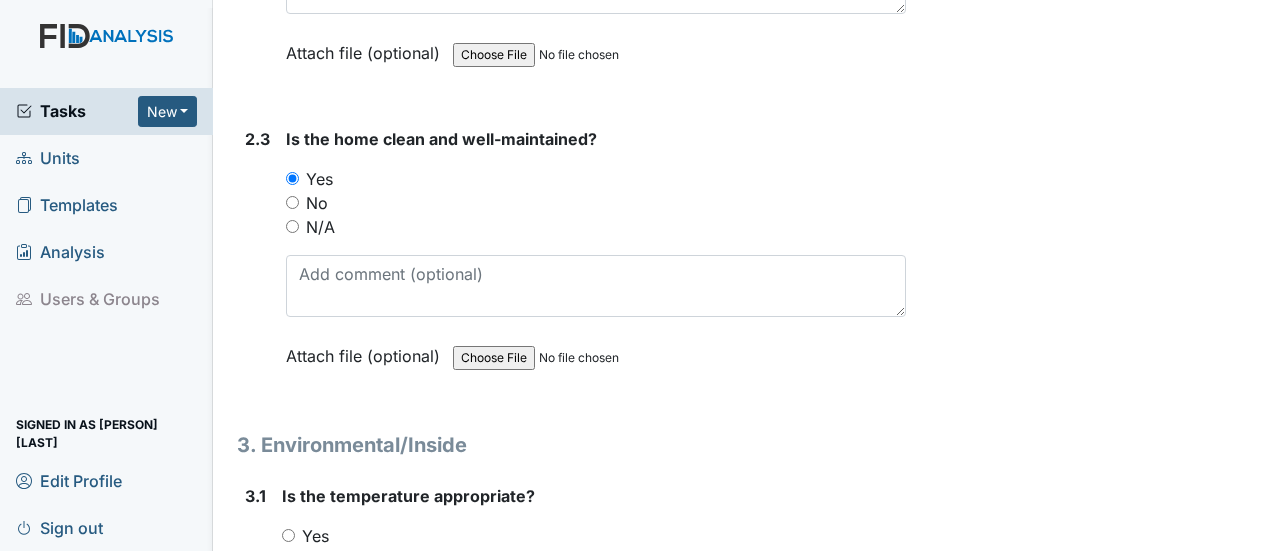 scroll, scrollTop: 2900, scrollLeft: 0, axis: vertical 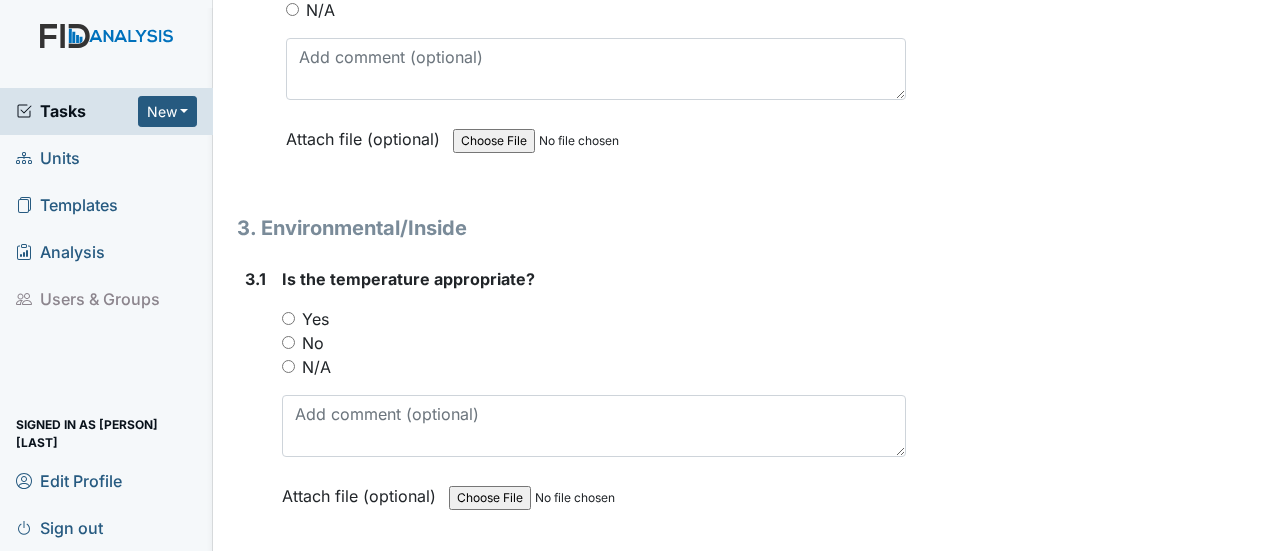 click on "Yes" at bounding box center [288, 318] 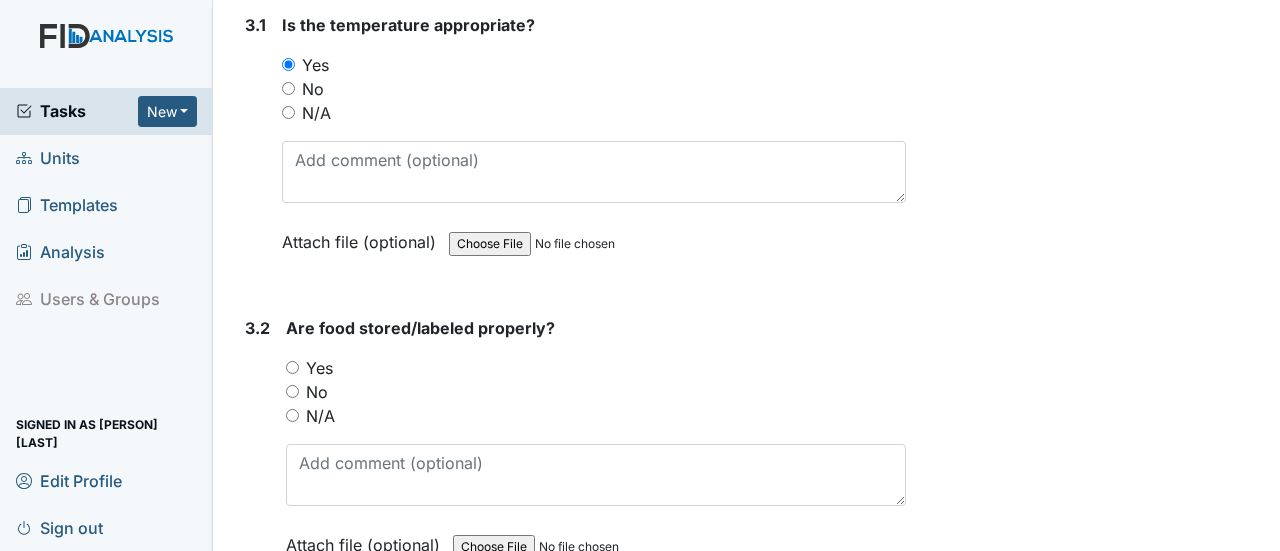 scroll, scrollTop: 3200, scrollLeft: 0, axis: vertical 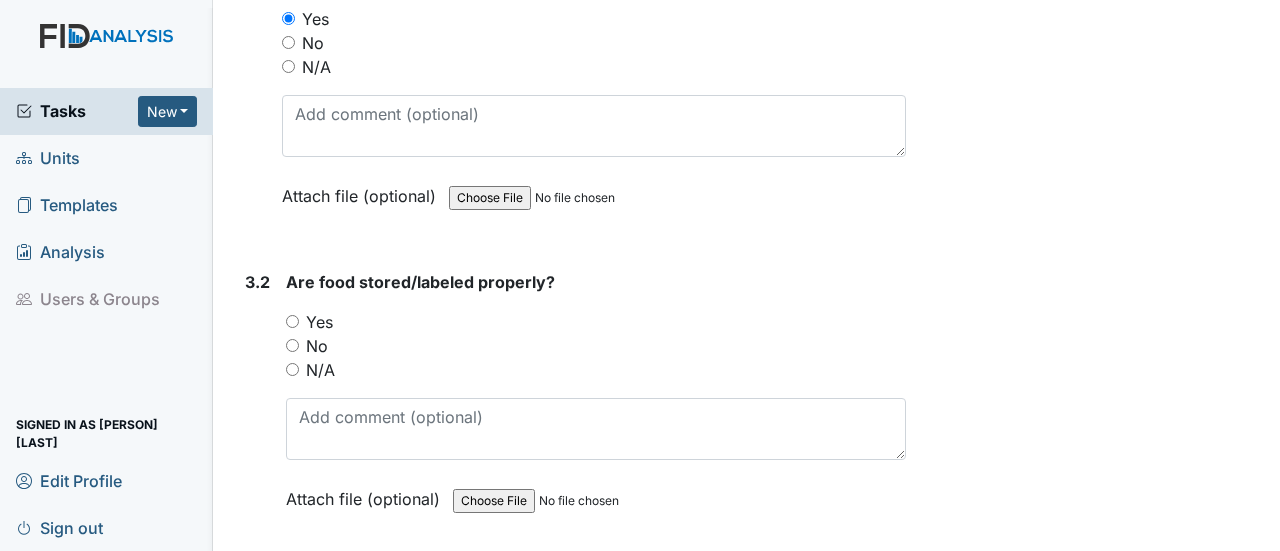 click on "Yes" at bounding box center [292, 321] 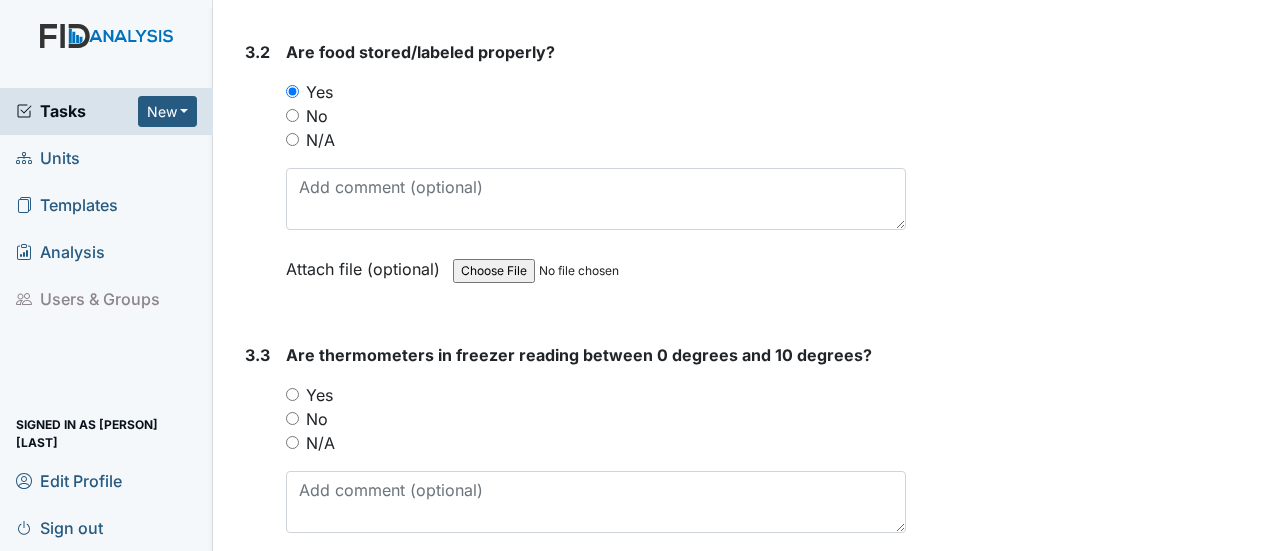 scroll, scrollTop: 3500, scrollLeft: 0, axis: vertical 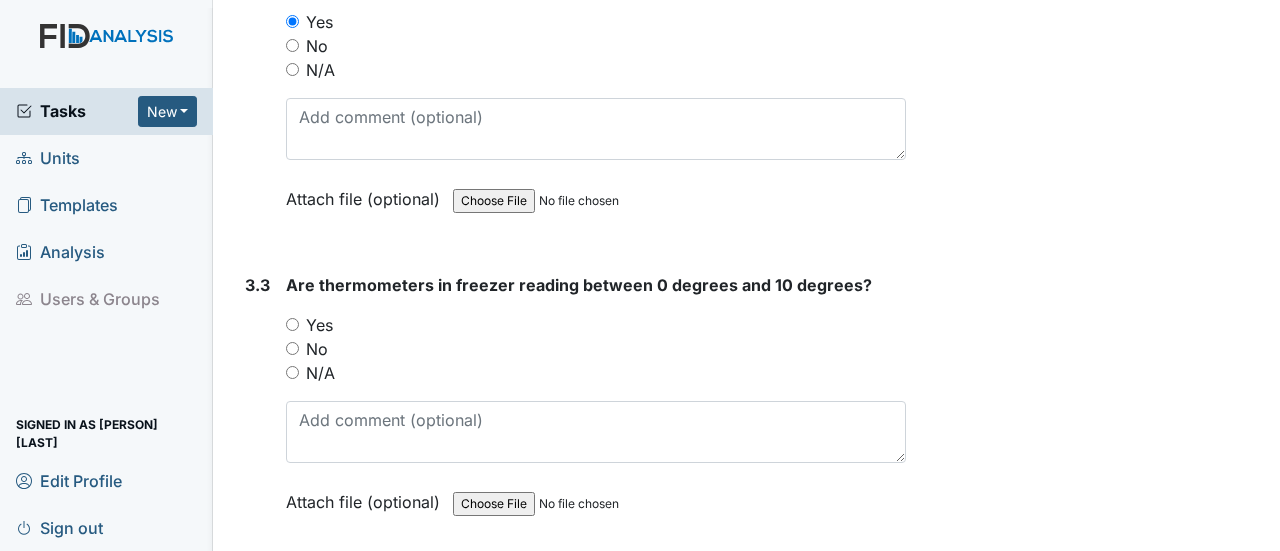 drag, startPoint x: 290, startPoint y: 254, endPoint x: 305, endPoint y: 279, distance: 29.15476 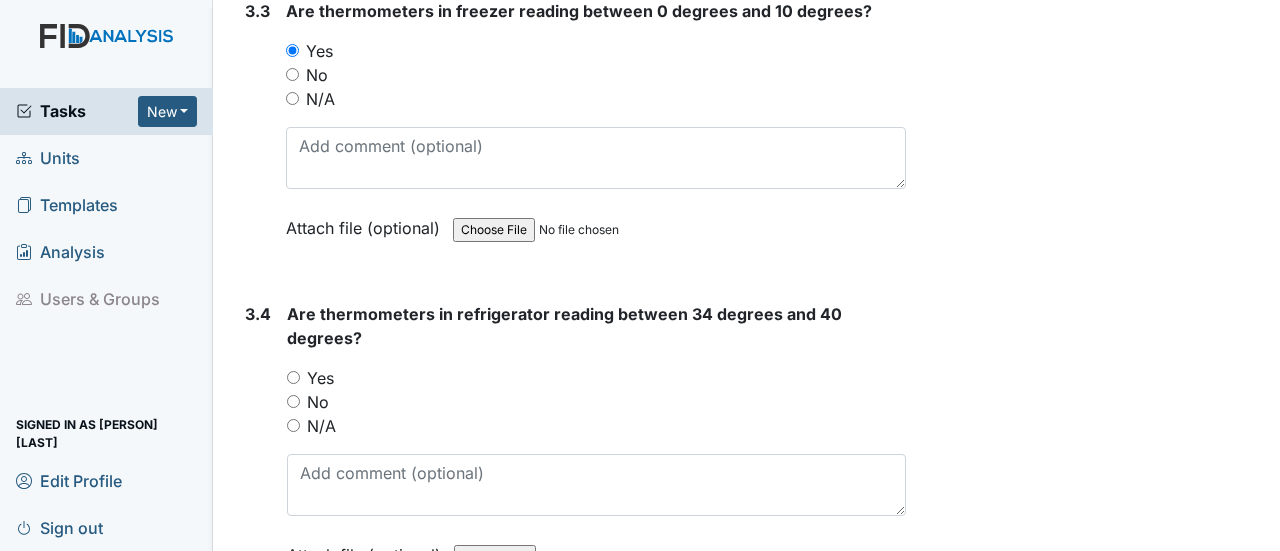scroll, scrollTop: 3800, scrollLeft: 0, axis: vertical 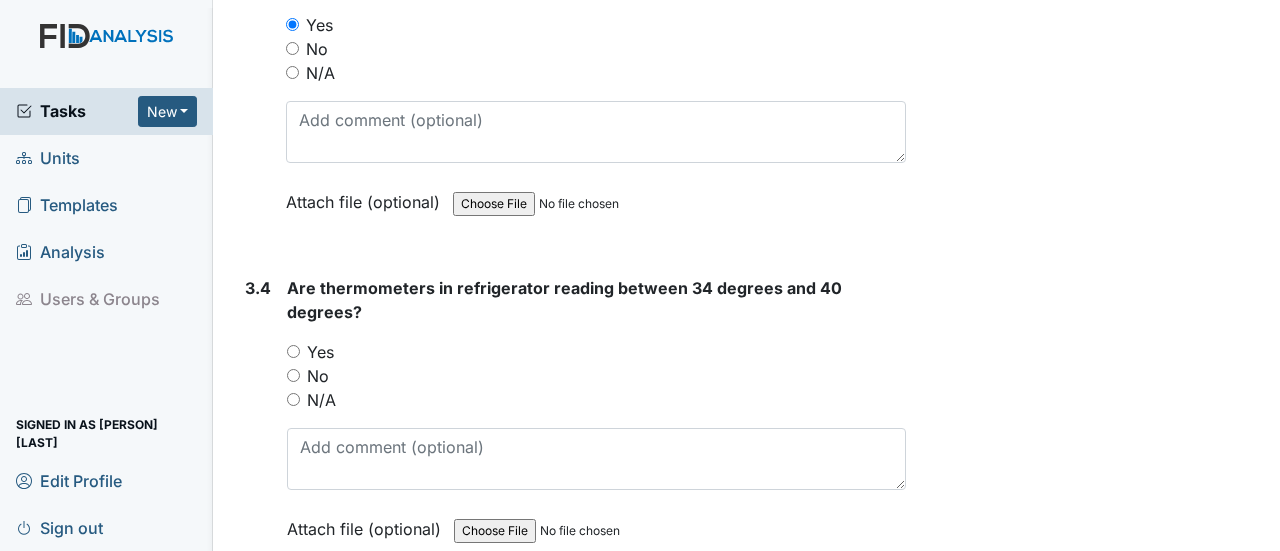 click on "Yes" at bounding box center (293, 351) 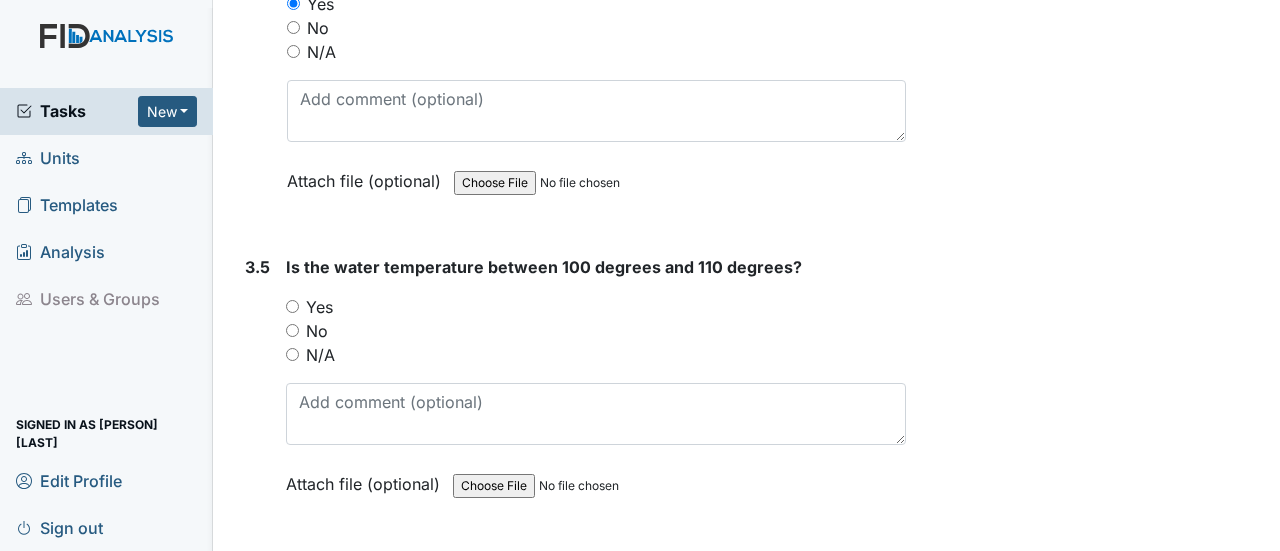 scroll, scrollTop: 4200, scrollLeft: 0, axis: vertical 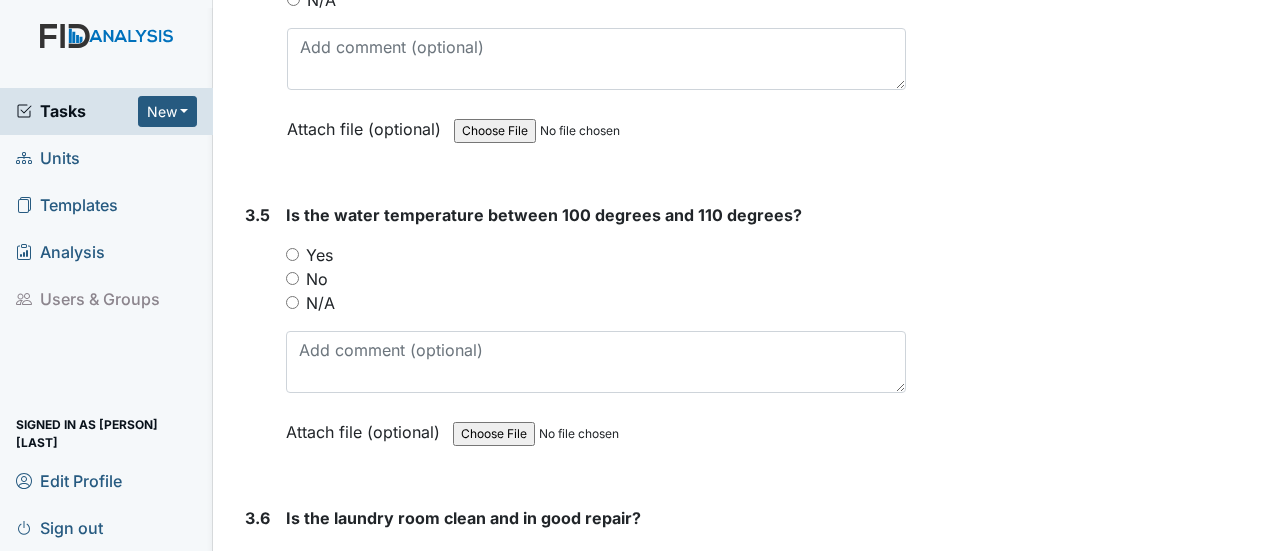 click on "Yes" at bounding box center (292, 254) 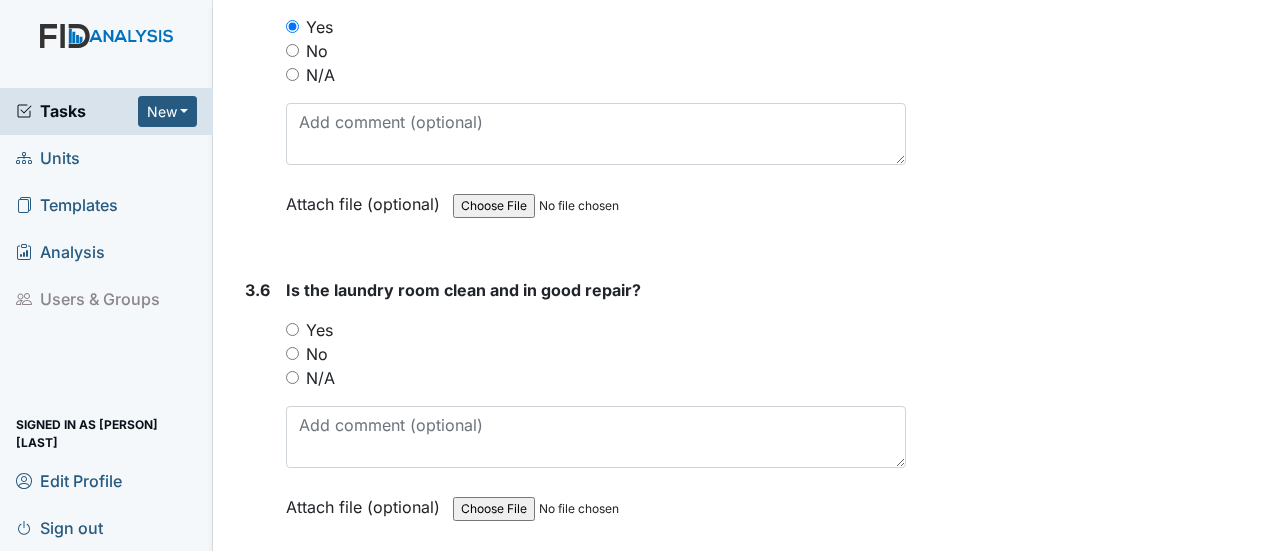 scroll, scrollTop: 4500, scrollLeft: 0, axis: vertical 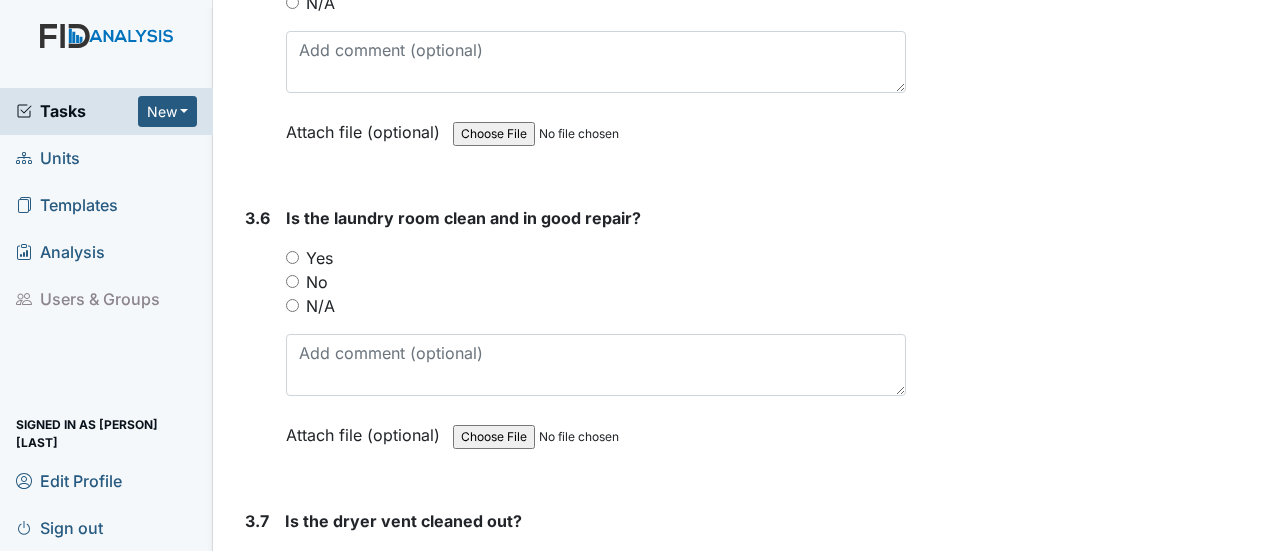click on "Yes" at bounding box center [292, 257] 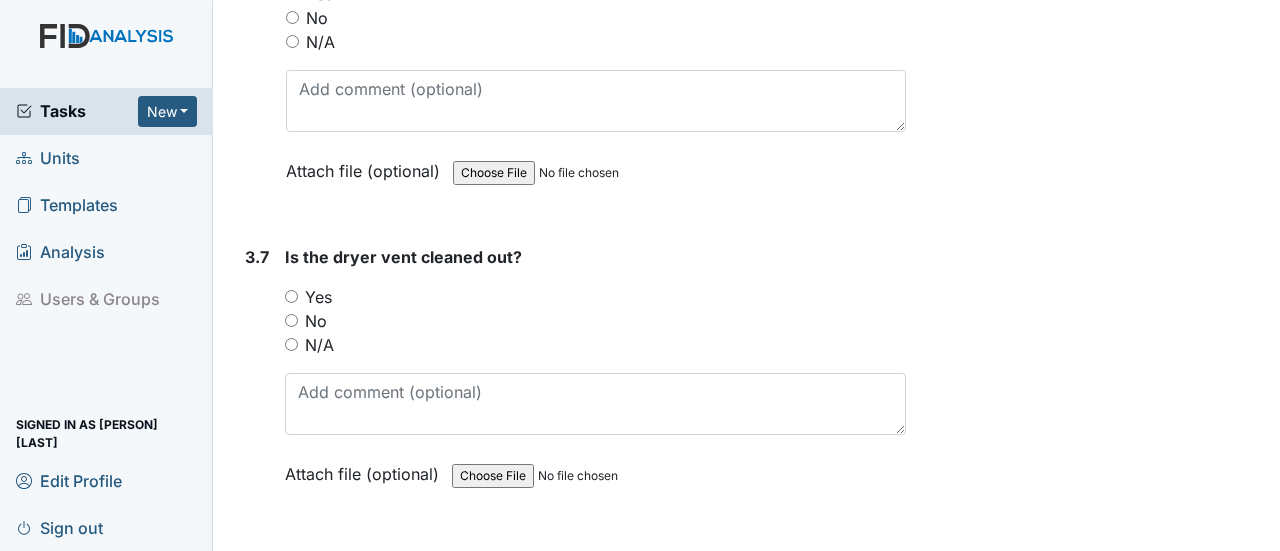 scroll, scrollTop: 4800, scrollLeft: 0, axis: vertical 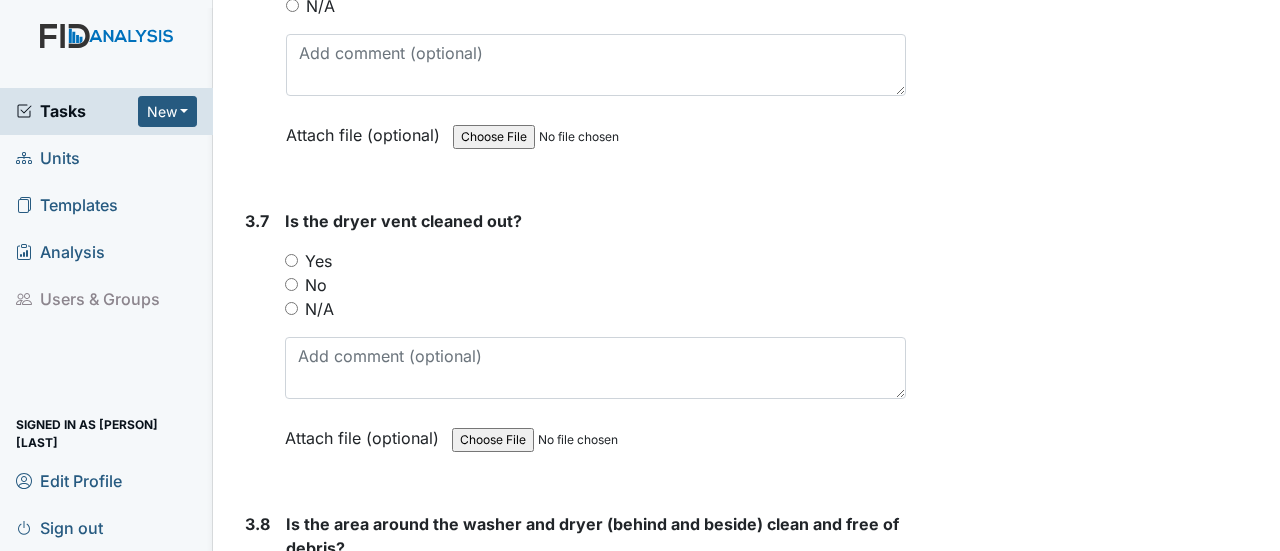 click on "Yes" at bounding box center [291, 260] 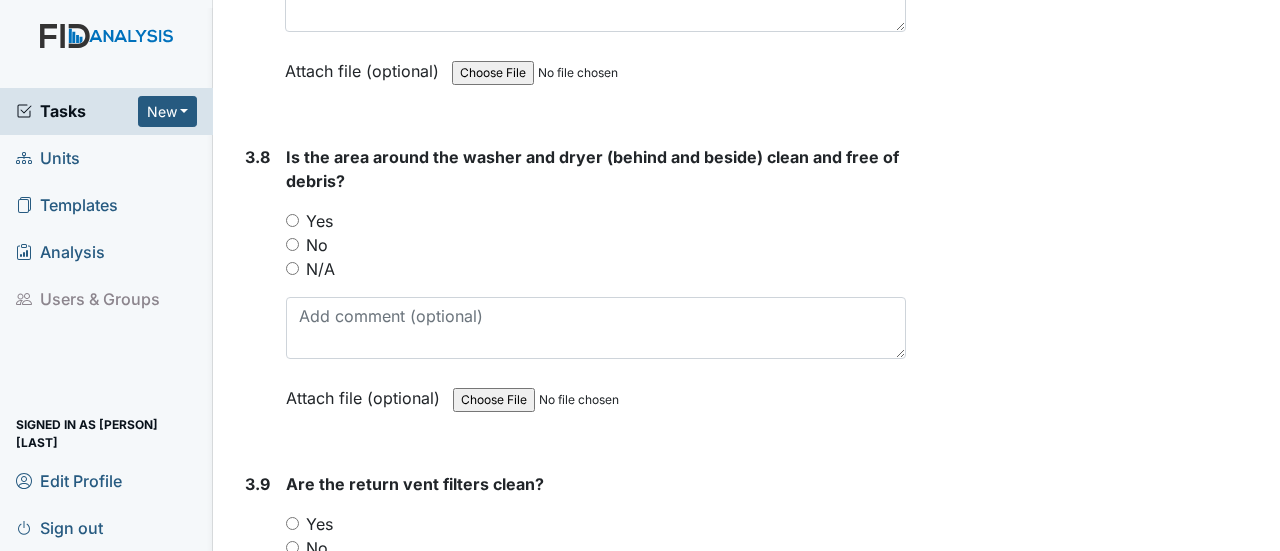 scroll, scrollTop: 5200, scrollLeft: 0, axis: vertical 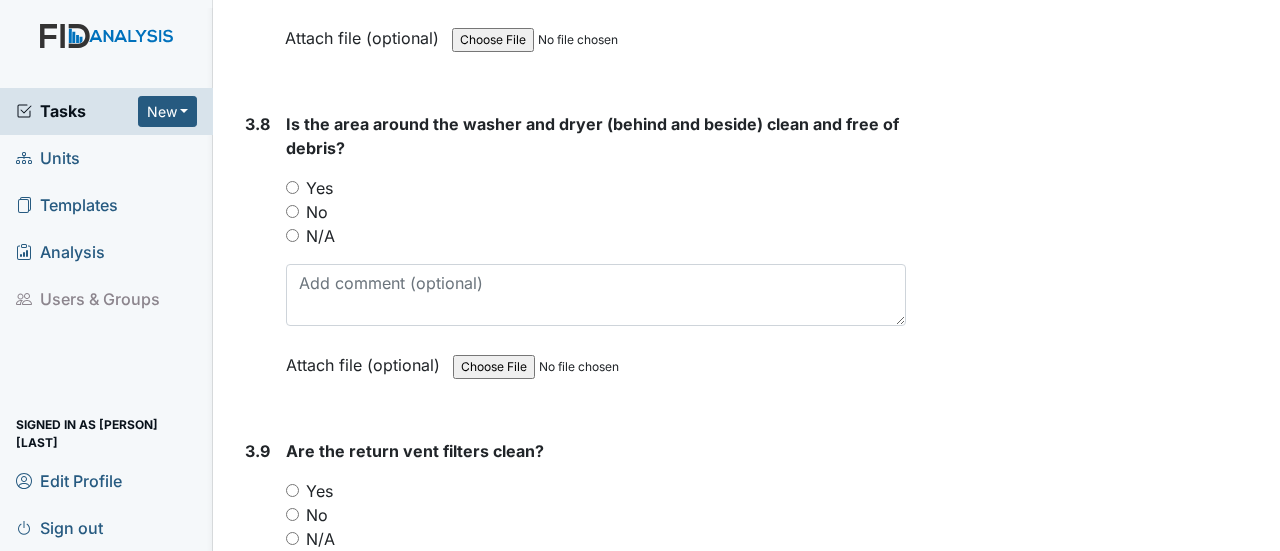 click on "Yes" at bounding box center [292, 187] 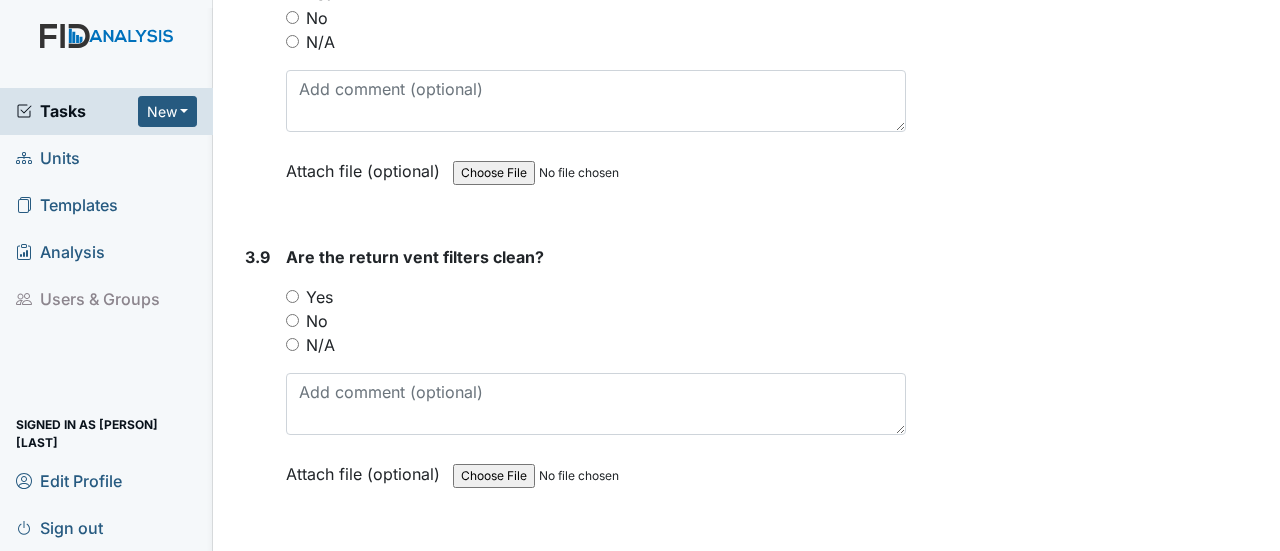 scroll, scrollTop: 5400, scrollLeft: 0, axis: vertical 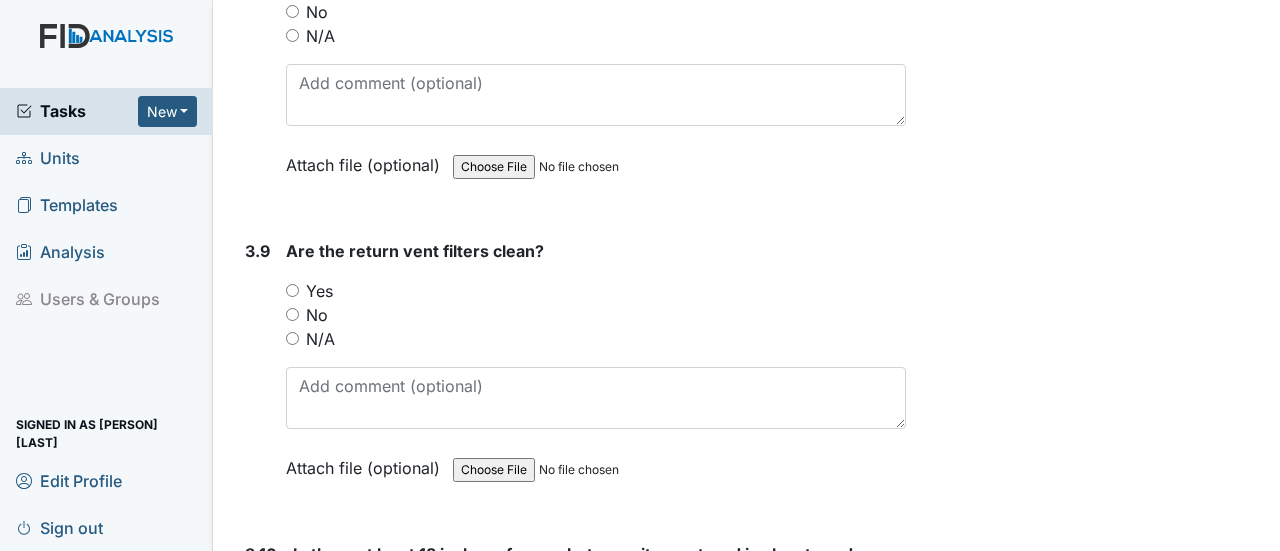 click on "Yes" at bounding box center [292, 290] 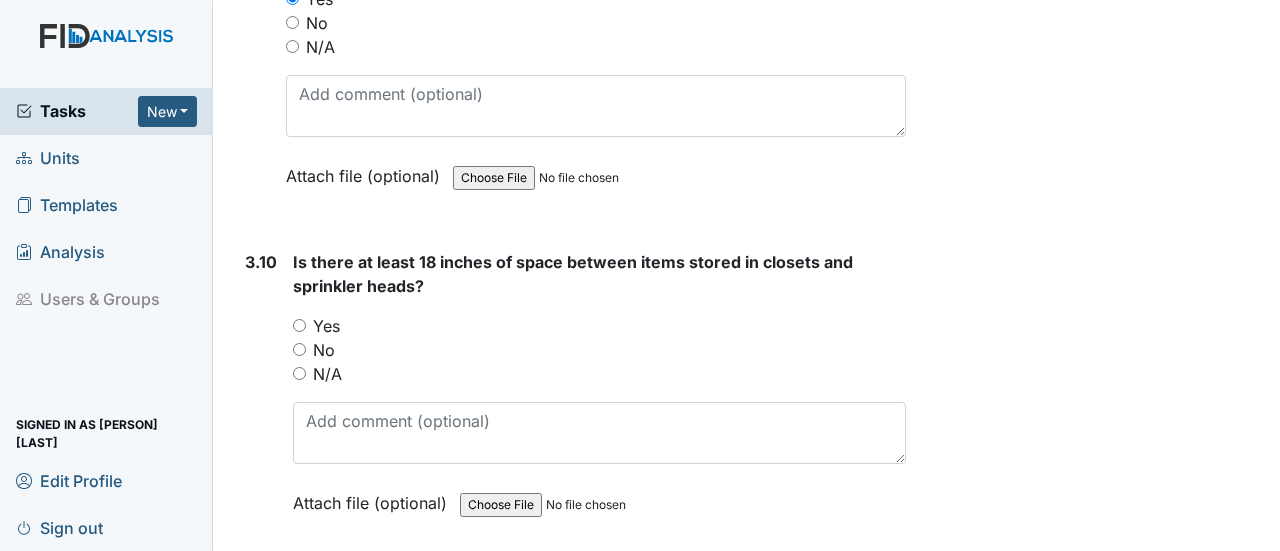 scroll, scrollTop: 5700, scrollLeft: 0, axis: vertical 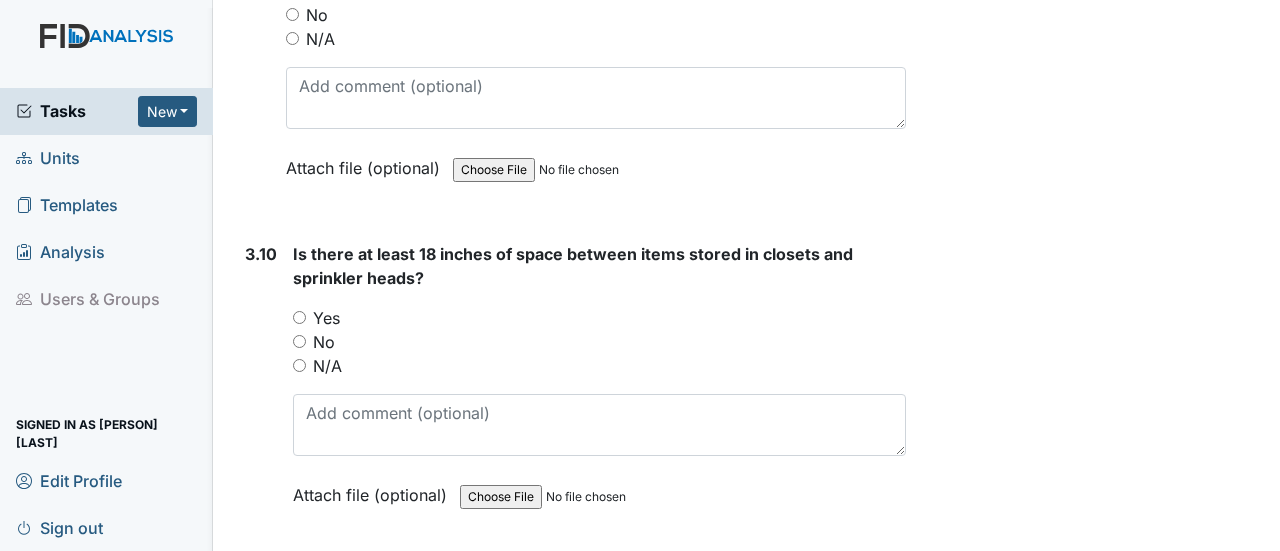 click on "N/A" at bounding box center (299, 365) 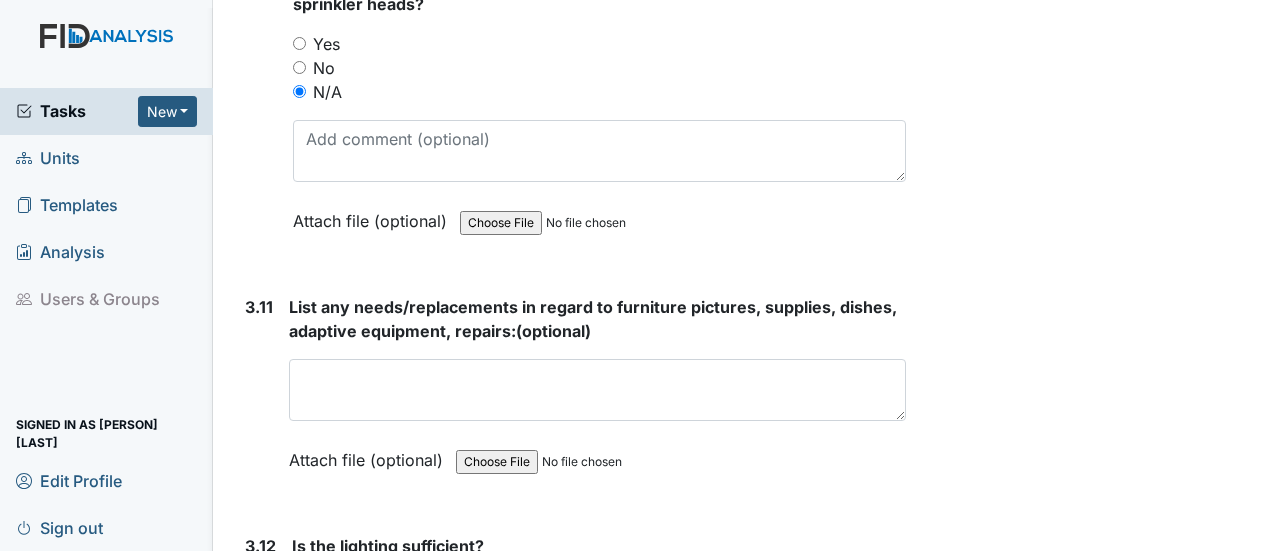 scroll, scrollTop: 6000, scrollLeft: 0, axis: vertical 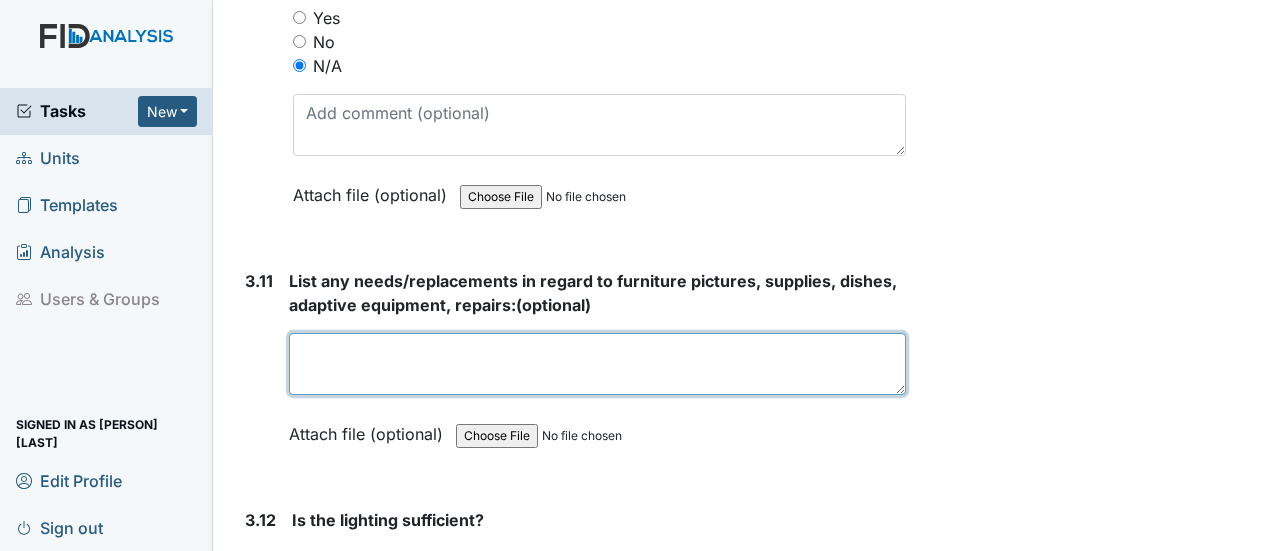 click at bounding box center [597, 364] 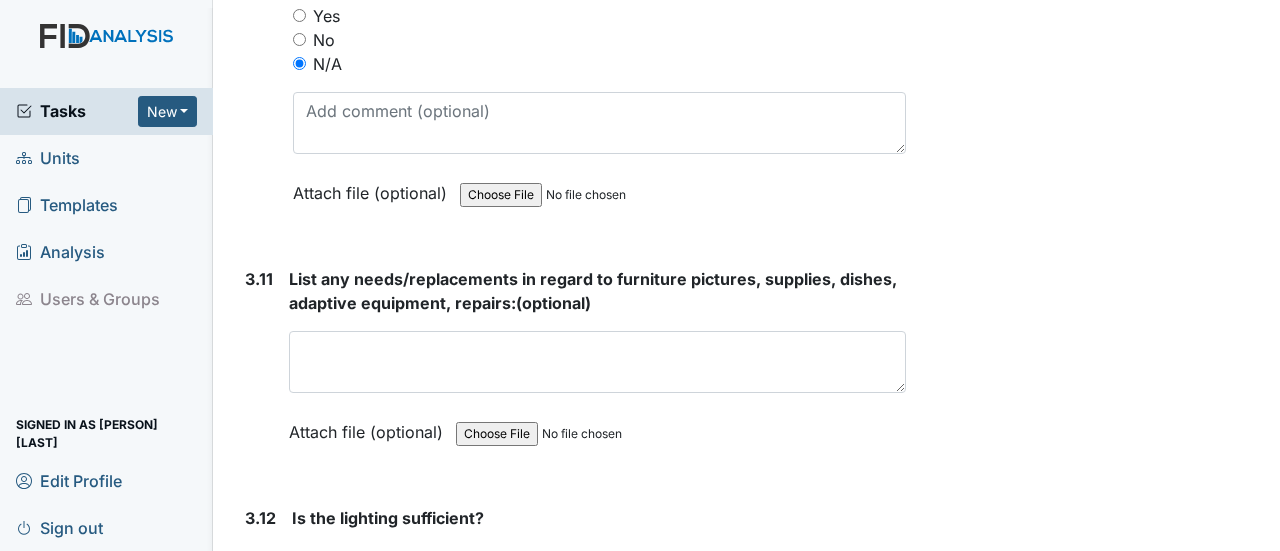 click on "List any needs/replacements in regard to furniture pictures, supplies, dishes, adaptive equipment, repairs:" at bounding box center [593, 291] 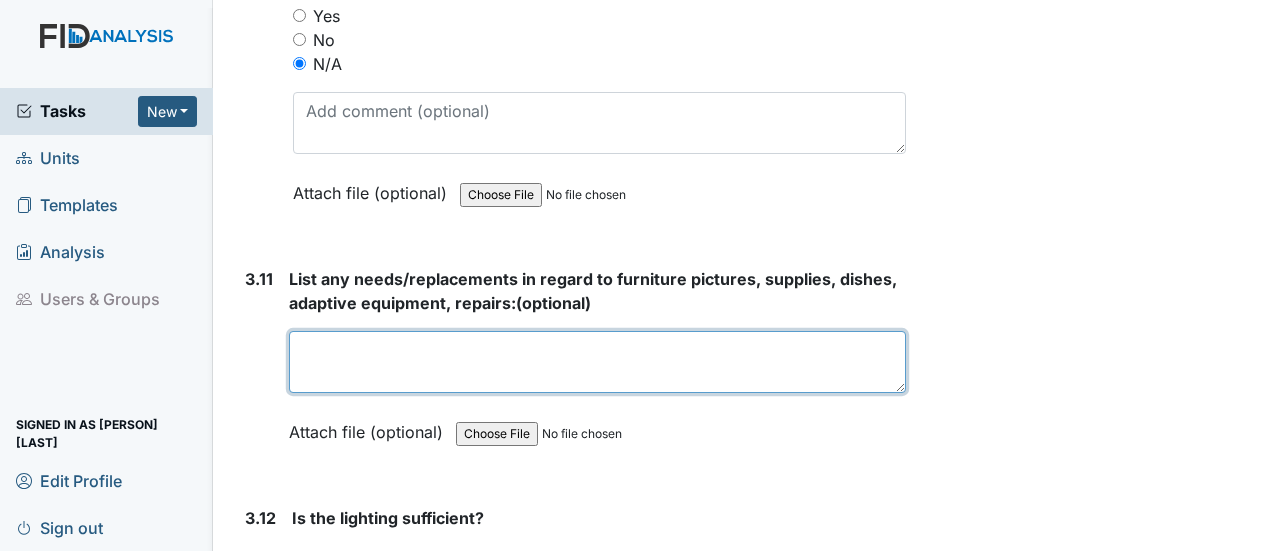 click at bounding box center (597, 362) 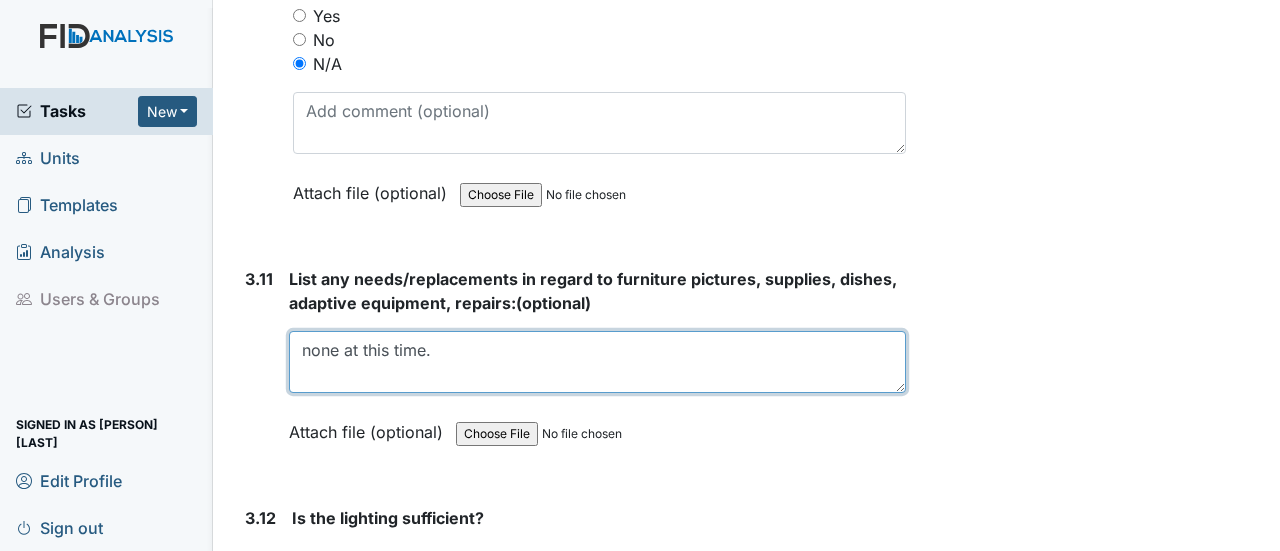 drag, startPoint x: 305, startPoint y: 269, endPoint x: 465, endPoint y: 279, distance: 160.3122 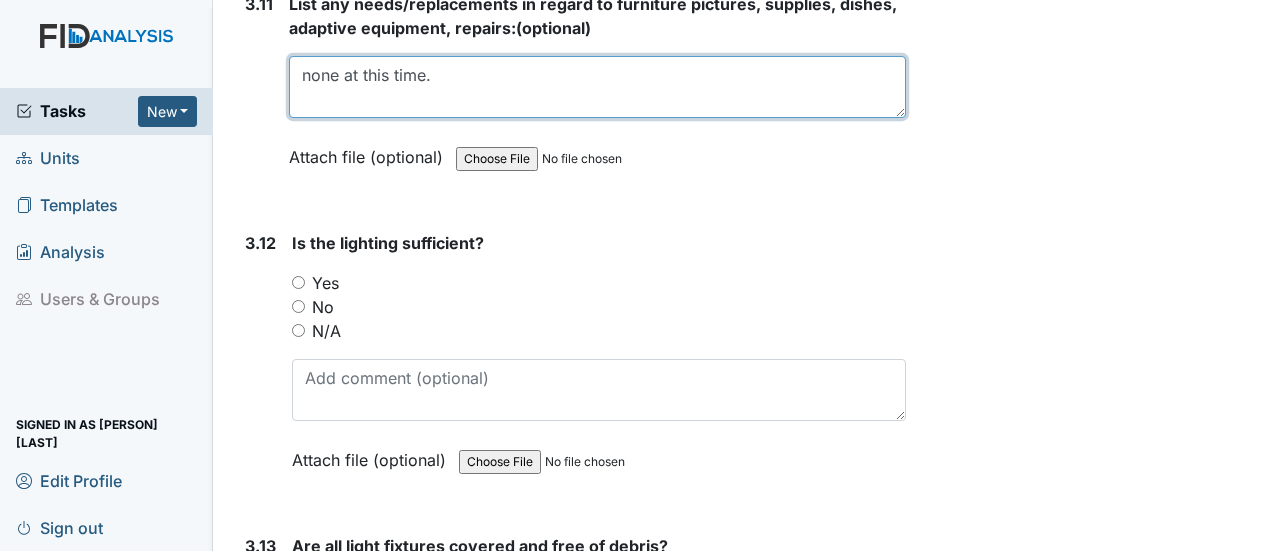 scroll, scrollTop: 6302, scrollLeft: 0, axis: vertical 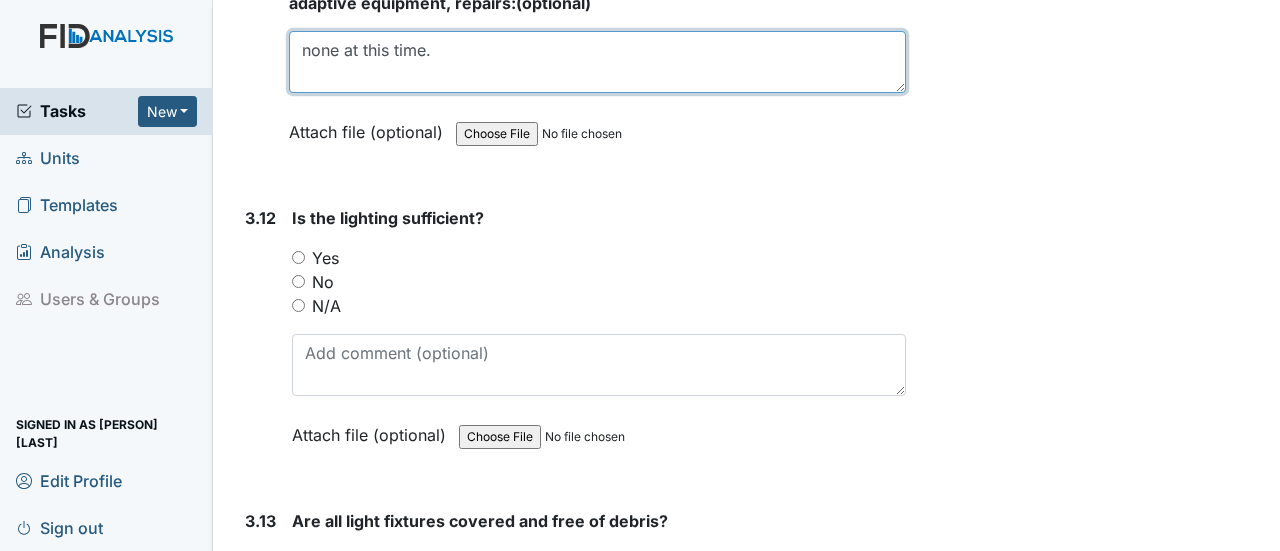 type on "none at this time." 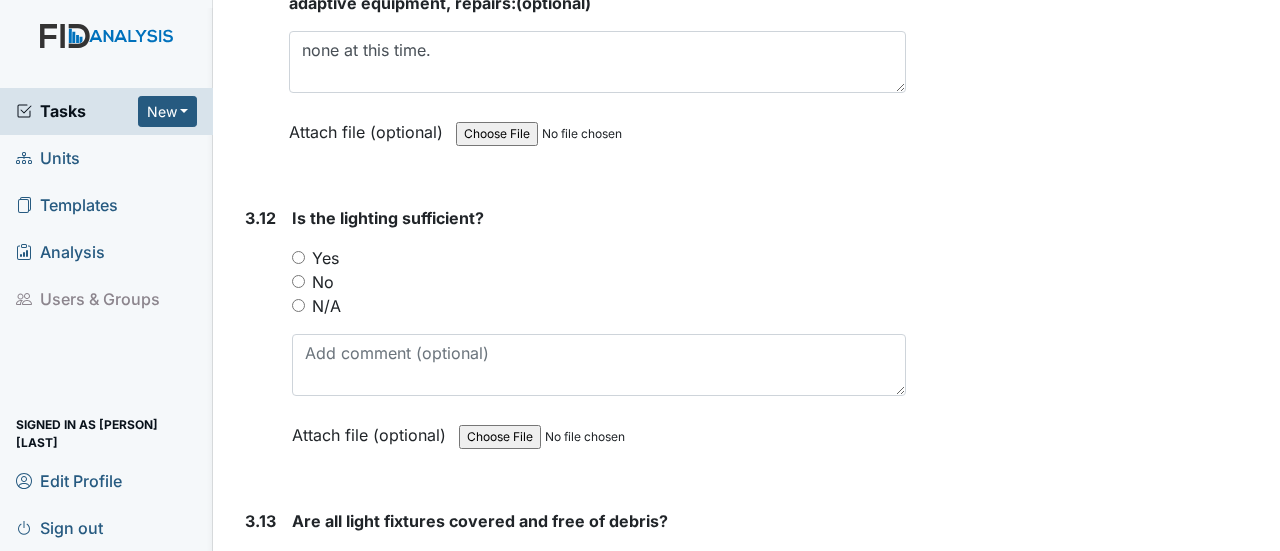 click on "Yes" at bounding box center (298, 257) 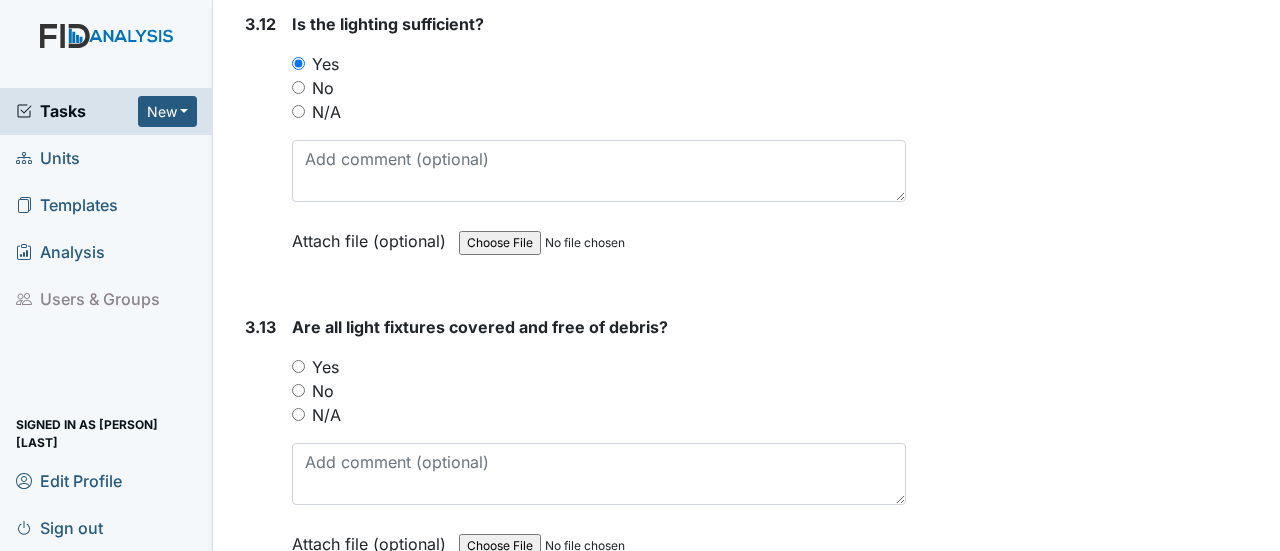 scroll, scrollTop: 6502, scrollLeft: 0, axis: vertical 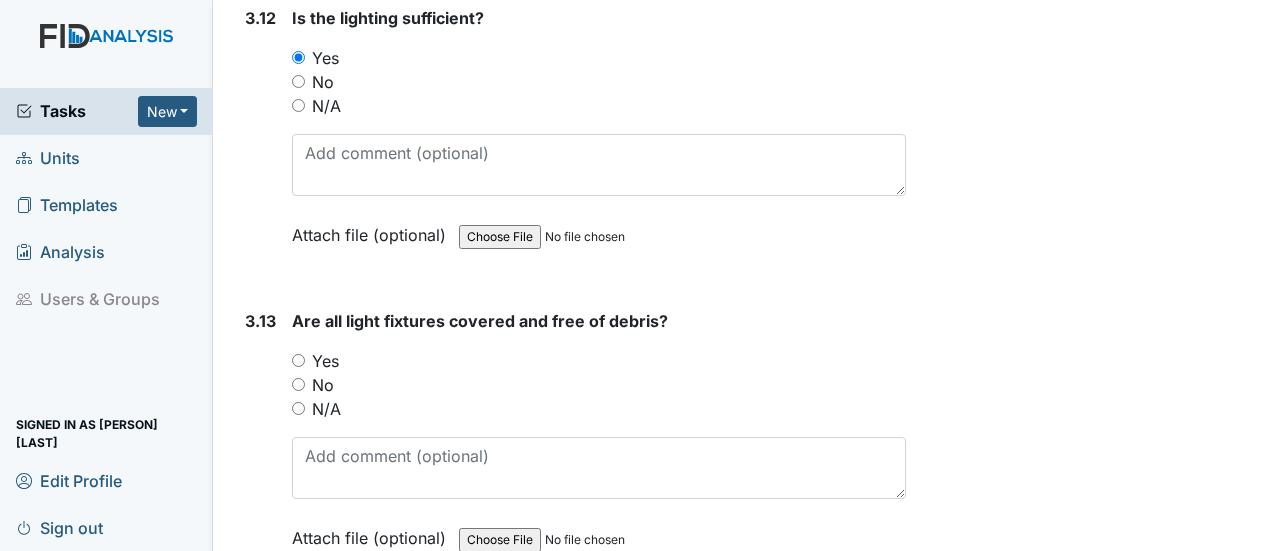 click on "Yes" at bounding box center [298, 360] 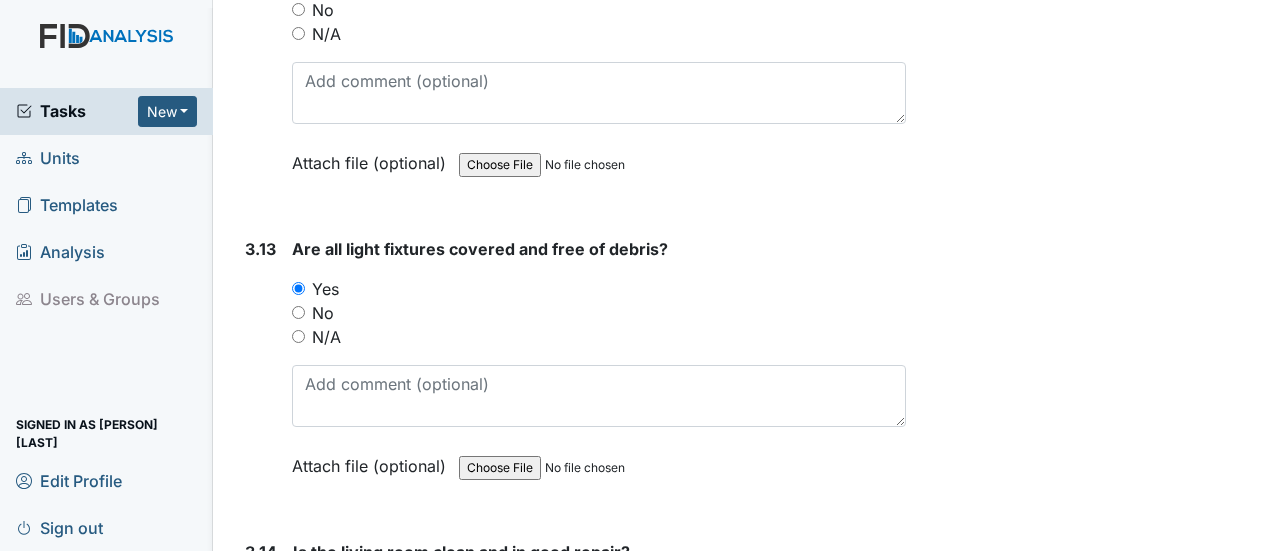 scroll, scrollTop: 6802, scrollLeft: 0, axis: vertical 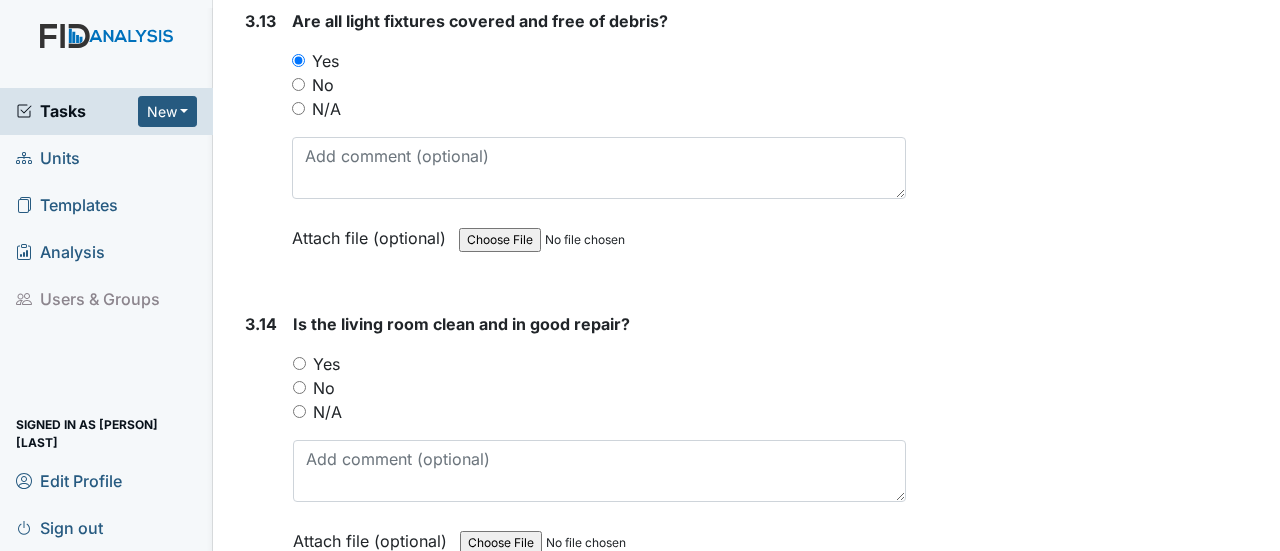 click on "Yes" at bounding box center [299, 363] 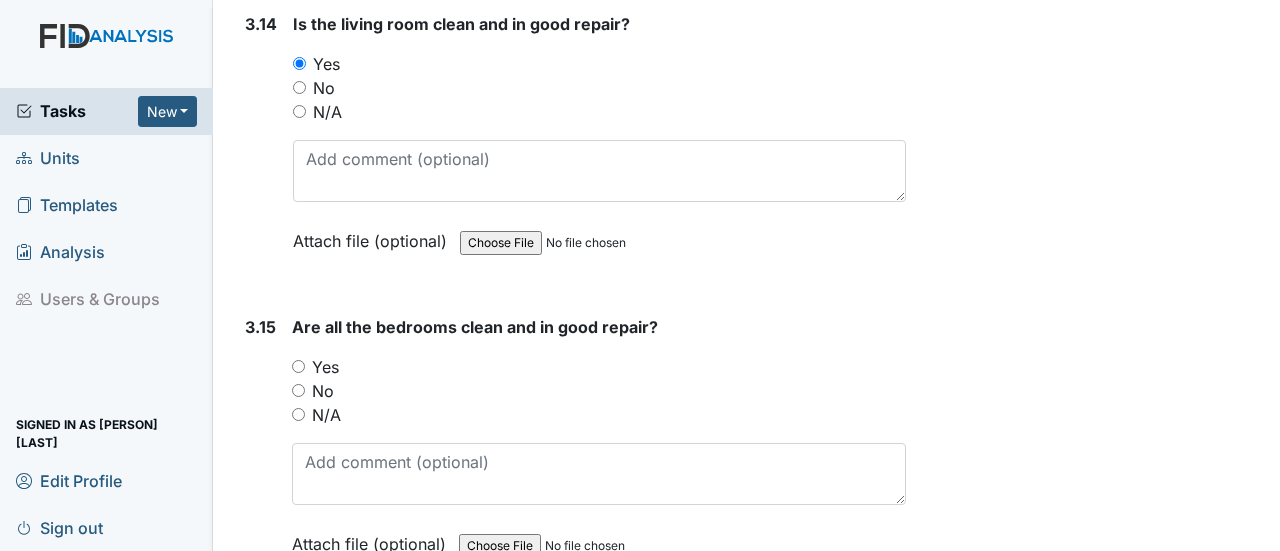 scroll, scrollTop: 7202, scrollLeft: 0, axis: vertical 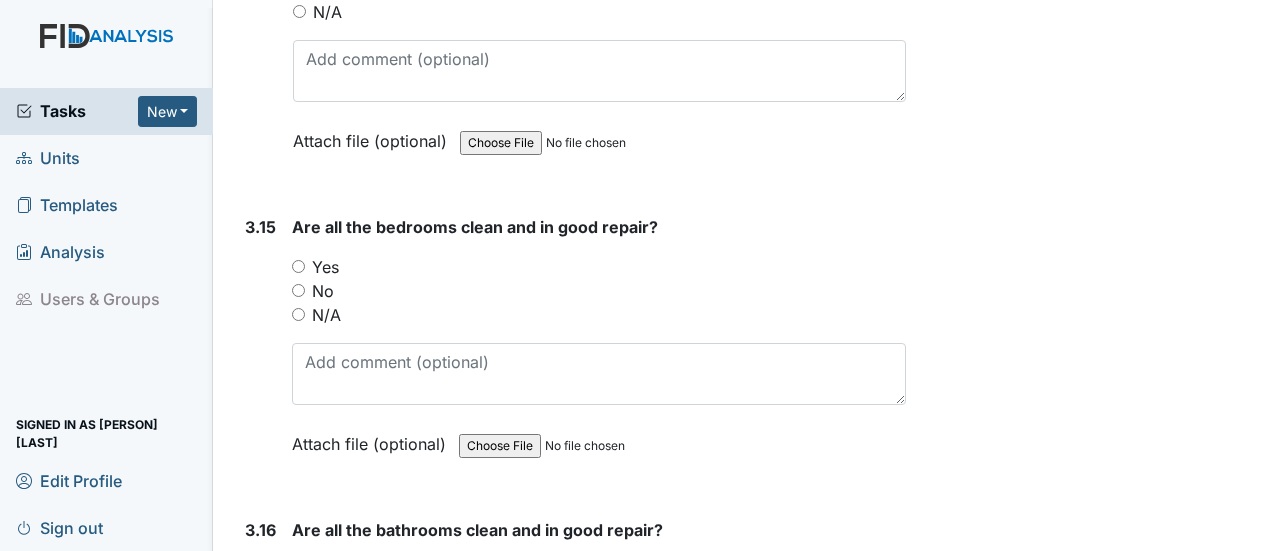 click on "Yes" at bounding box center (298, 266) 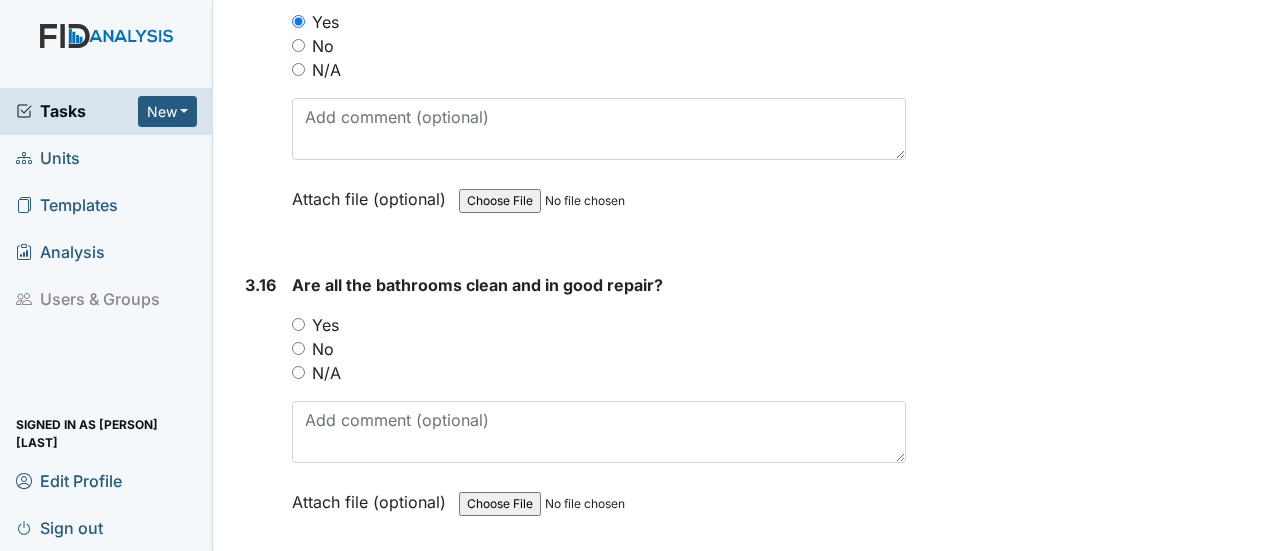 scroll, scrollTop: 7502, scrollLeft: 0, axis: vertical 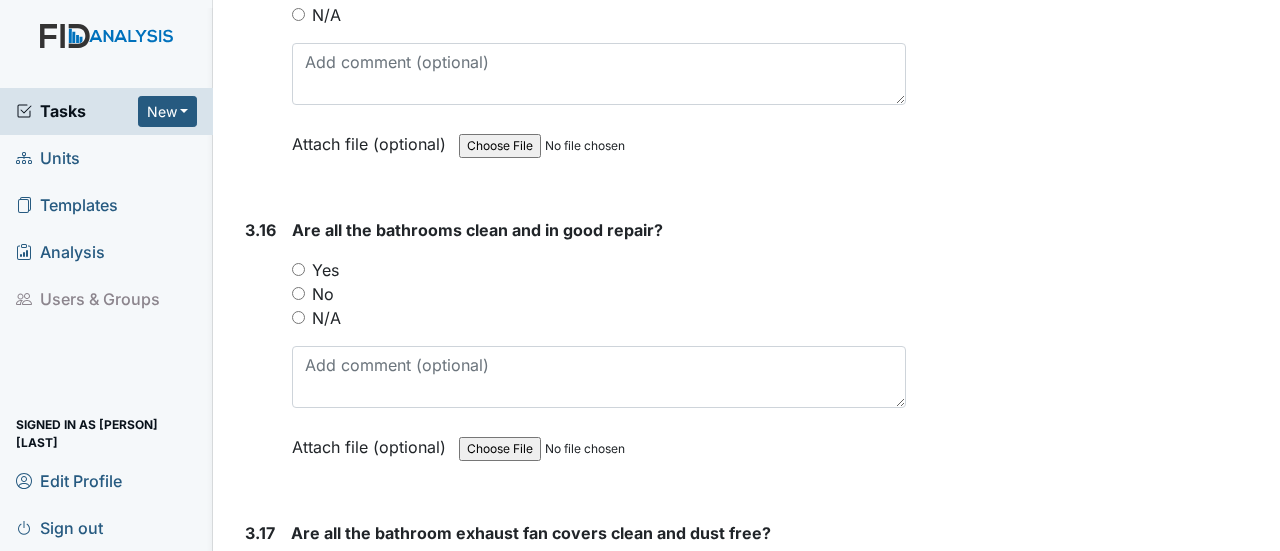 click on "No" at bounding box center [298, 293] 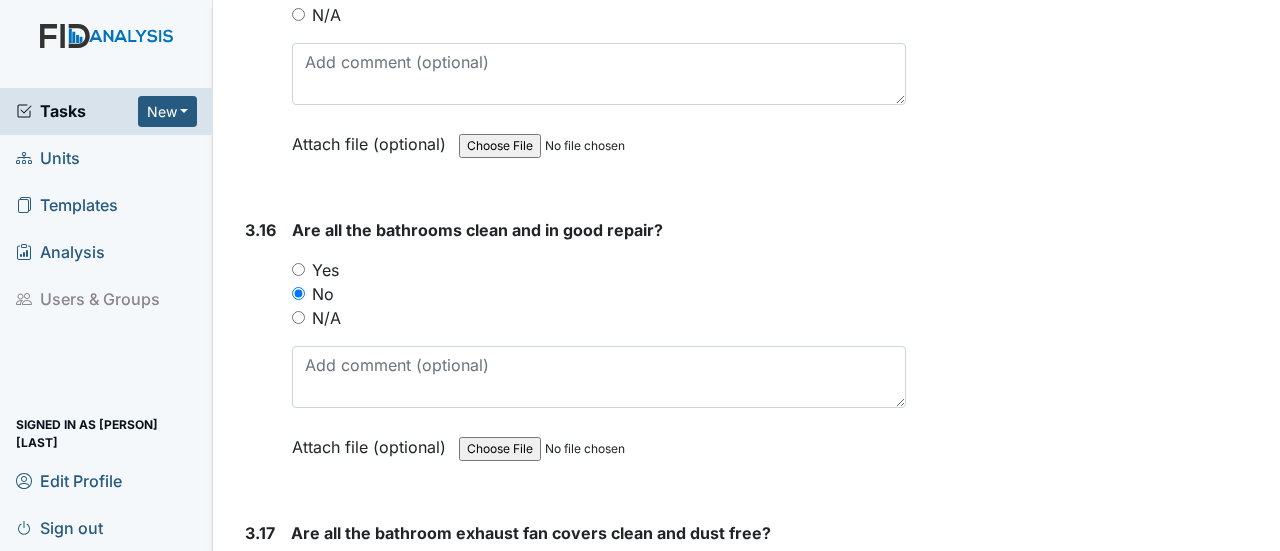 click on "Yes" at bounding box center [297, 572] 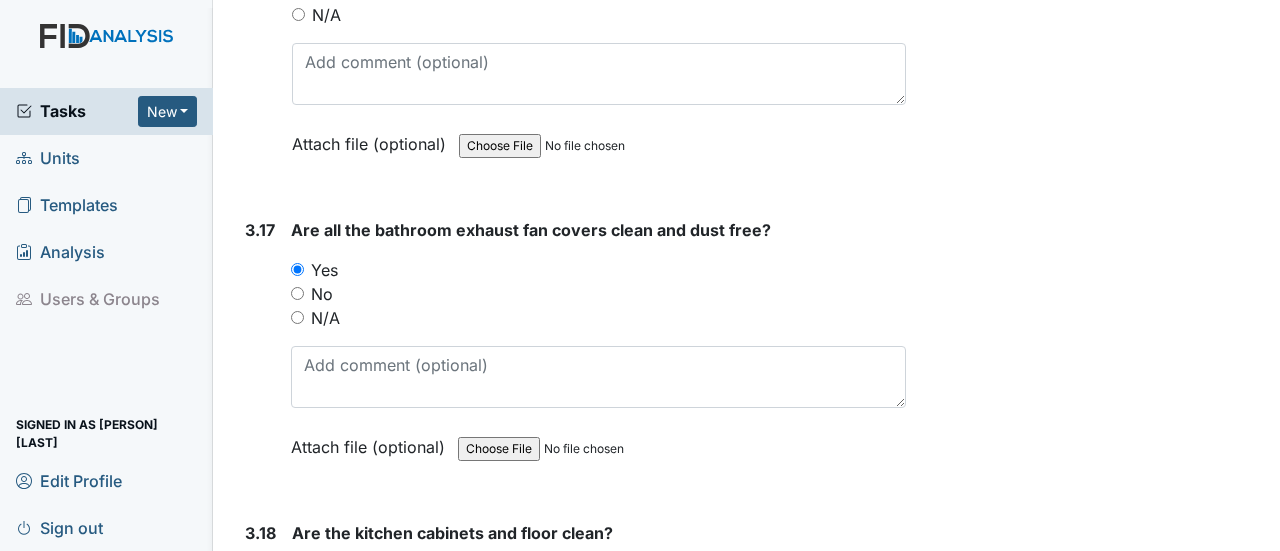 scroll, scrollTop: 8002, scrollLeft: 0, axis: vertical 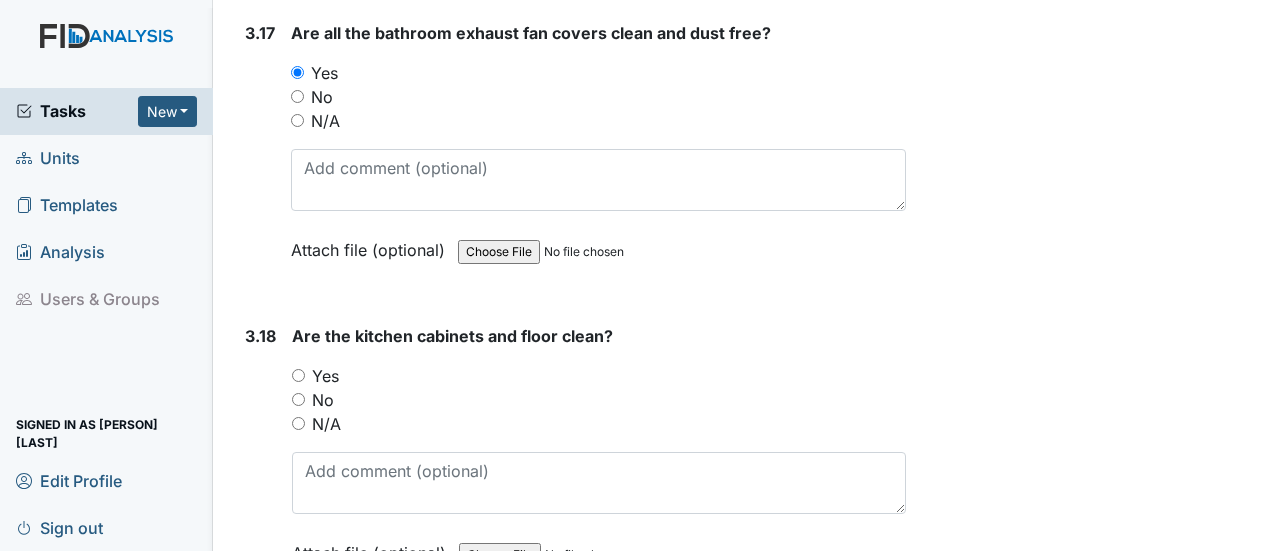 click on "Yes" at bounding box center [298, 375] 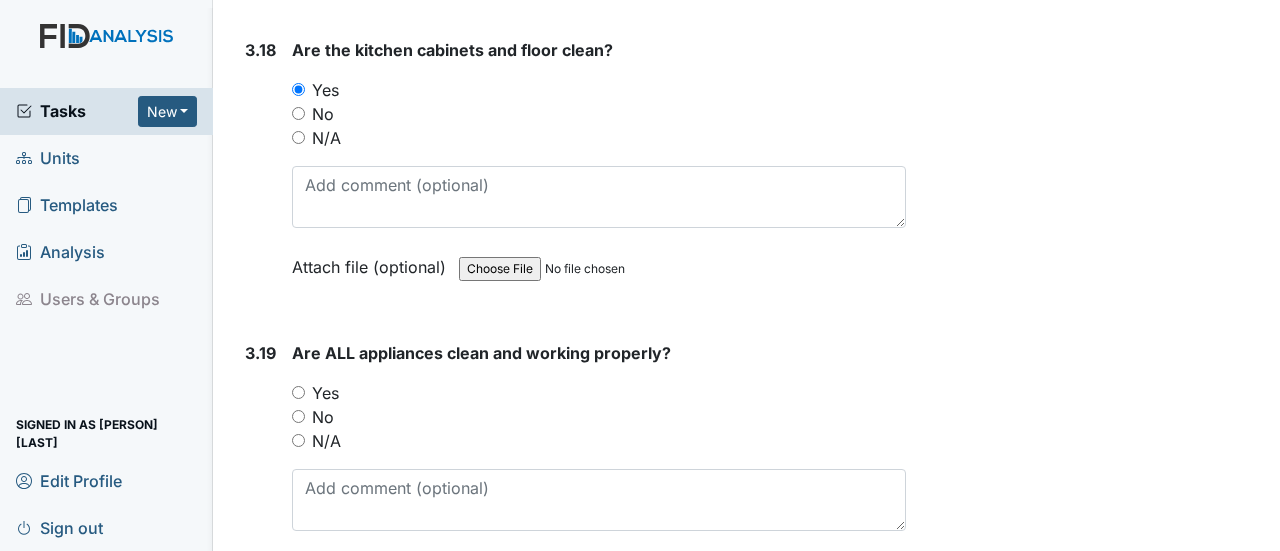 scroll, scrollTop: 8402, scrollLeft: 0, axis: vertical 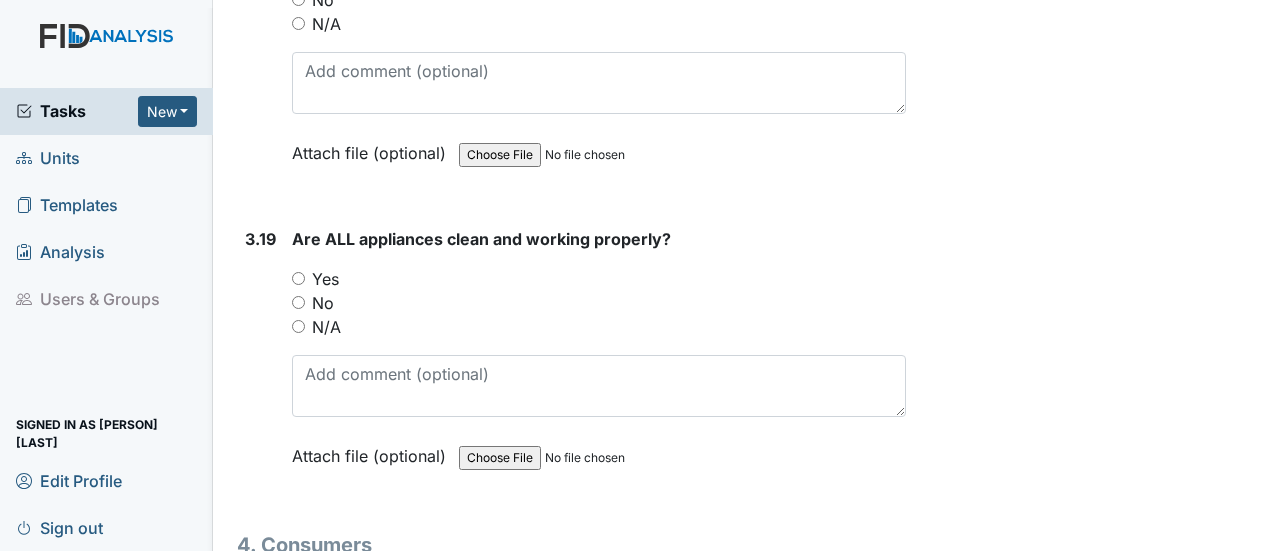 click on "No" at bounding box center (298, 302) 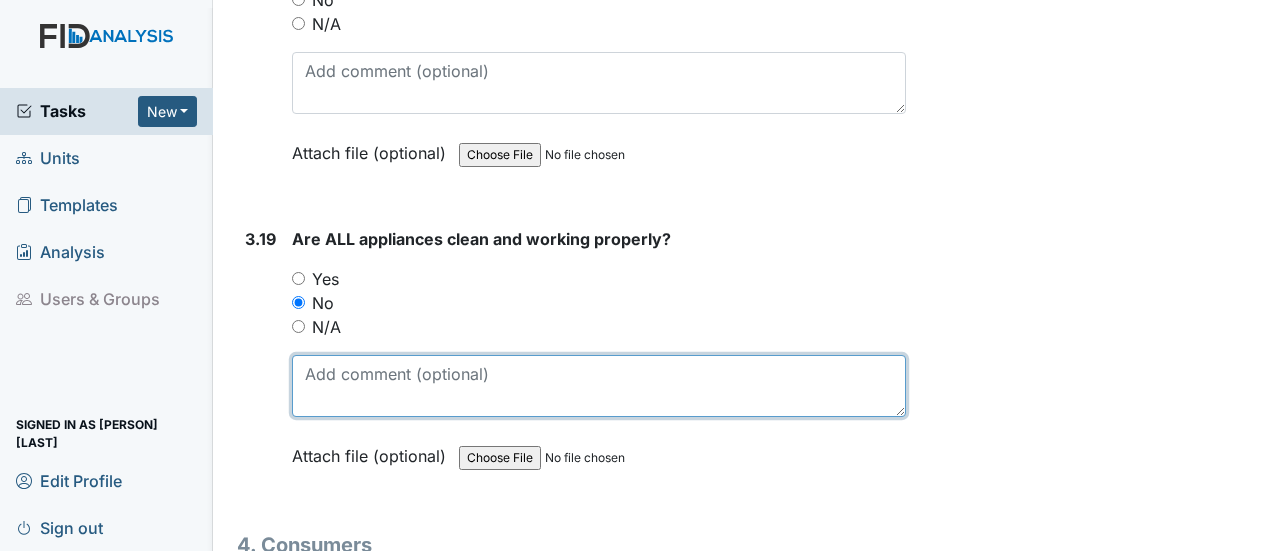 click at bounding box center (599, 386) 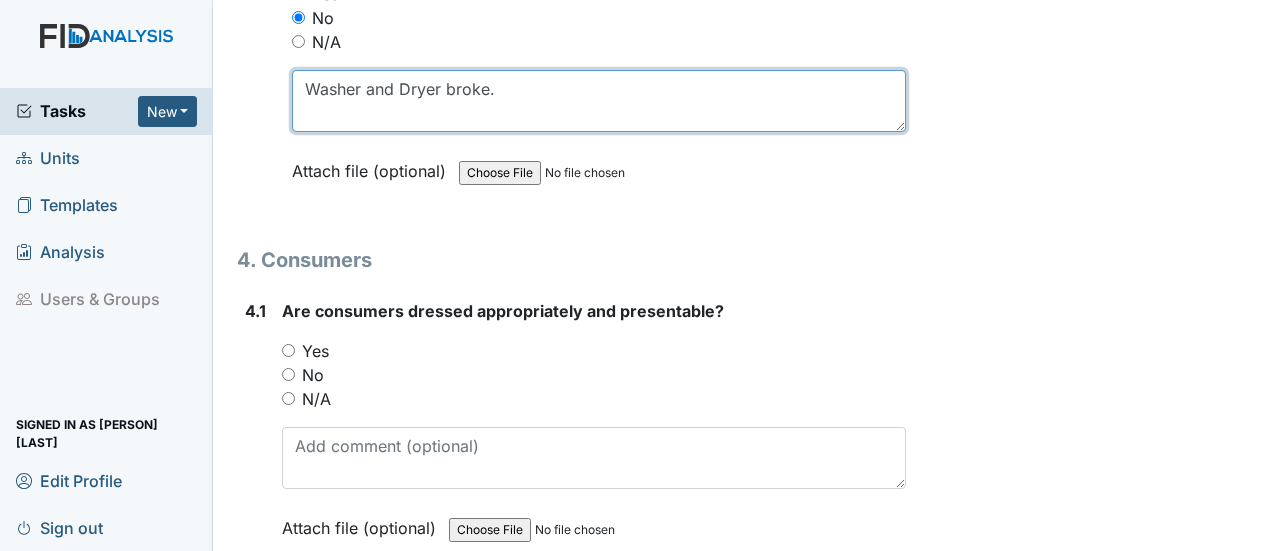 scroll, scrollTop: 8702, scrollLeft: 0, axis: vertical 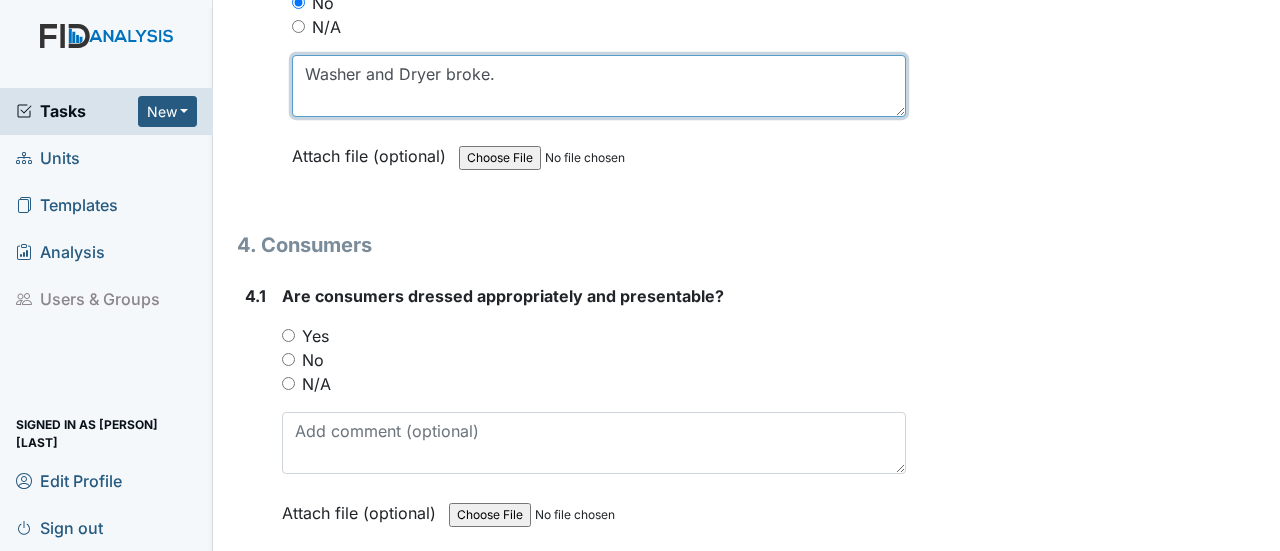 type on "Washer and Dryer broke." 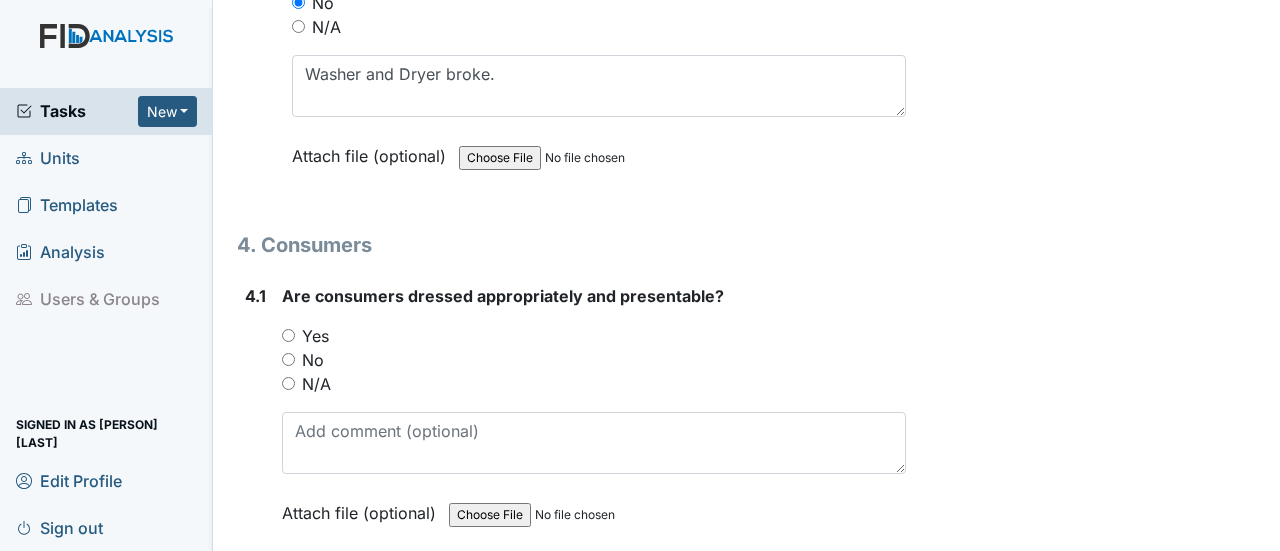 click on "Yes" at bounding box center [288, 335] 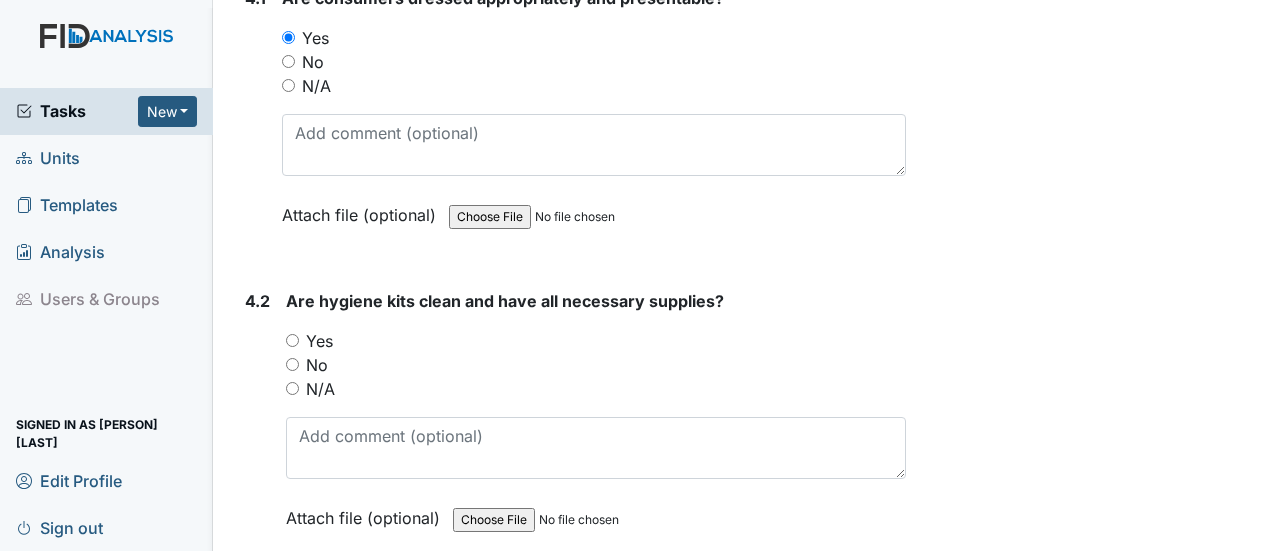 scroll, scrollTop: 9002, scrollLeft: 0, axis: vertical 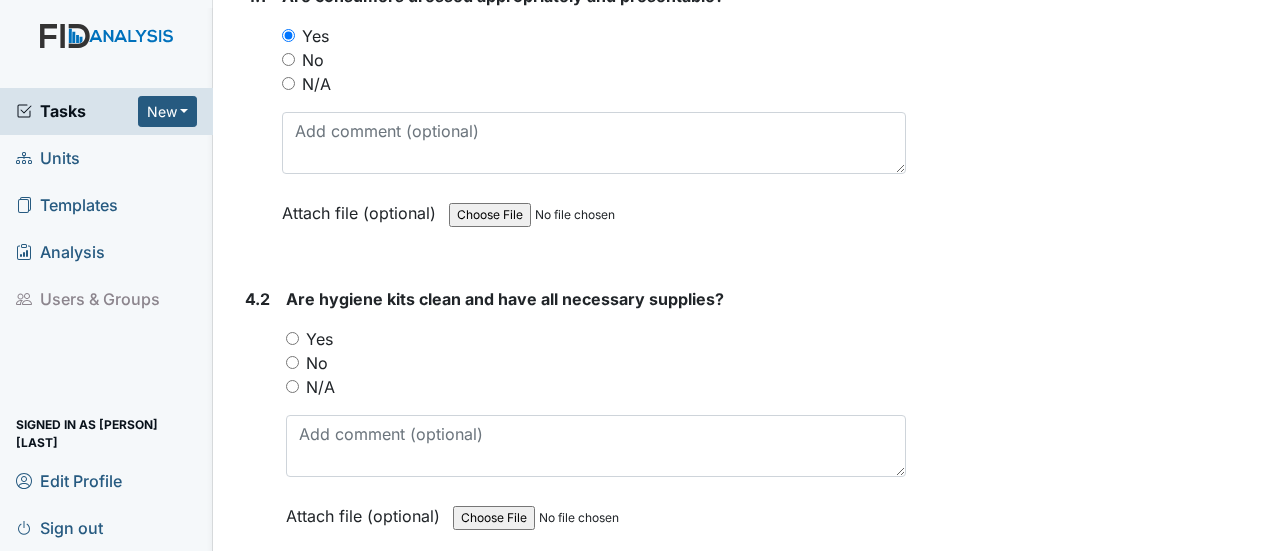 click on "Yes" at bounding box center (292, 338) 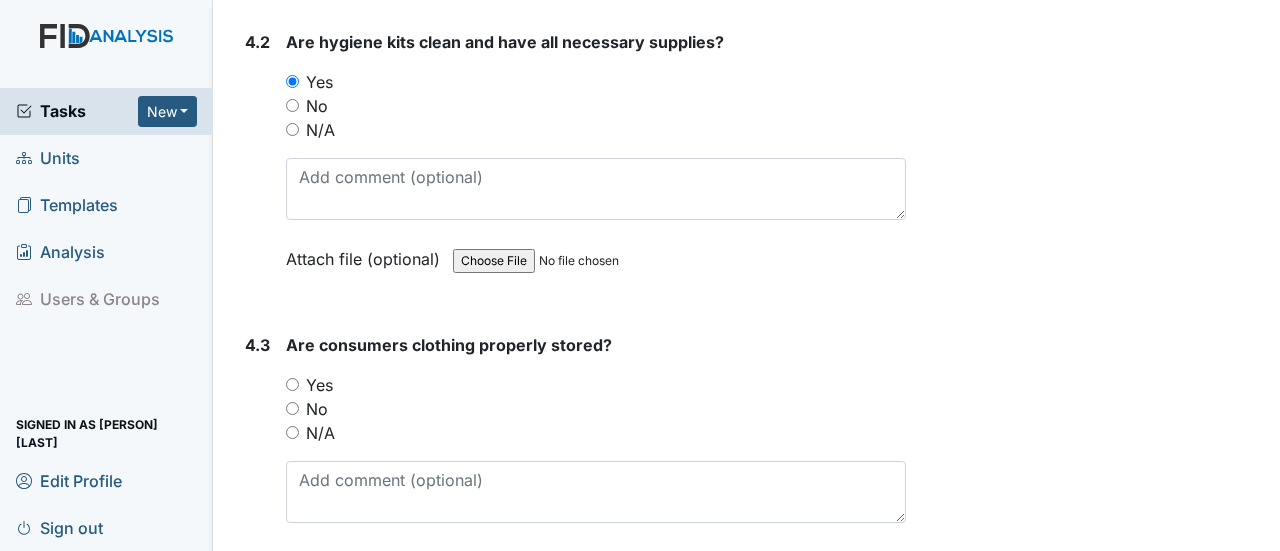 scroll, scrollTop: 9302, scrollLeft: 0, axis: vertical 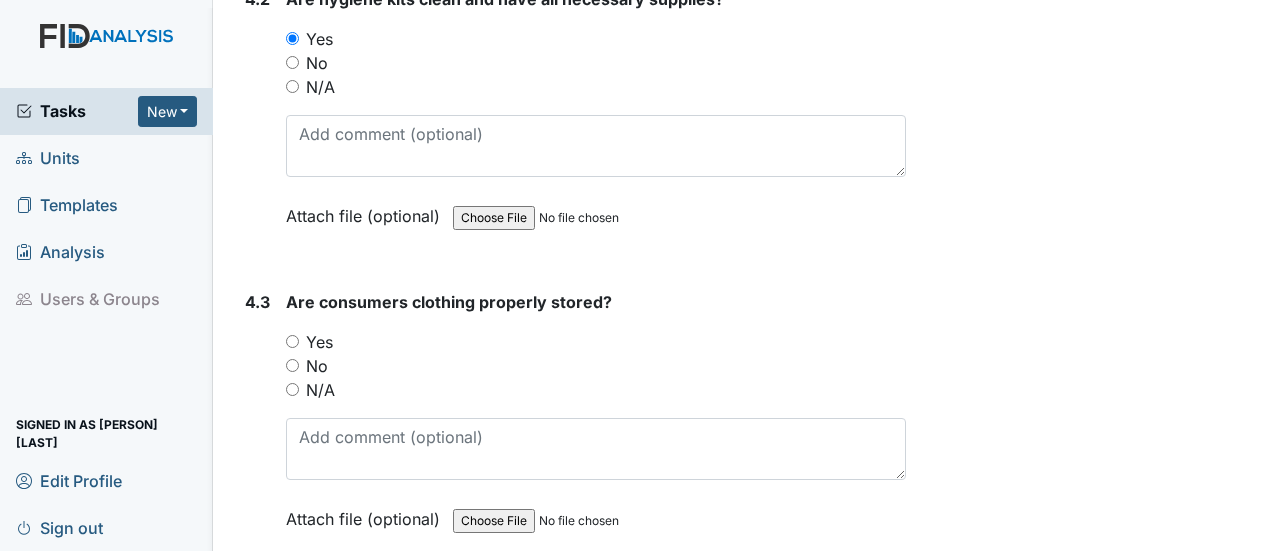 click on "Yes" at bounding box center (292, 341) 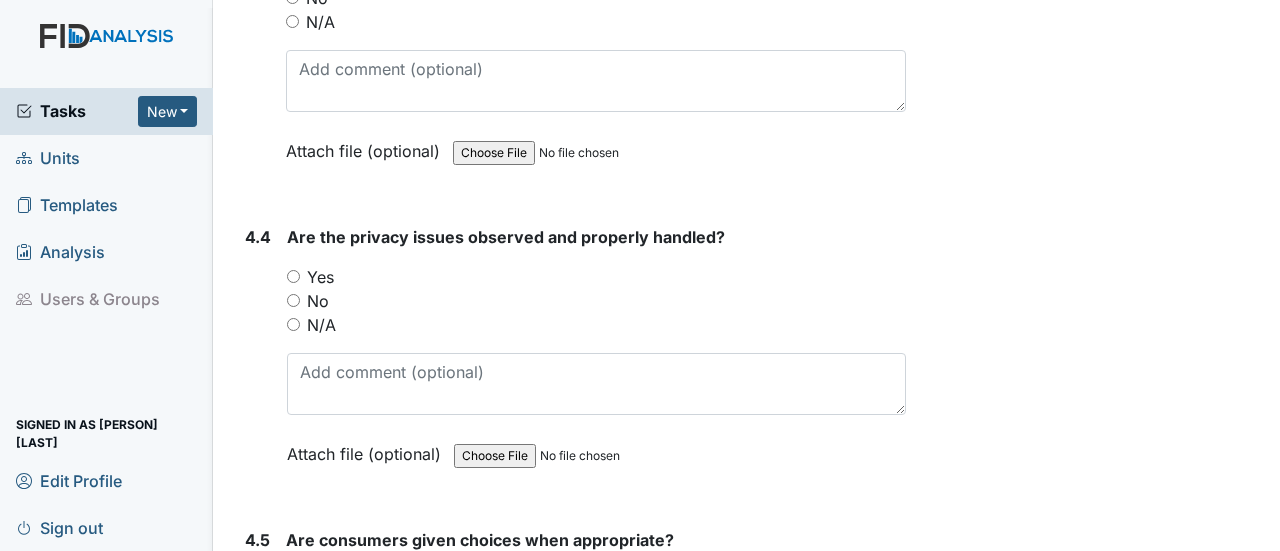scroll, scrollTop: 9702, scrollLeft: 0, axis: vertical 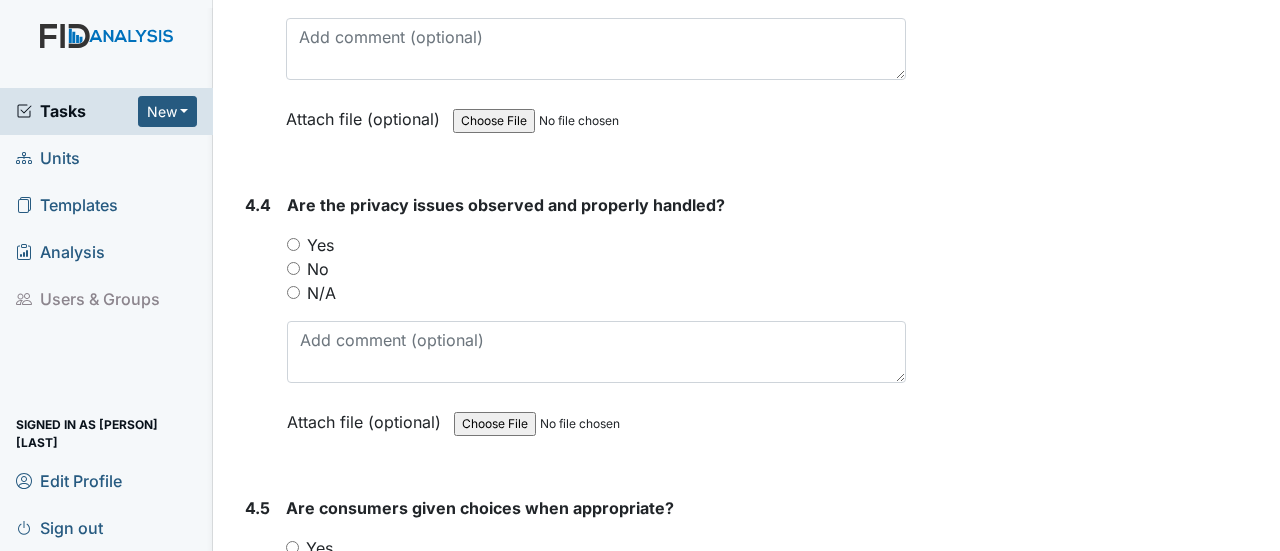 click on "Yes" at bounding box center (293, 244) 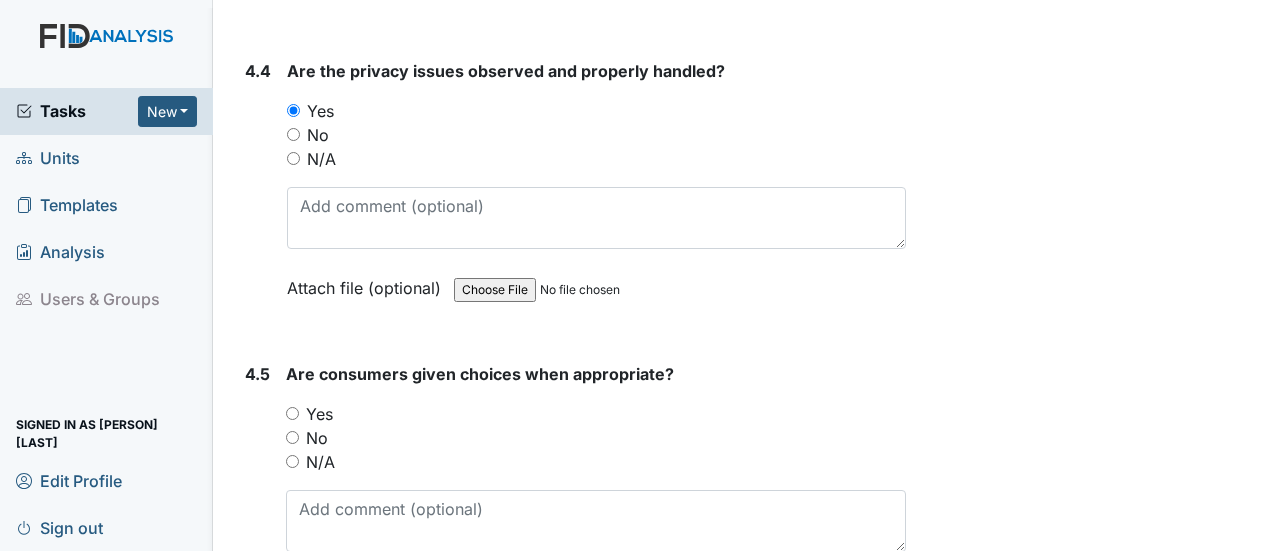 scroll, scrollTop: 10002, scrollLeft: 0, axis: vertical 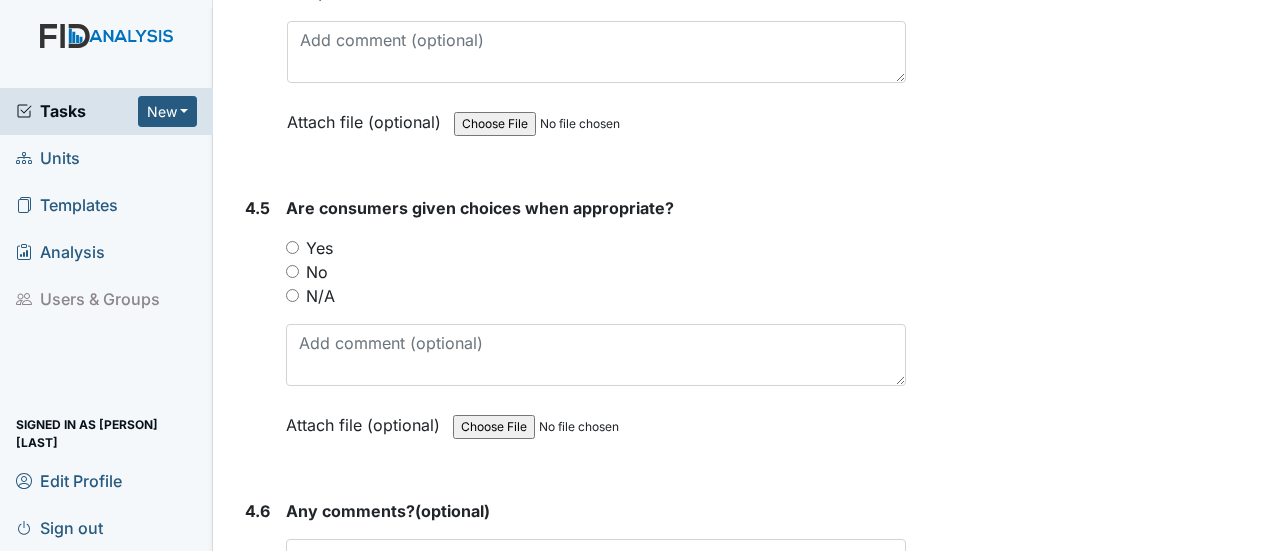 click on "Yes" at bounding box center [292, 247] 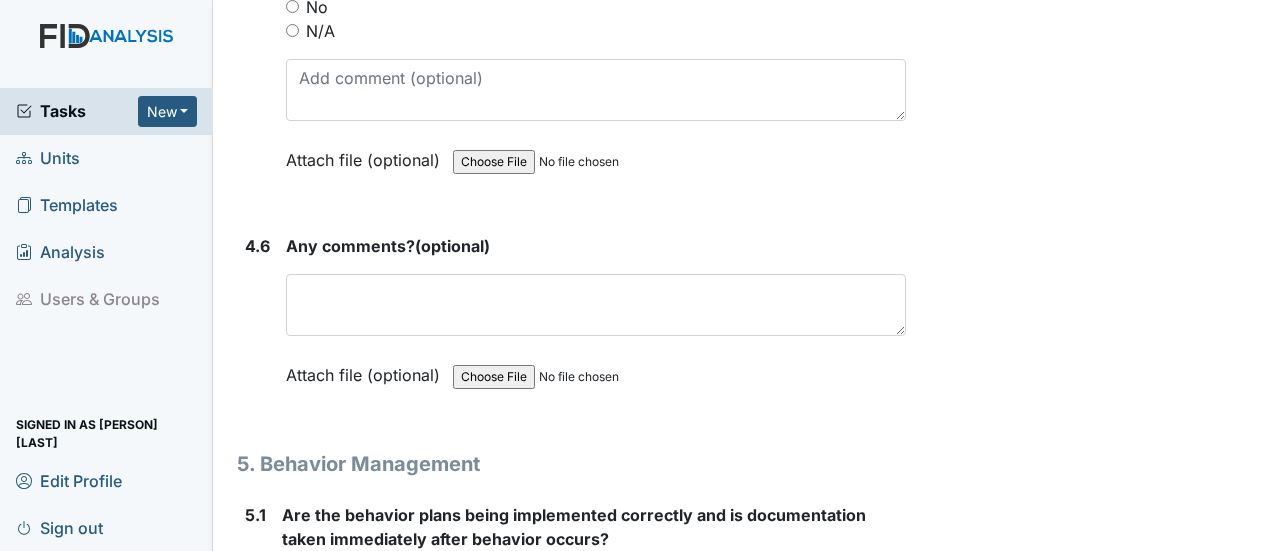 scroll, scrollTop: 10302, scrollLeft: 0, axis: vertical 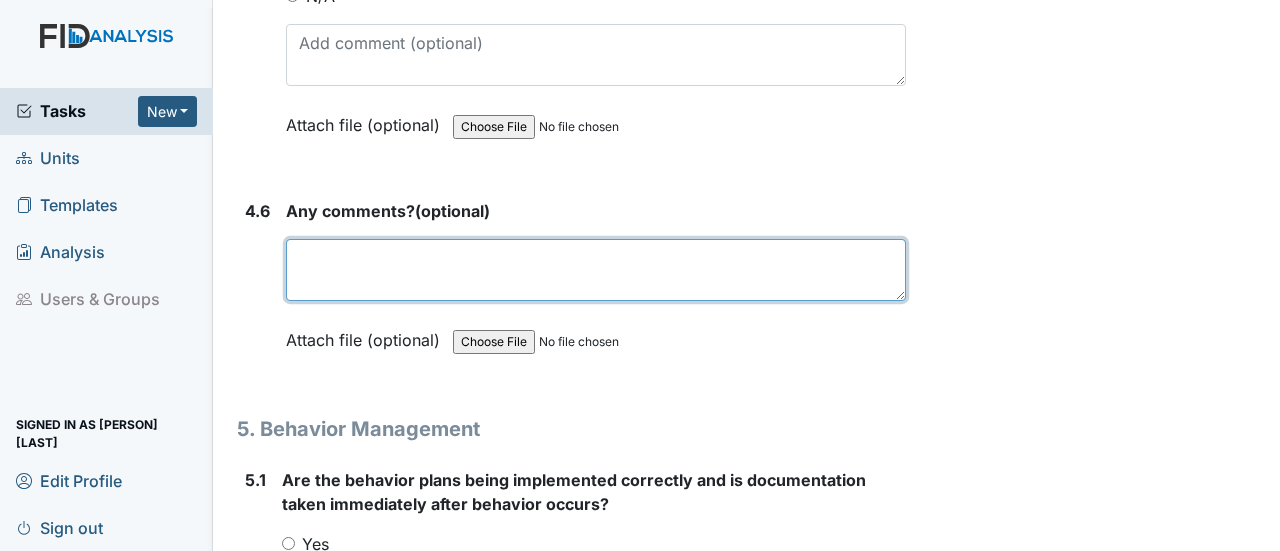 click at bounding box center (596, 270) 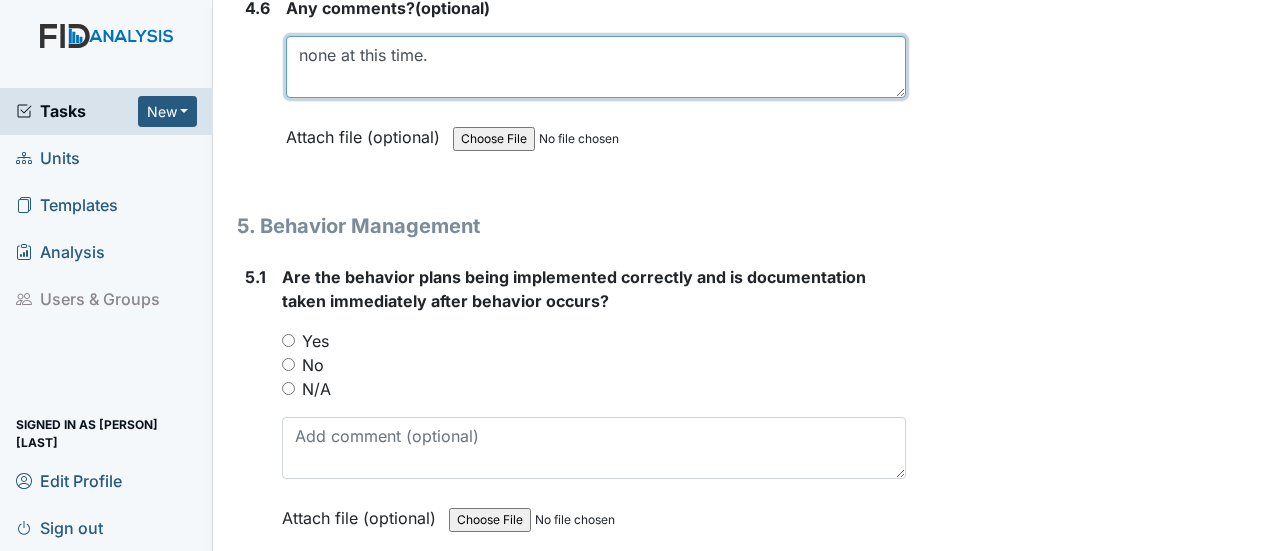 scroll, scrollTop: 10602, scrollLeft: 0, axis: vertical 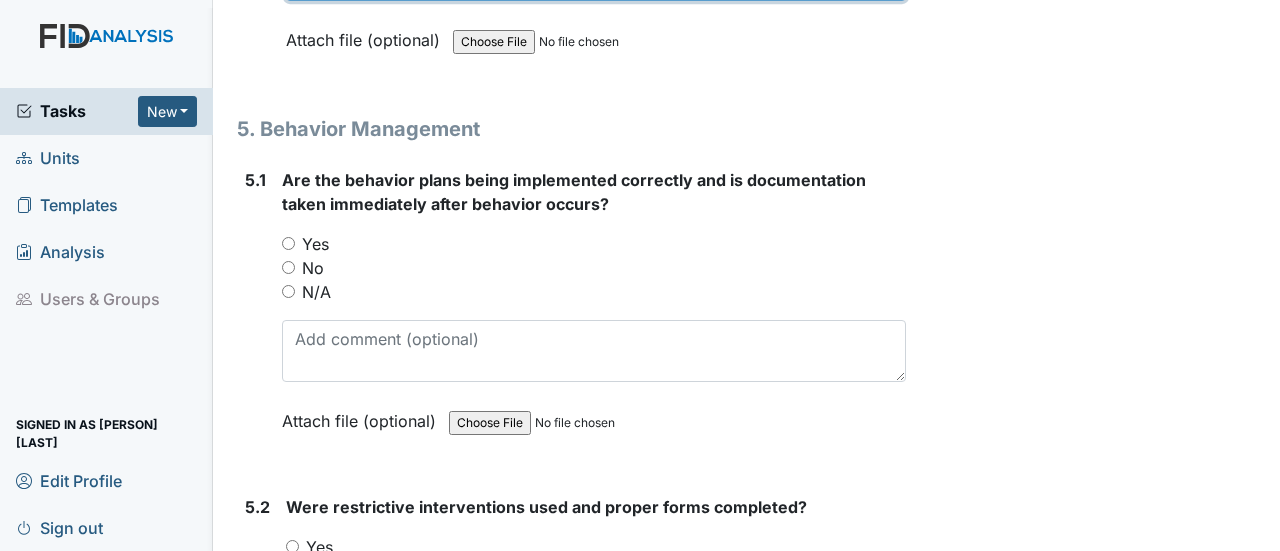 type on "none at this time." 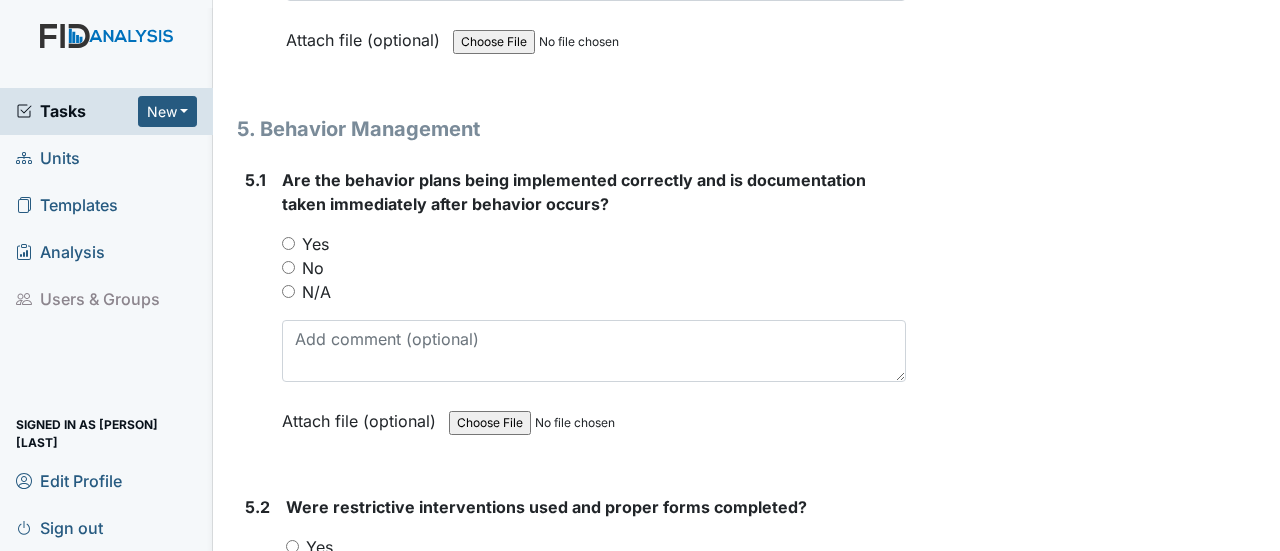 click on "Yes" at bounding box center (288, 243) 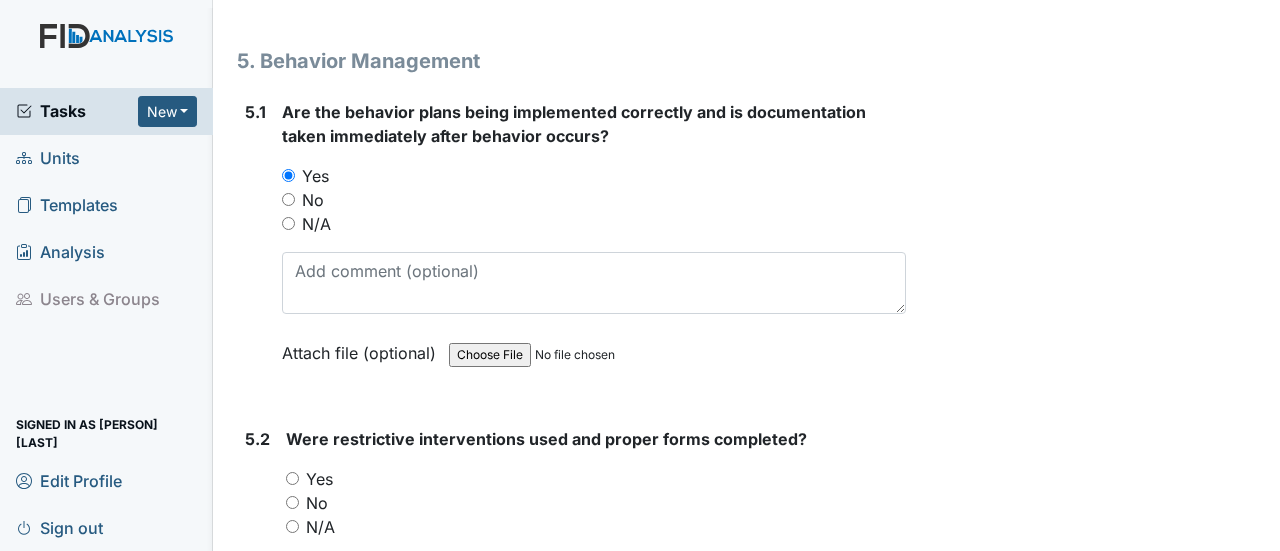 scroll, scrollTop: 10802, scrollLeft: 0, axis: vertical 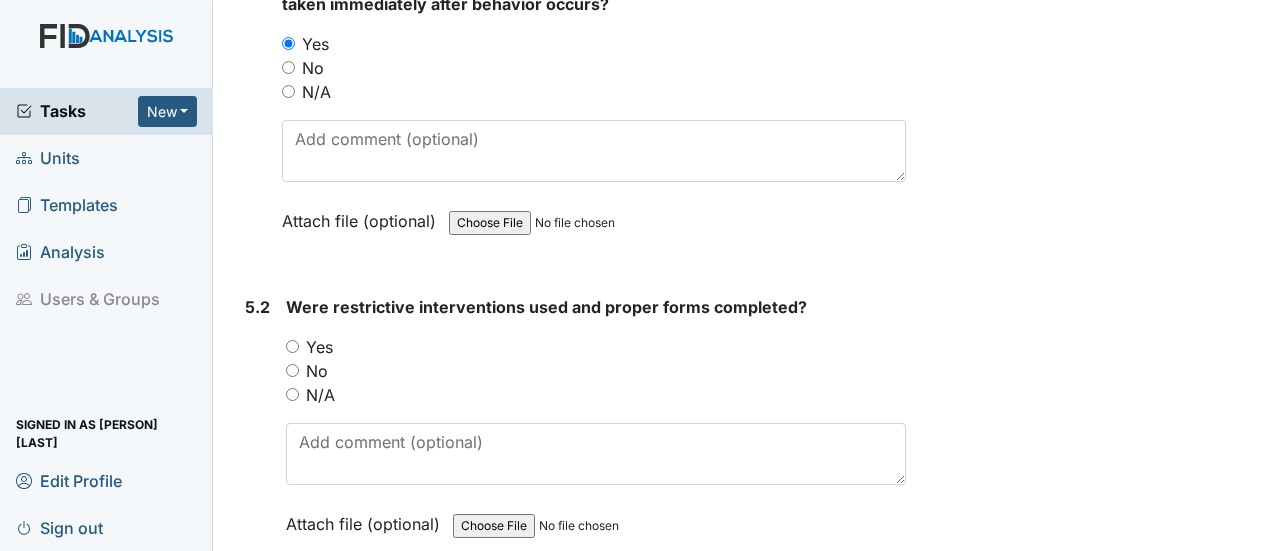 drag, startPoint x: 294, startPoint y: 235, endPoint x: 326, endPoint y: 261, distance: 41.231056 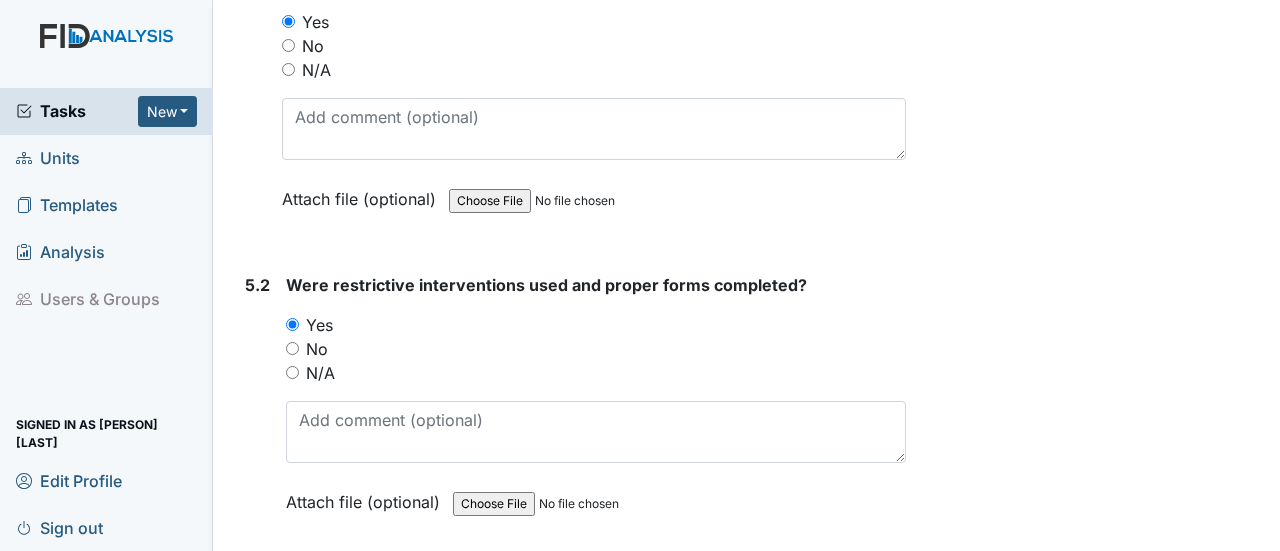 scroll, scrollTop: 10802, scrollLeft: 0, axis: vertical 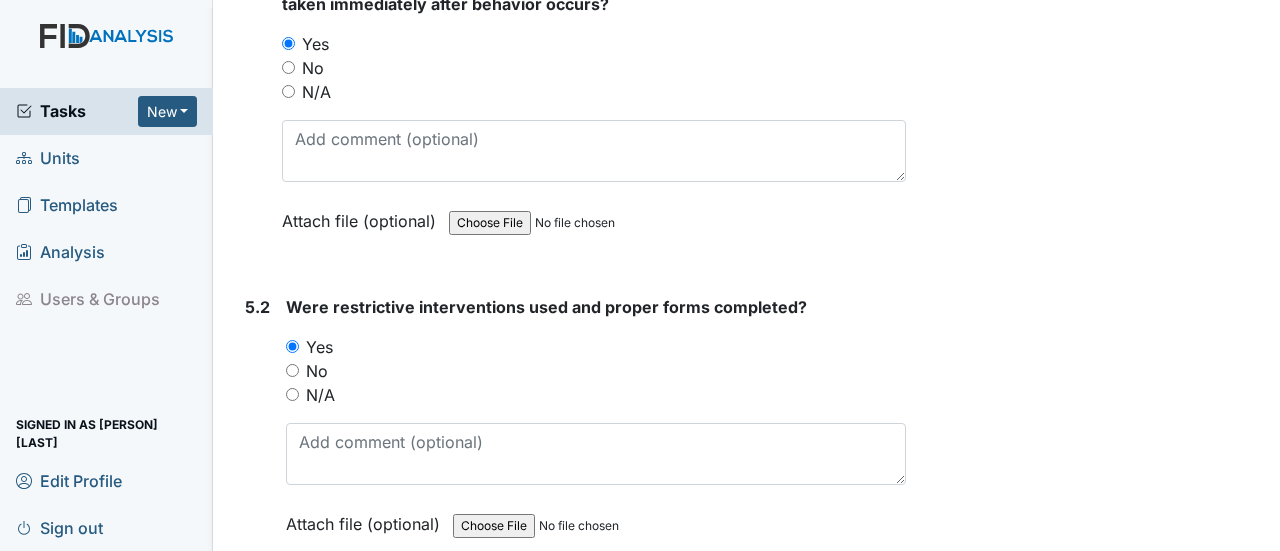 click on "N/A" at bounding box center (292, 394) 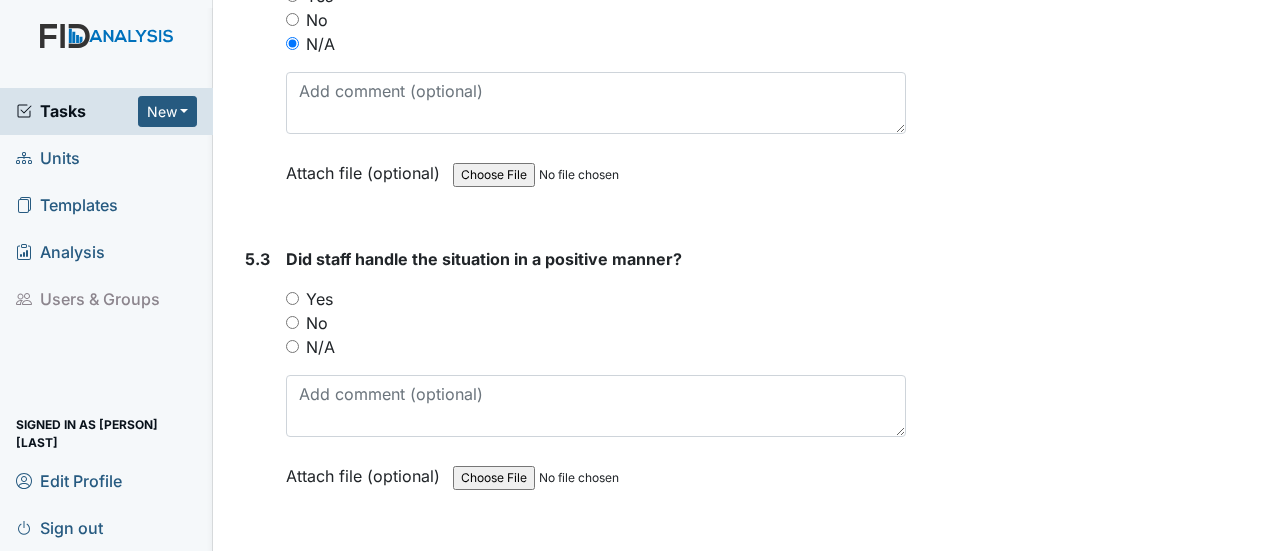 scroll, scrollTop: 11202, scrollLeft: 0, axis: vertical 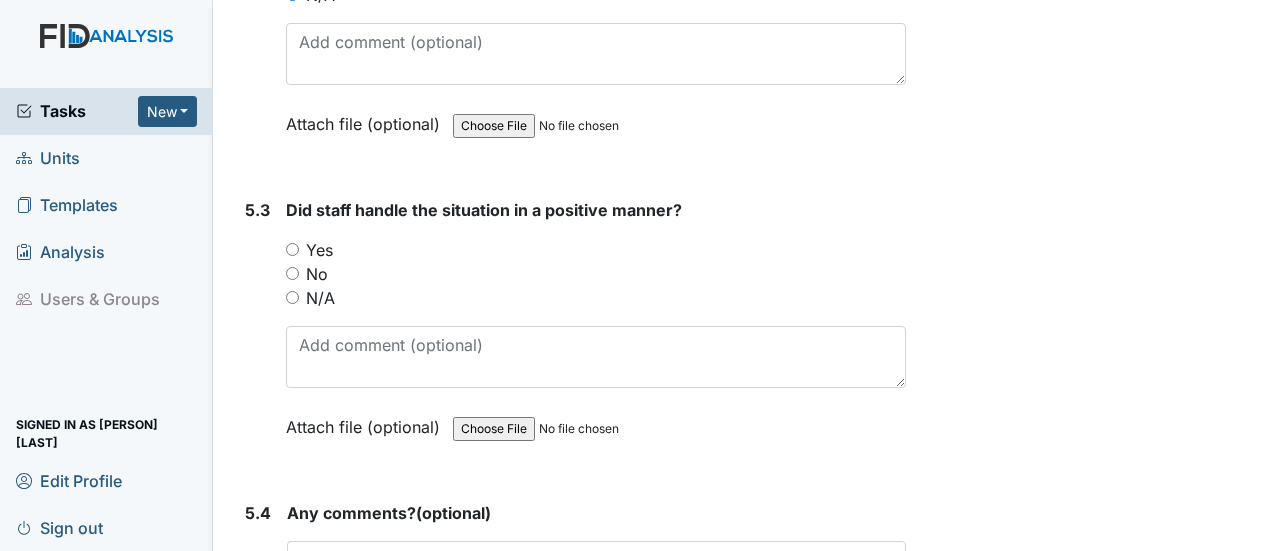 click on "N/A" at bounding box center (292, 297) 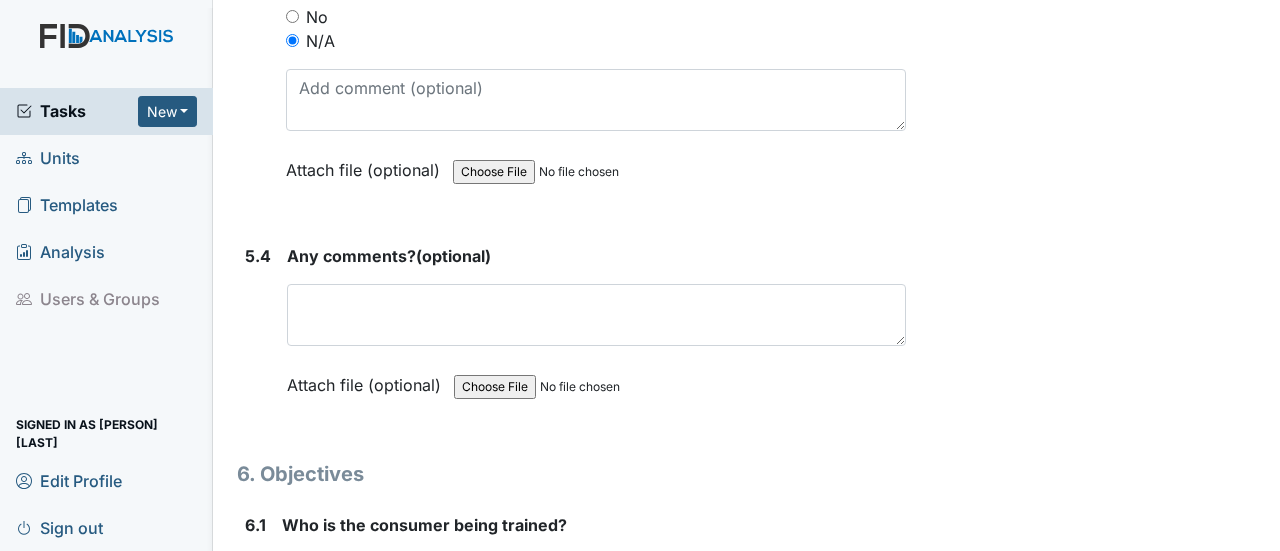 scroll, scrollTop: 11502, scrollLeft: 0, axis: vertical 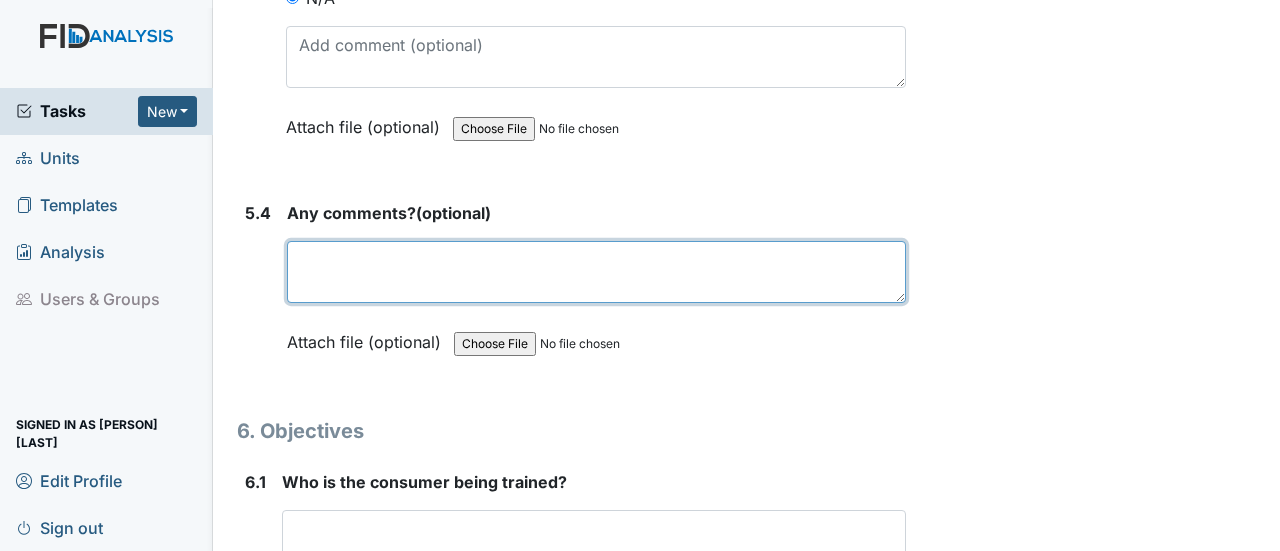 click at bounding box center [596, 272] 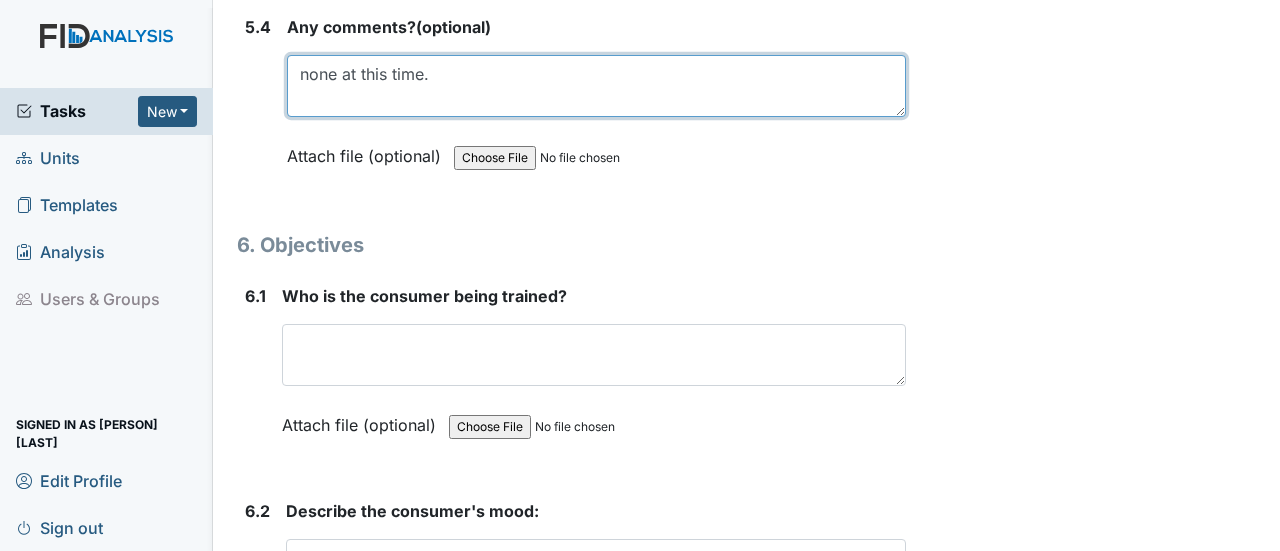 scroll, scrollTop: 11802, scrollLeft: 0, axis: vertical 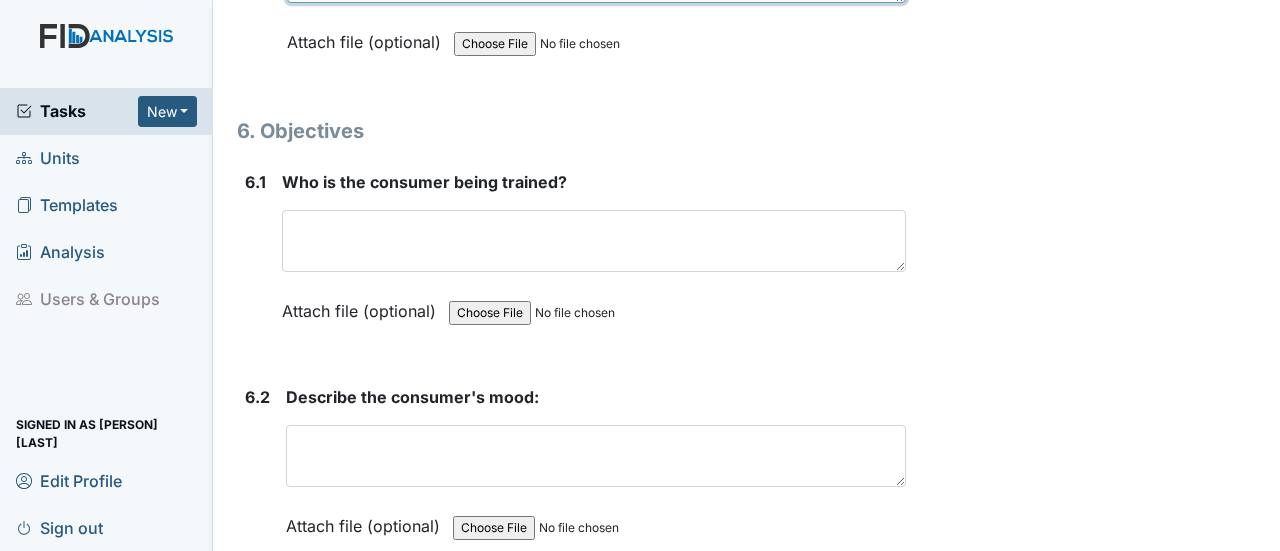 type on "none at this time." 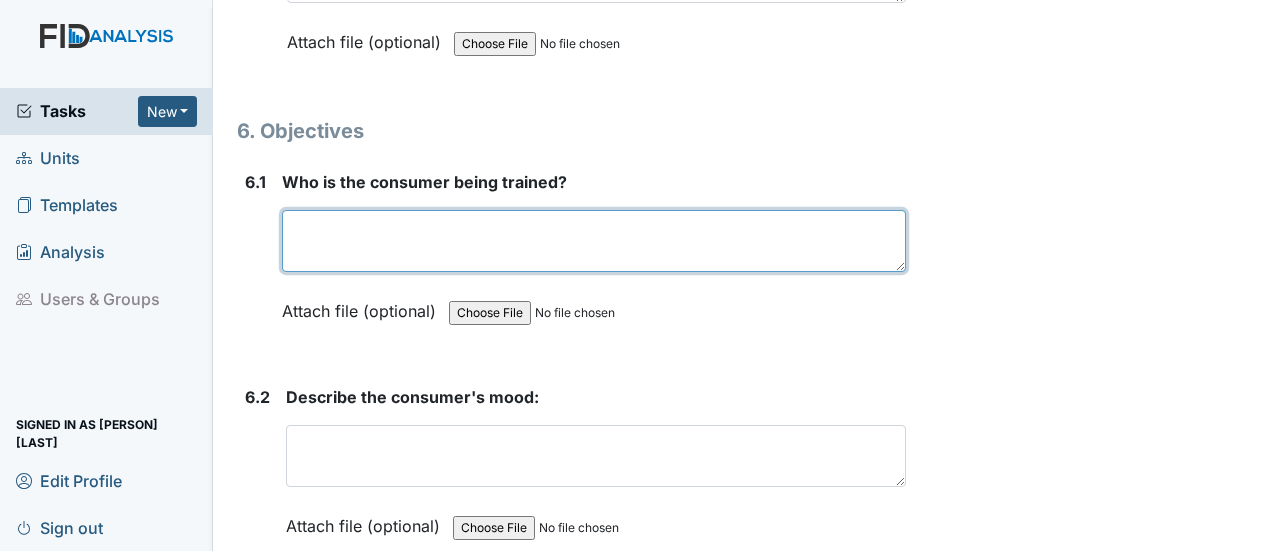 click at bounding box center (594, 241) 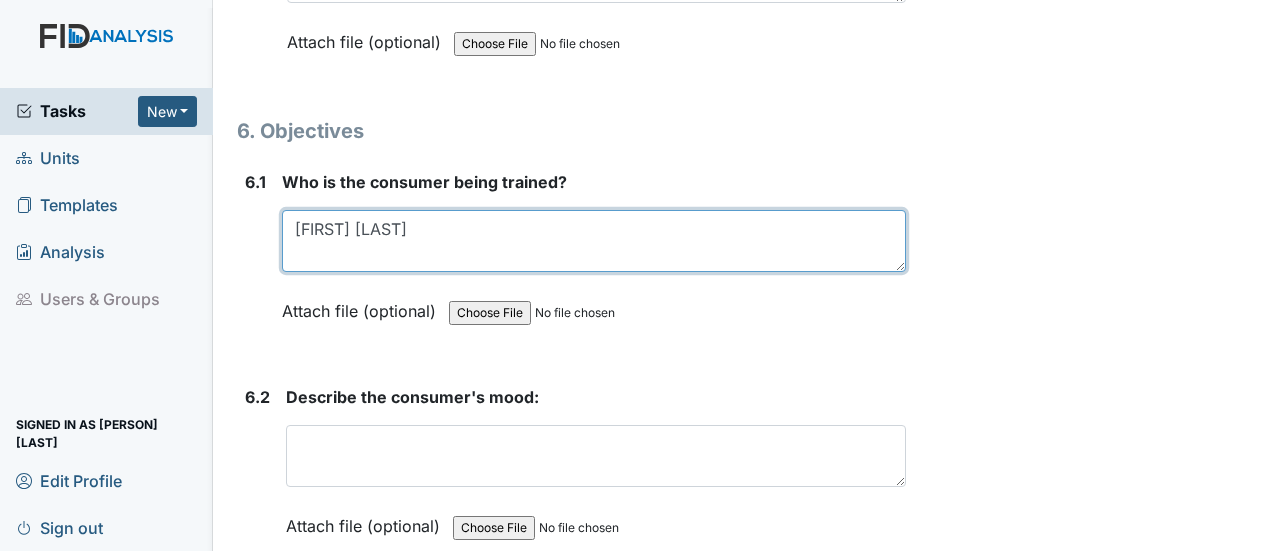 type on "[FIRST] [LAST]" 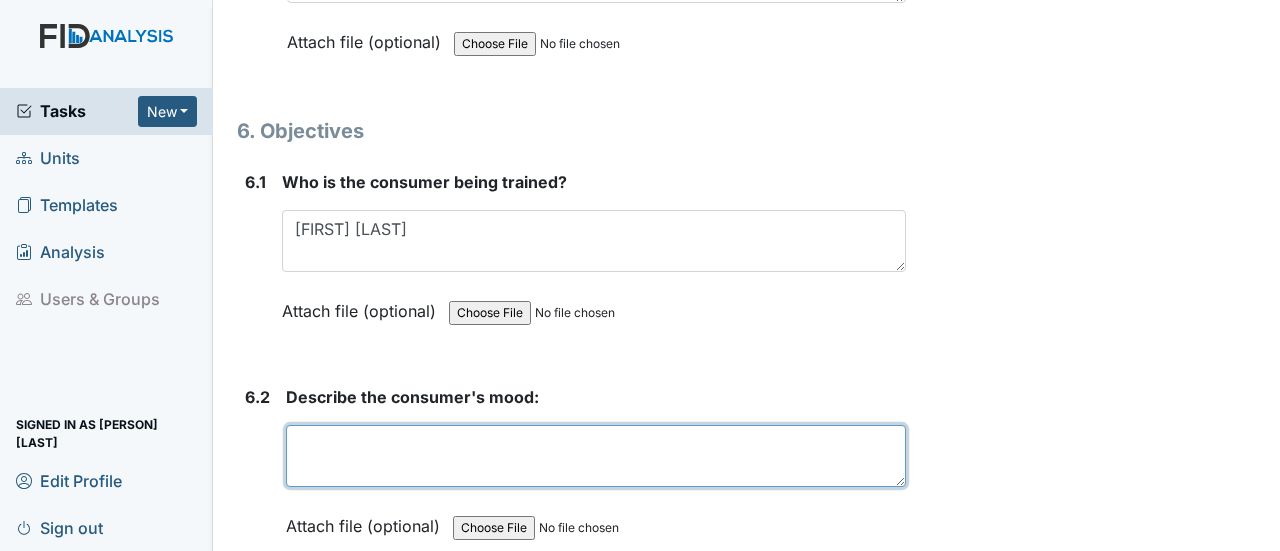 click at bounding box center (596, 456) 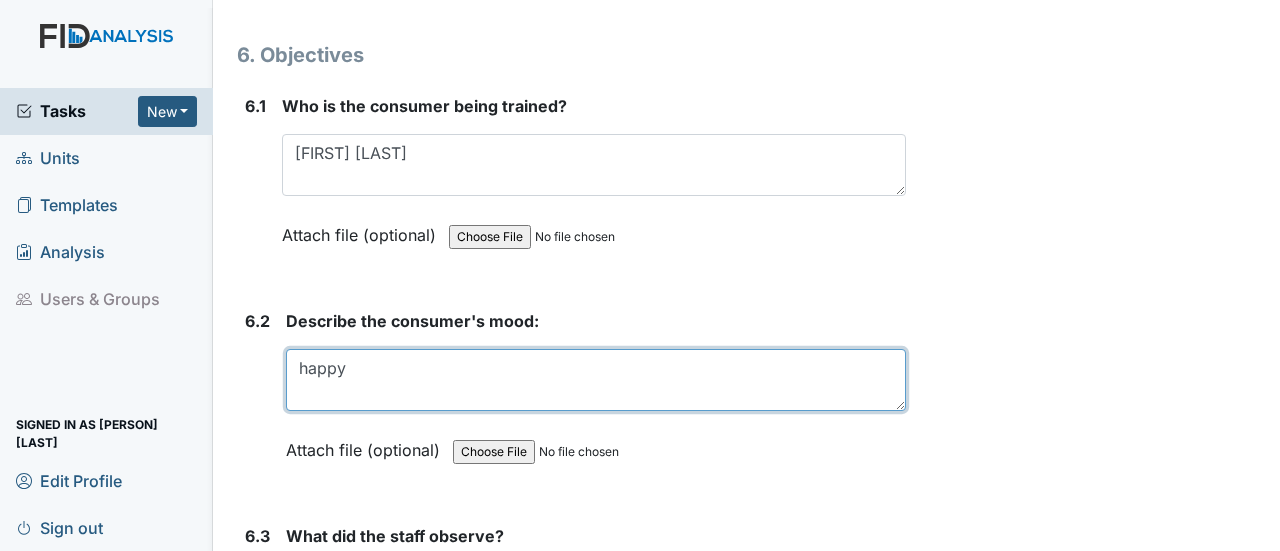 scroll, scrollTop: 12102, scrollLeft: 0, axis: vertical 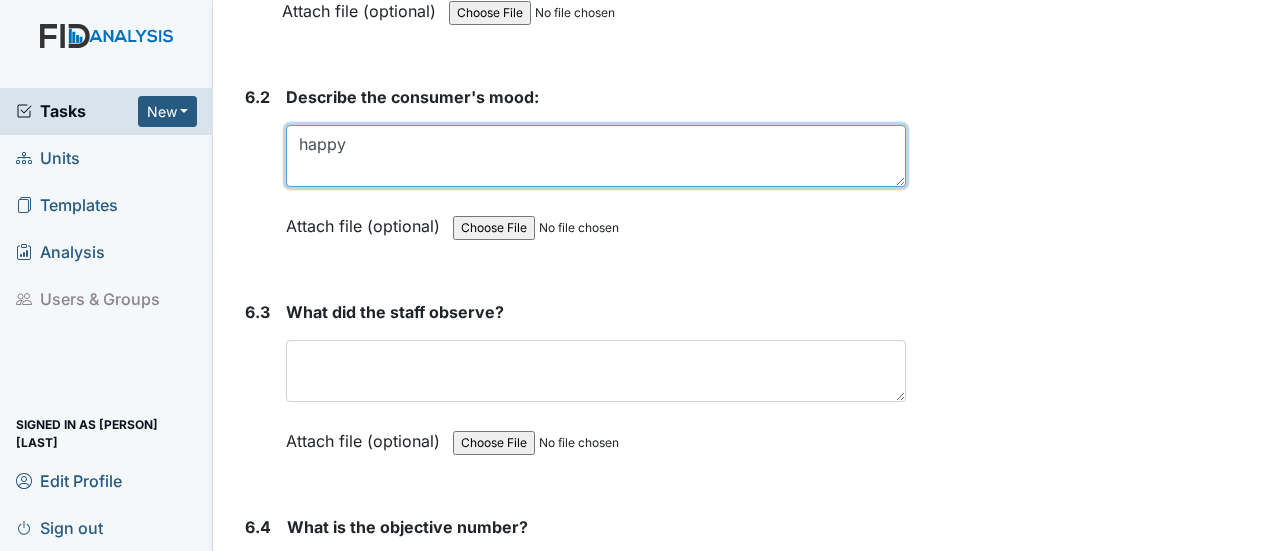 type on "happy" 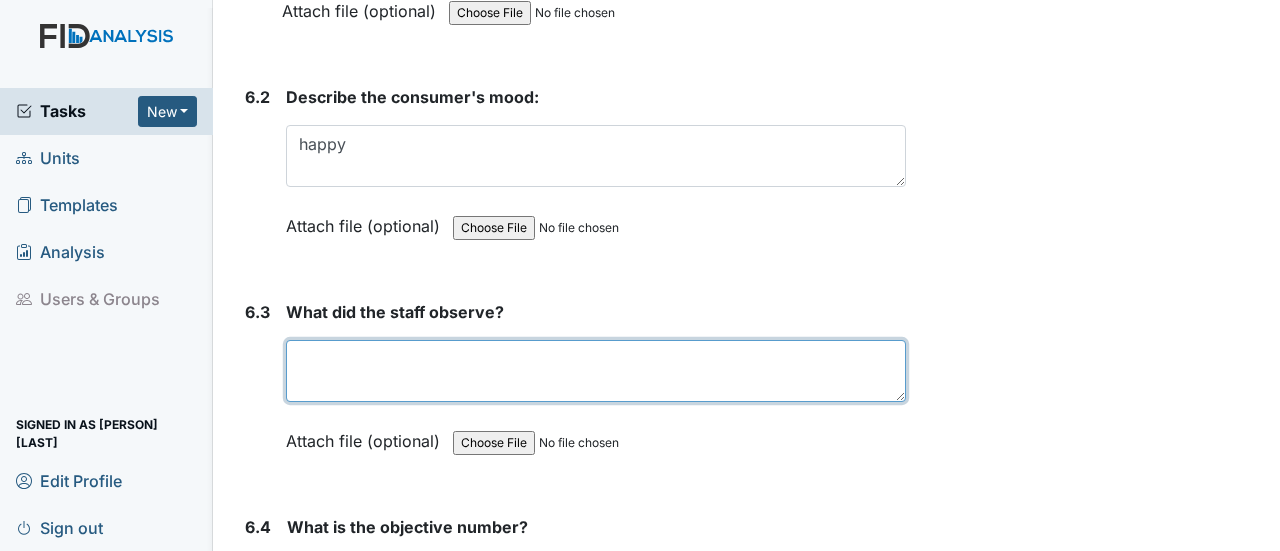 click at bounding box center (596, 371) 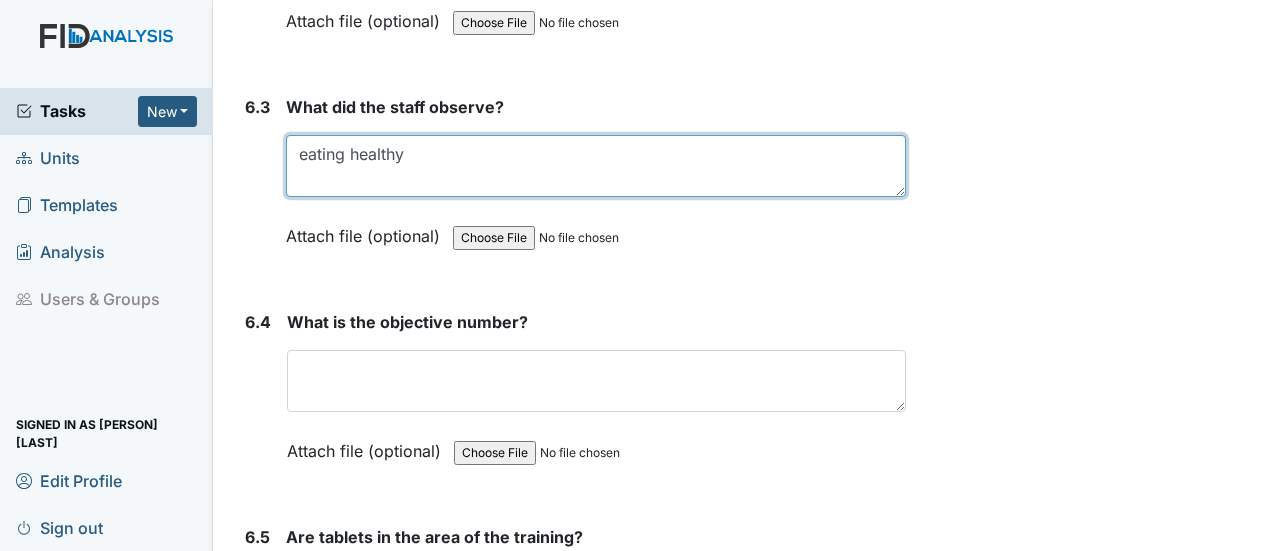 scroll, scrollTop: 12402, scrollLeft: 0, axis: vertical 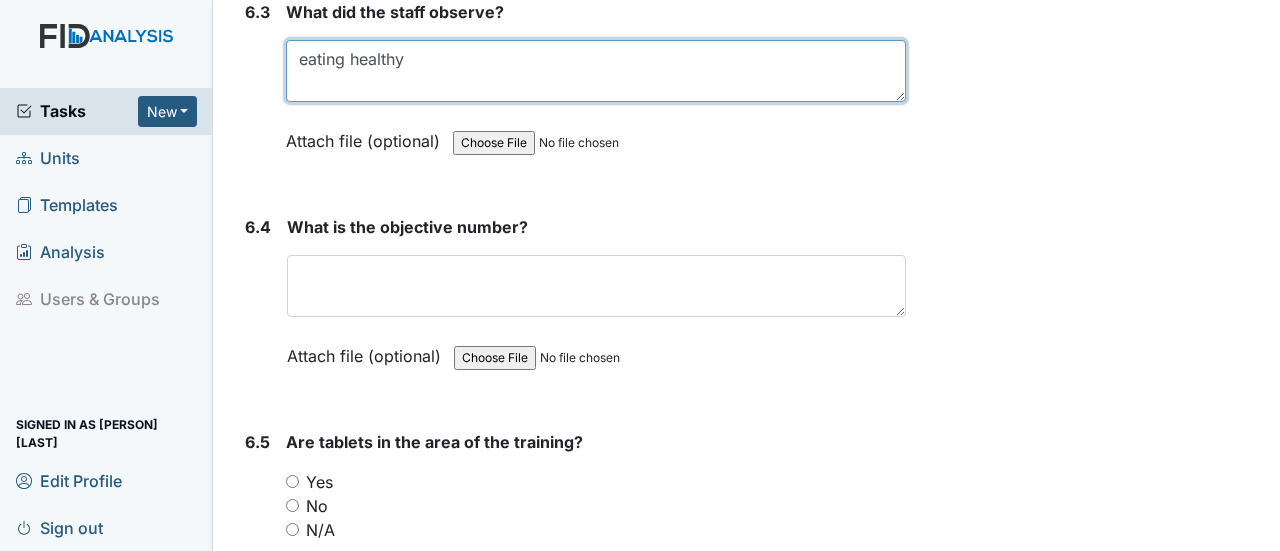 type on "eating healthy" 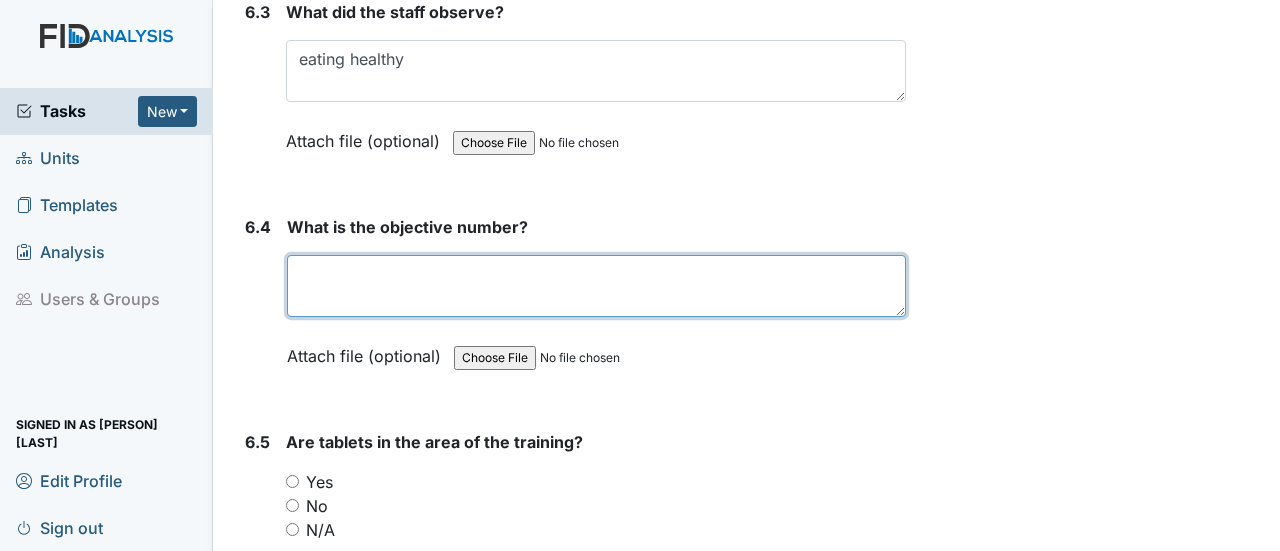 click at bounding box center [596, 286] 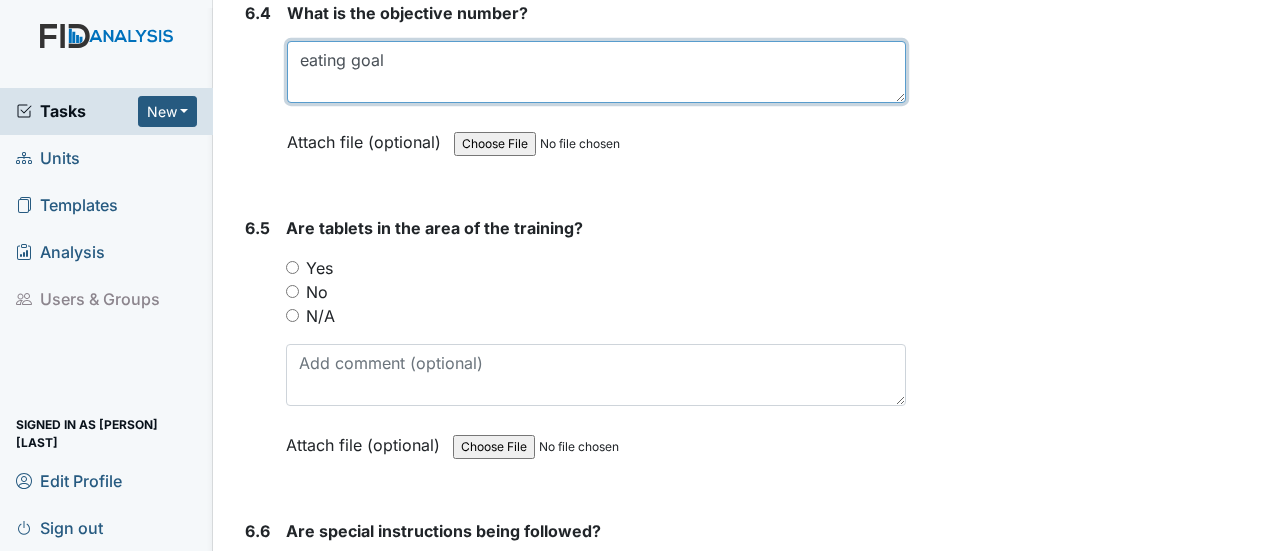 scroll, scrollTop: 12702, scrollLeft: 0, axis: vertical 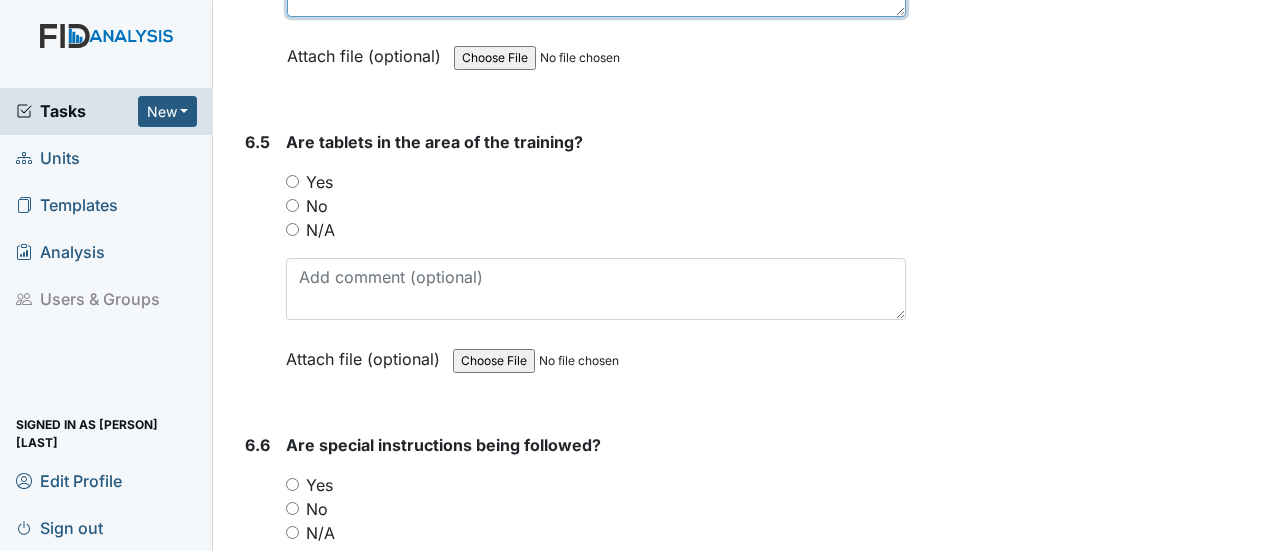 type on "eating goal" 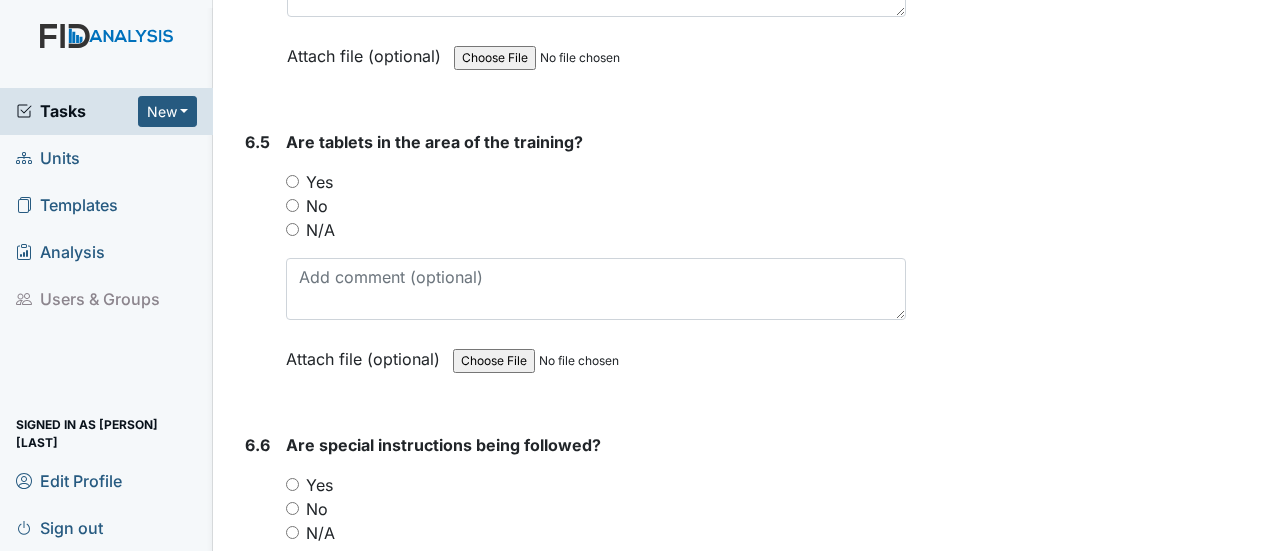 click on "Yes" at bounding box center (292, 181) 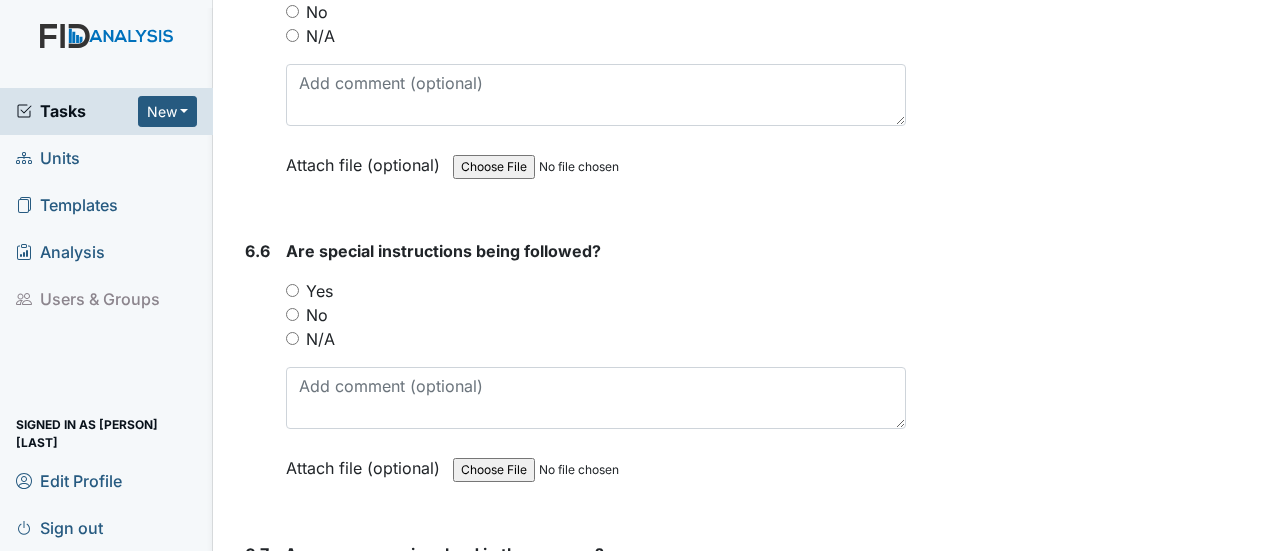 scroll, scrollTop: 12902, scrollLeft: 0, axis: vertical 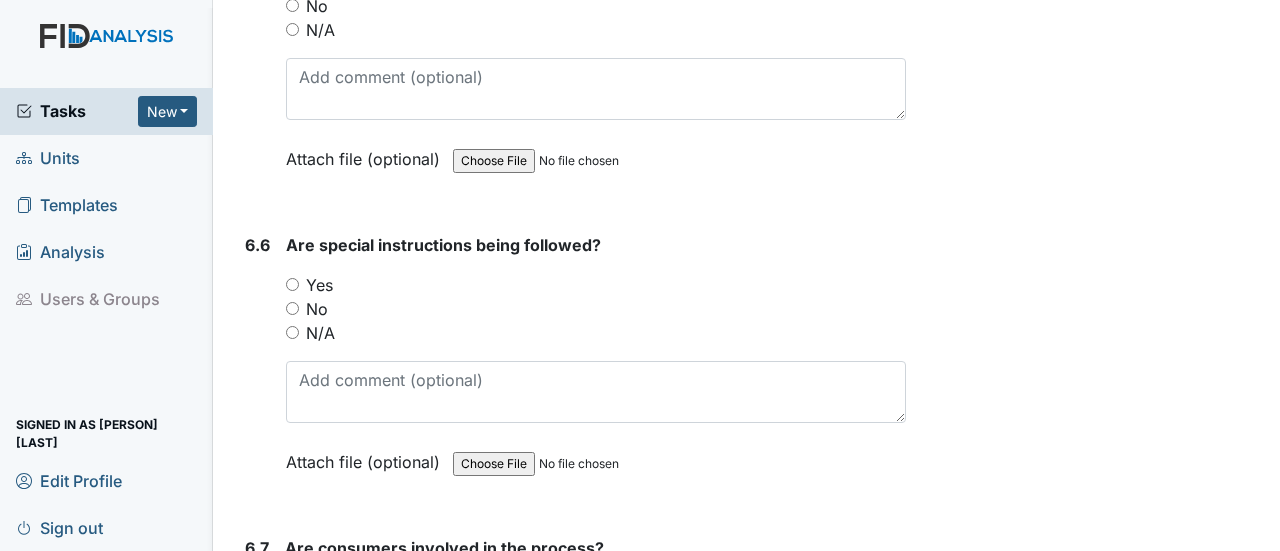 click on "Yes" at bounding box center (292, 284) 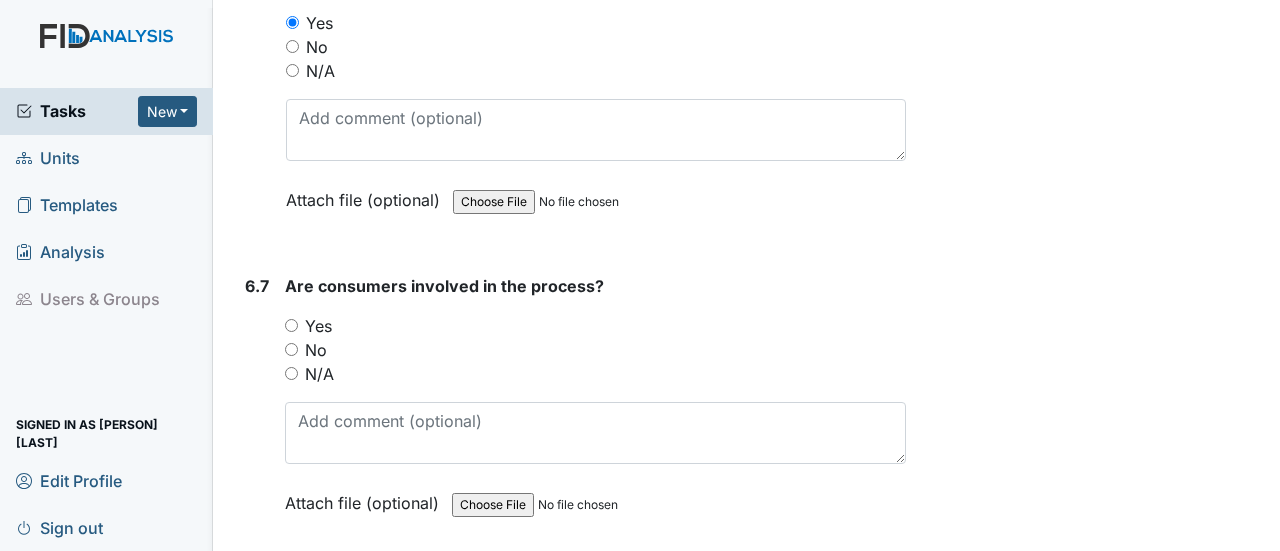 scroll, scrollTop: 13202, scrollLeft: 0, axis: vertical 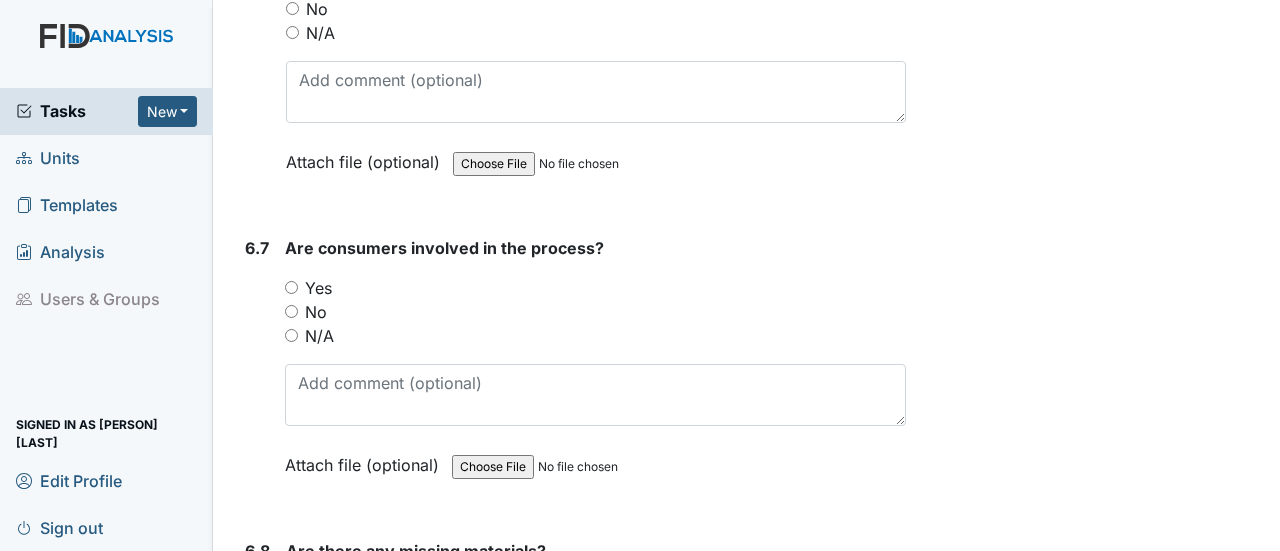 click on "Yes" at bounding box center [291, 287] 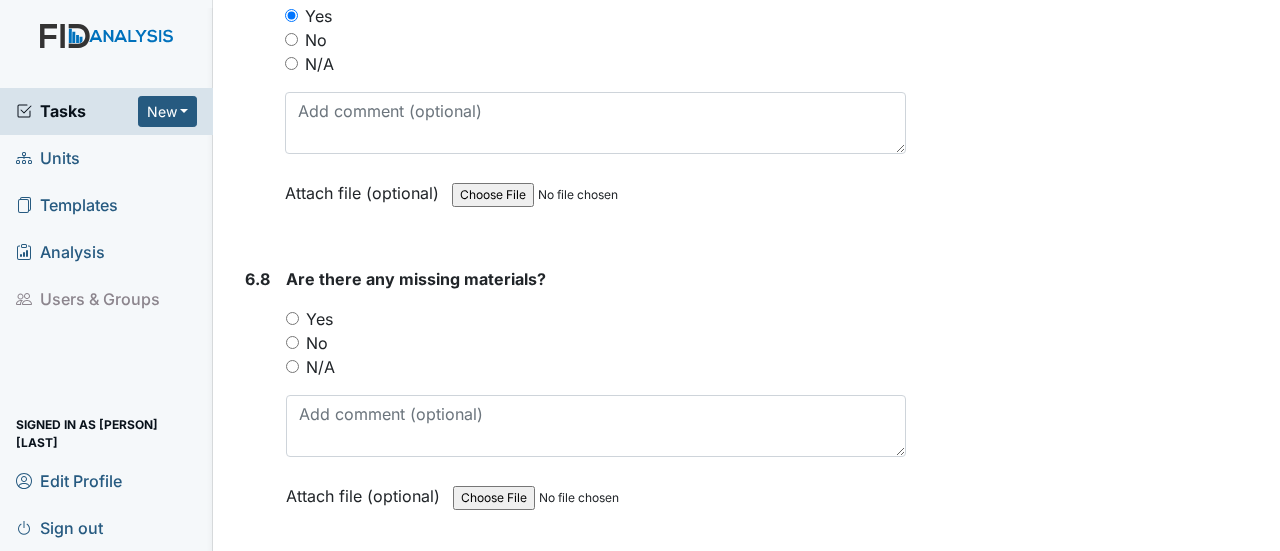 scroll, scrollTop: 13502, scrollLeft: 0, axis: vertical 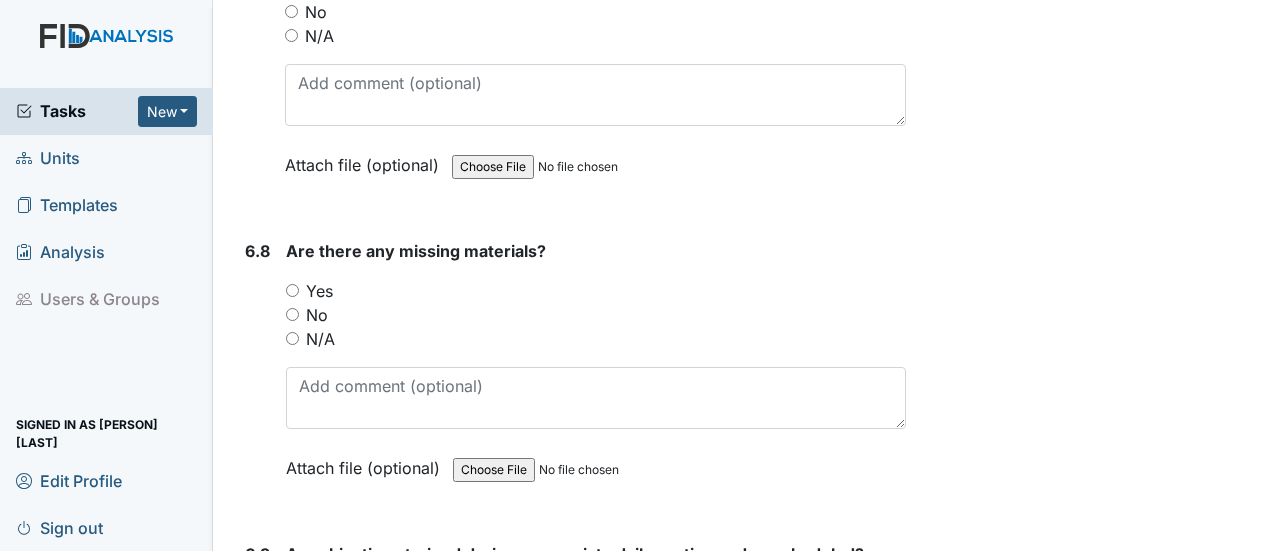 click on "No" at bounding box center [292, 314] 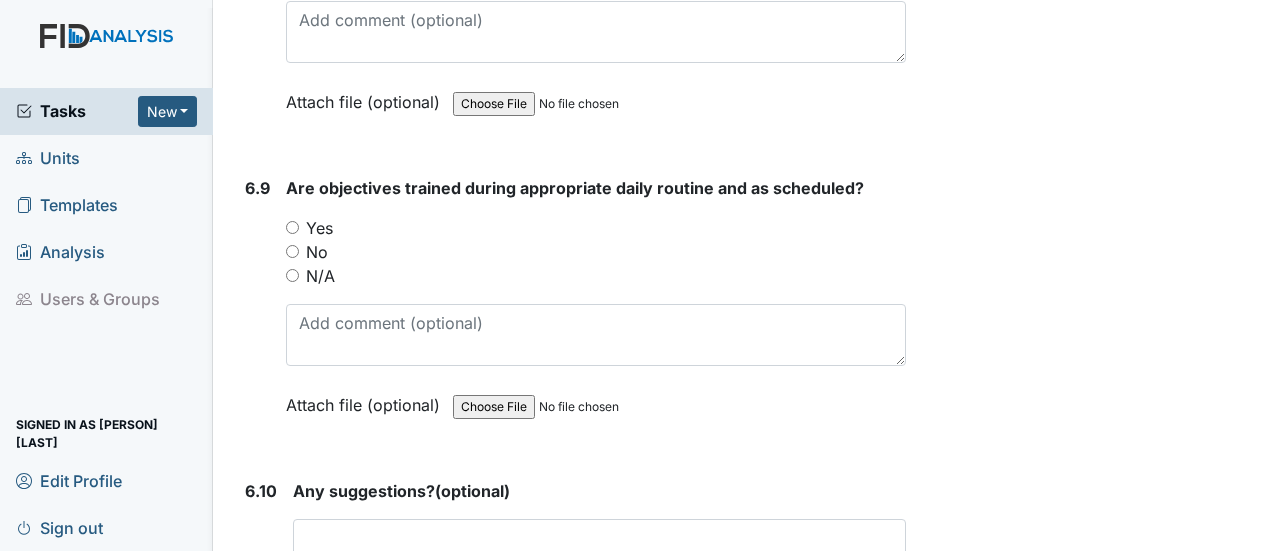 scroll, scrollTop: 13902, scrollLeft: 0, axis: vertical 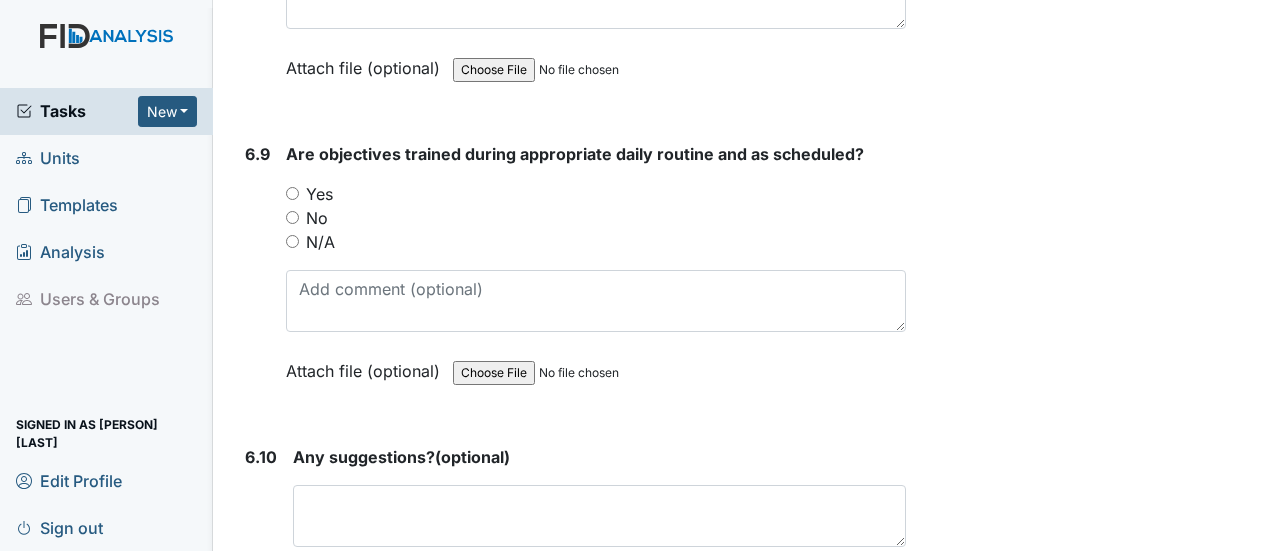 drag, startPoint x: 295, startPoint y: 63, endPoint x: 322, endPoint y: 93, distance: 40.36087 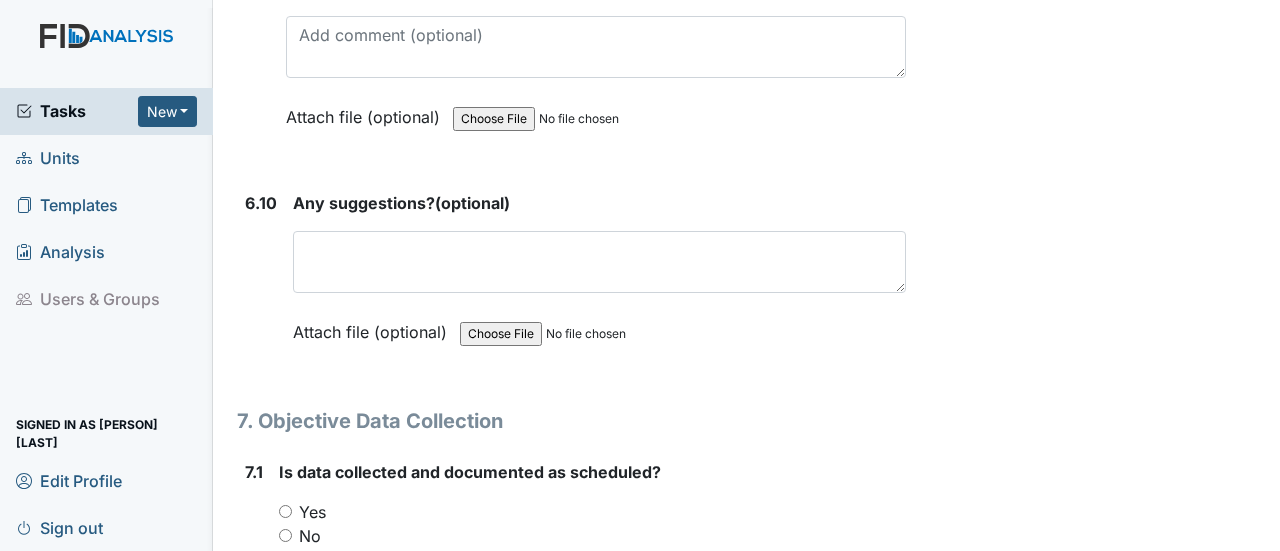 scroll, scrollTop: 14202, scrollLeft: 0, axis: vertical 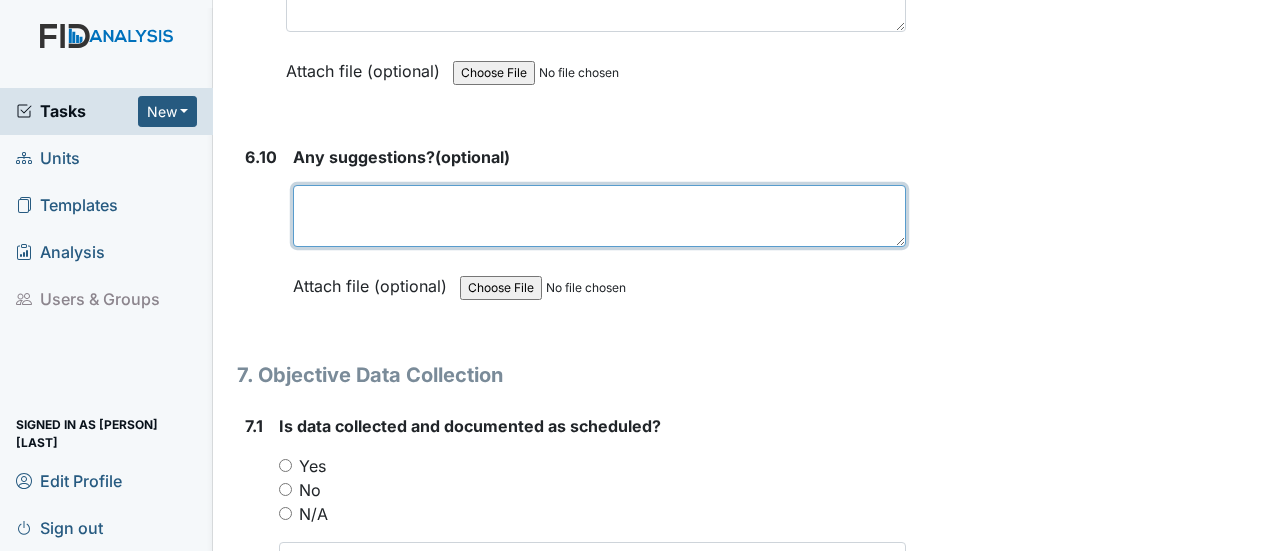 click at bounding box center (599, 216) 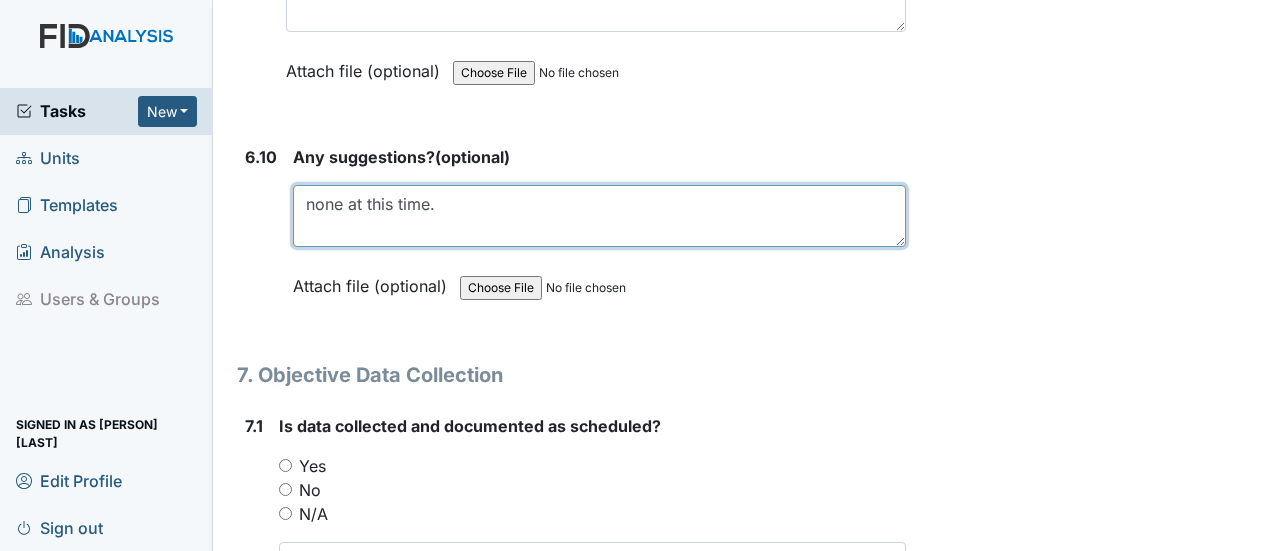type on "none at this time." 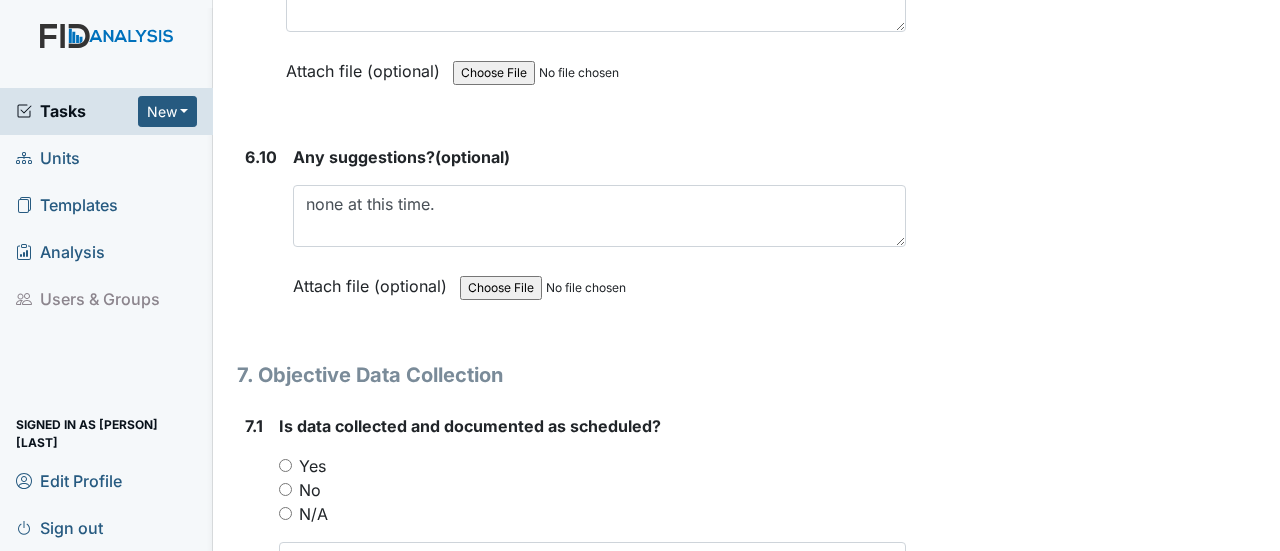 click on "Yes" at bounding box center [285, 465] 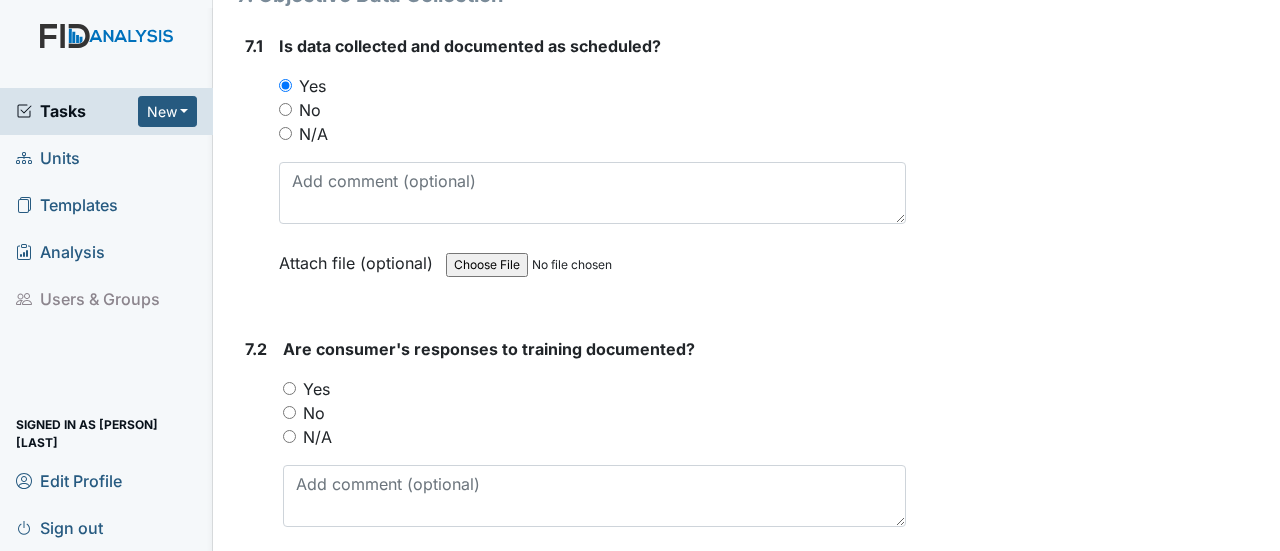 scroll, scrollTop: 14602, scrollLeft: 0, axis: vertical 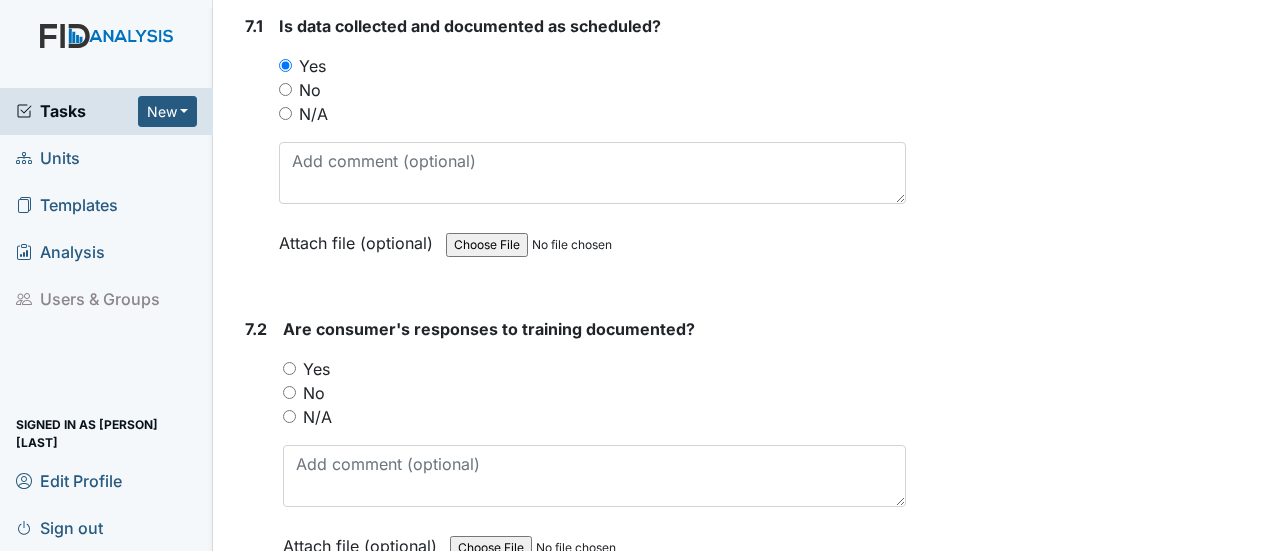 click on "Yes" at bounding box center [289, 368] 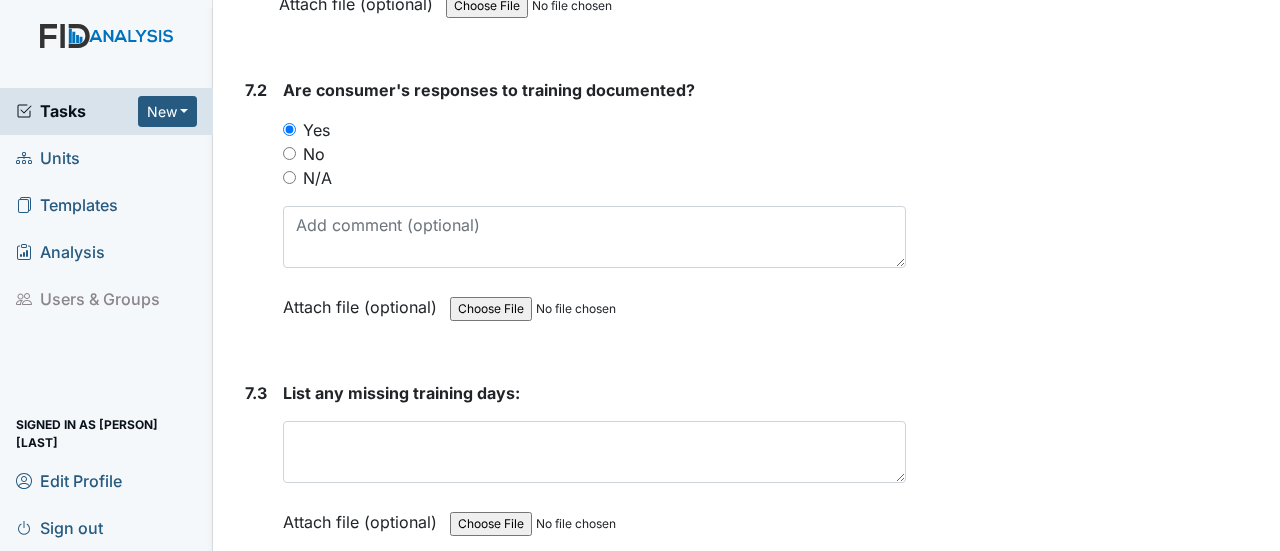 scroll, scrollTop: 15002, scrollLeft: 0, axis: vertical 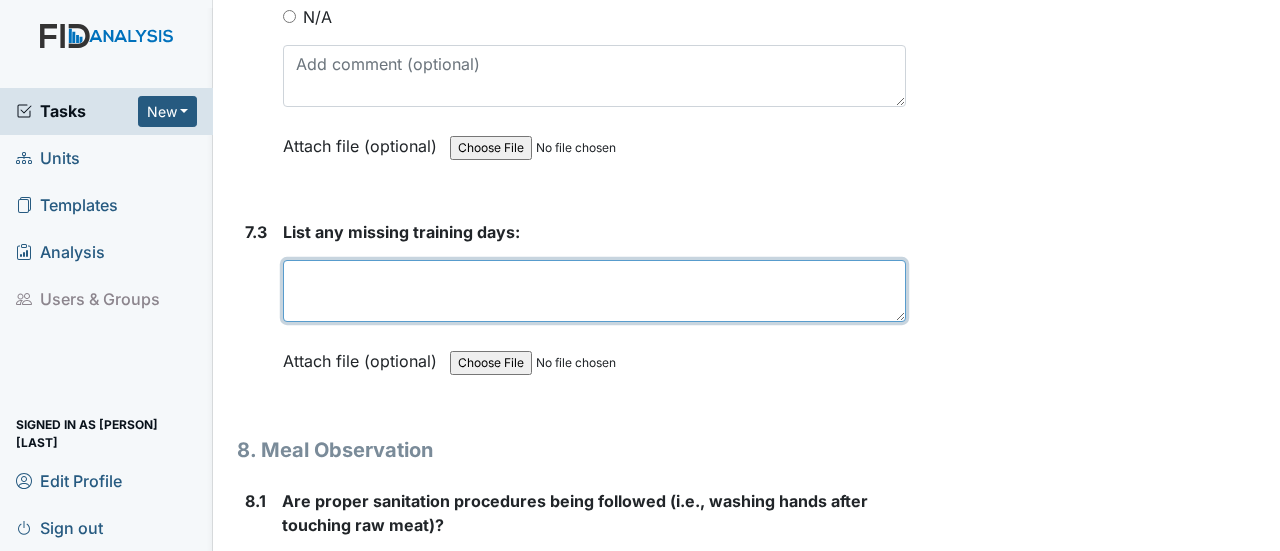 click at bounding box center (594, 291) 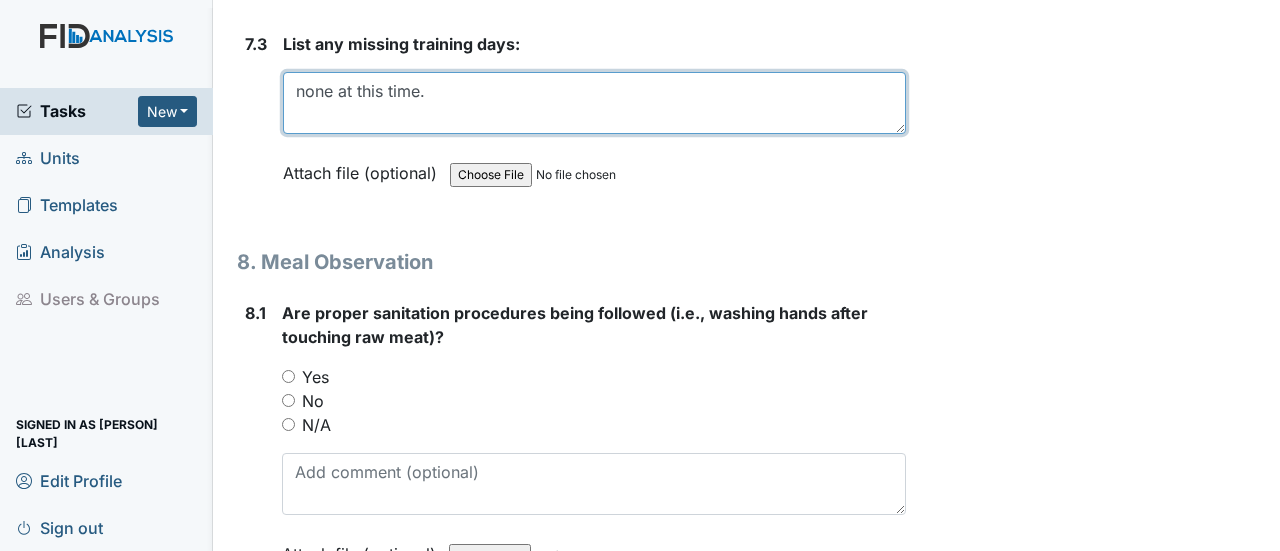 scroll, scrollTop: 15202, scrollLeft: 0, axis: vertical 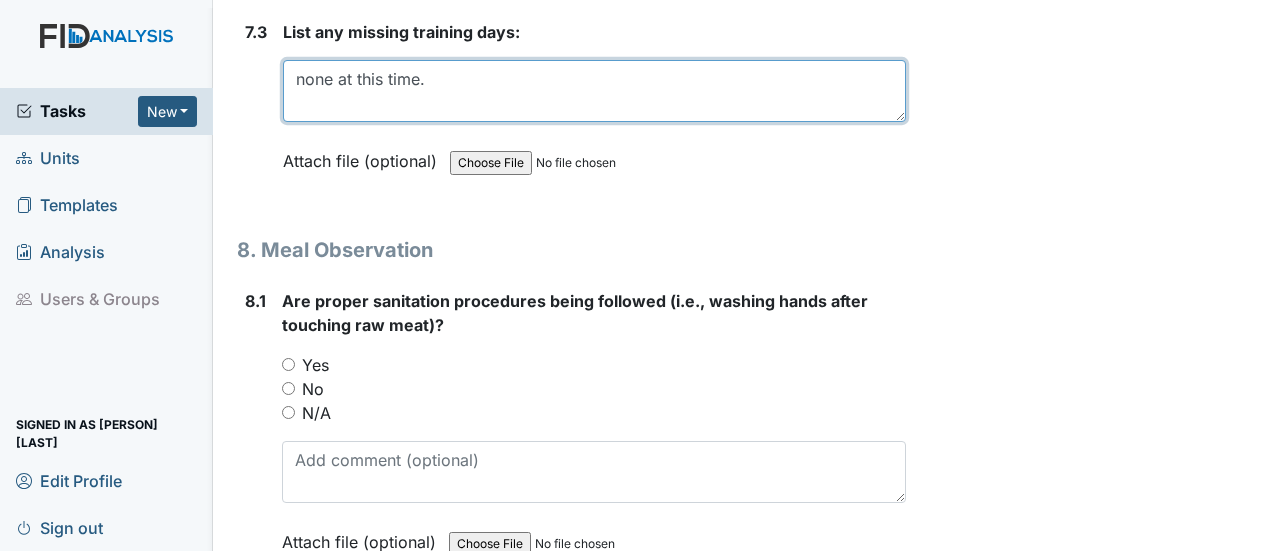 type on "none at this time." 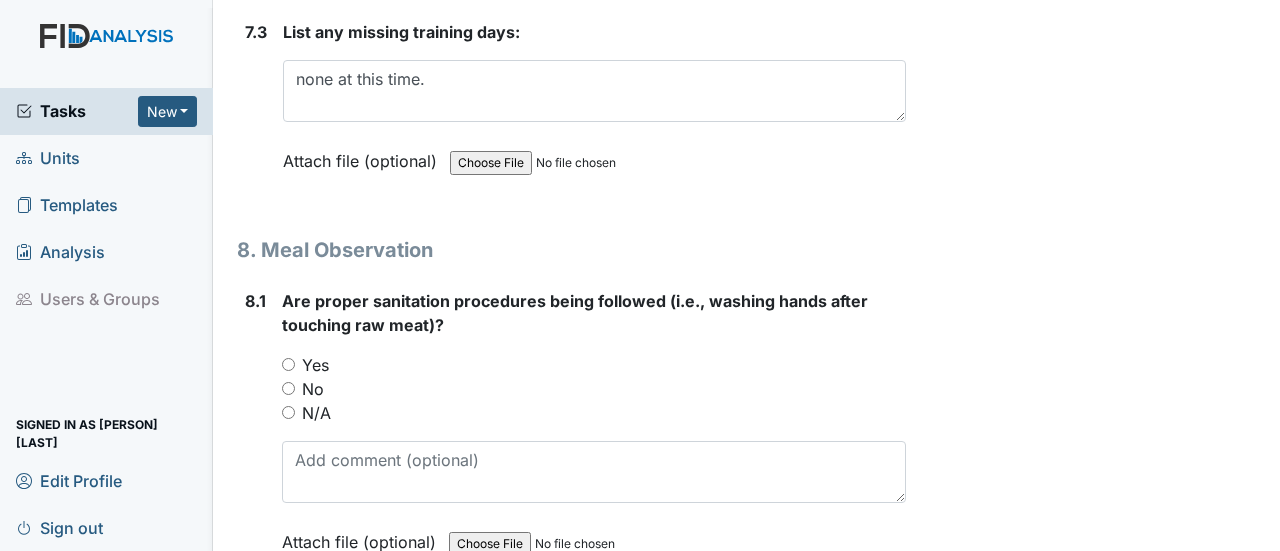 click on "Yes" at bounding box center (288, 364) 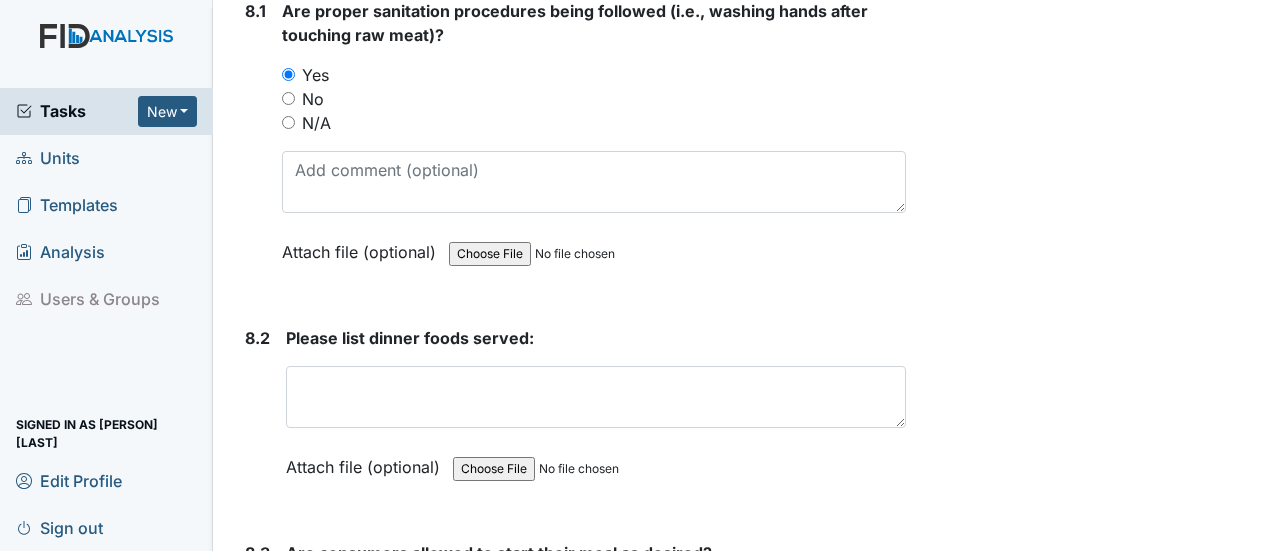 scroll, scrollTop: 15502, scrollLeft: 0, axis: vertical 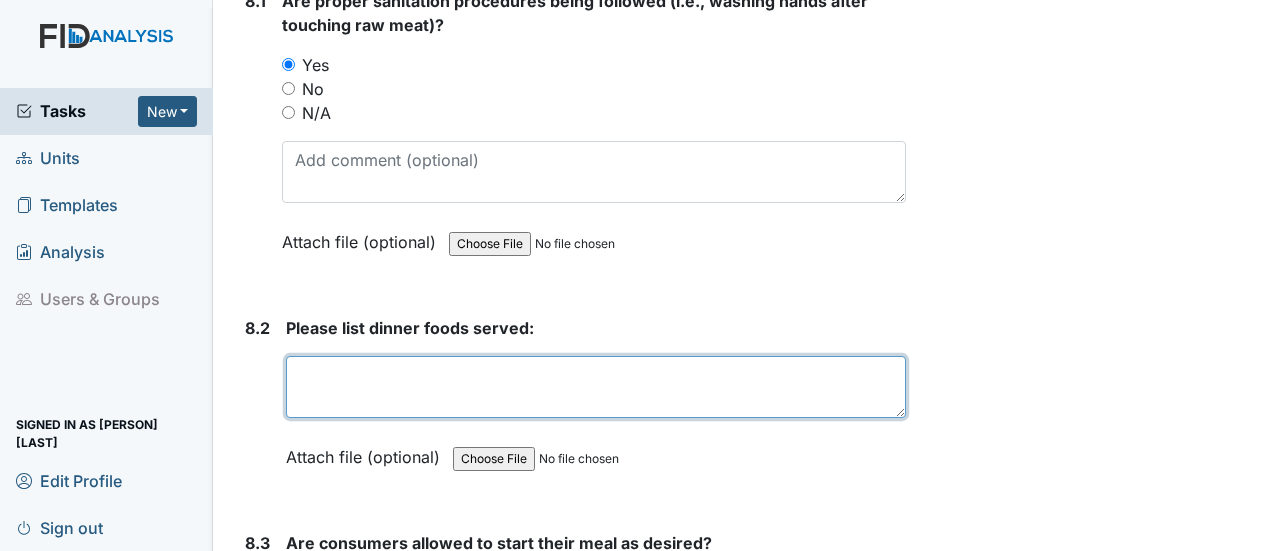 click at bounding box center (596, 387) 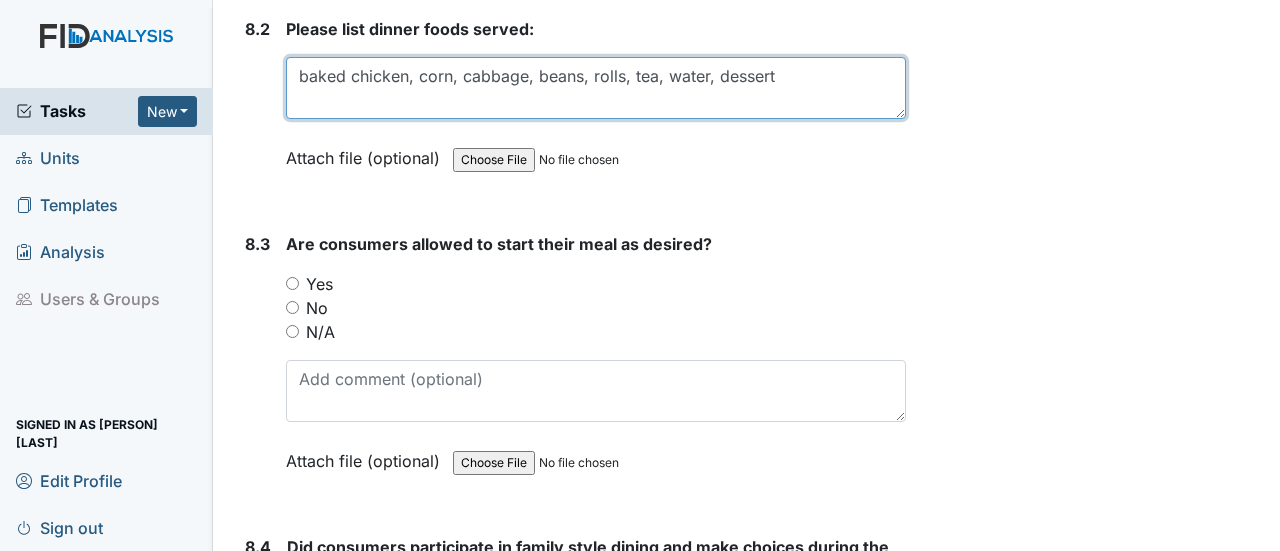 scroll, scrollTop: 15802, scrollLeft: 0, axis: vertical 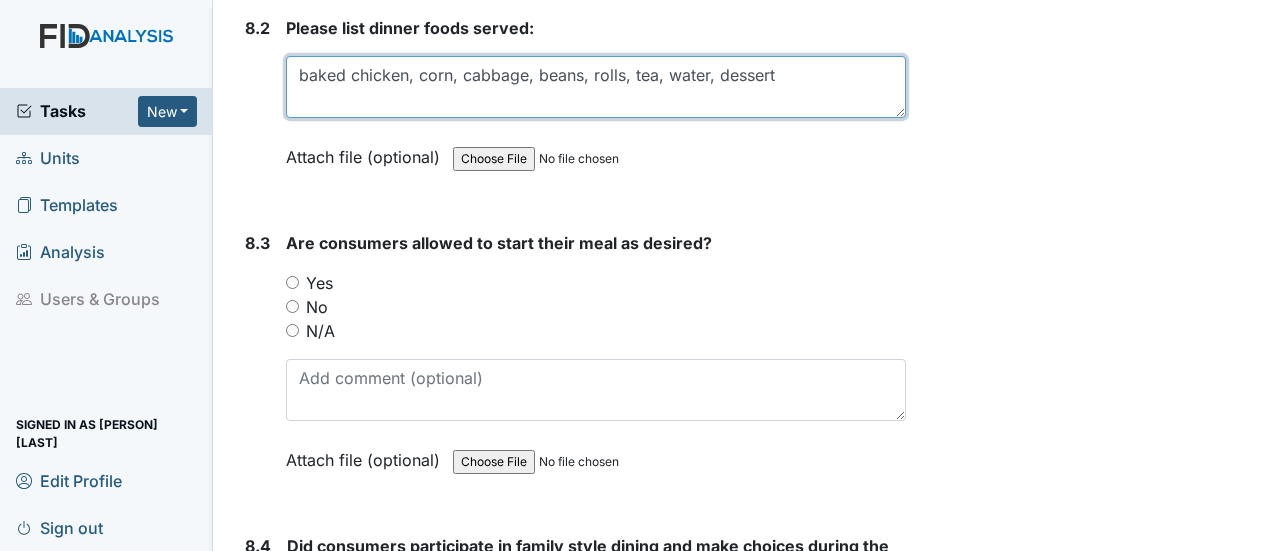 type on "baked chicken, corn, cabbage, beans, rolls, tea, water, dessert" 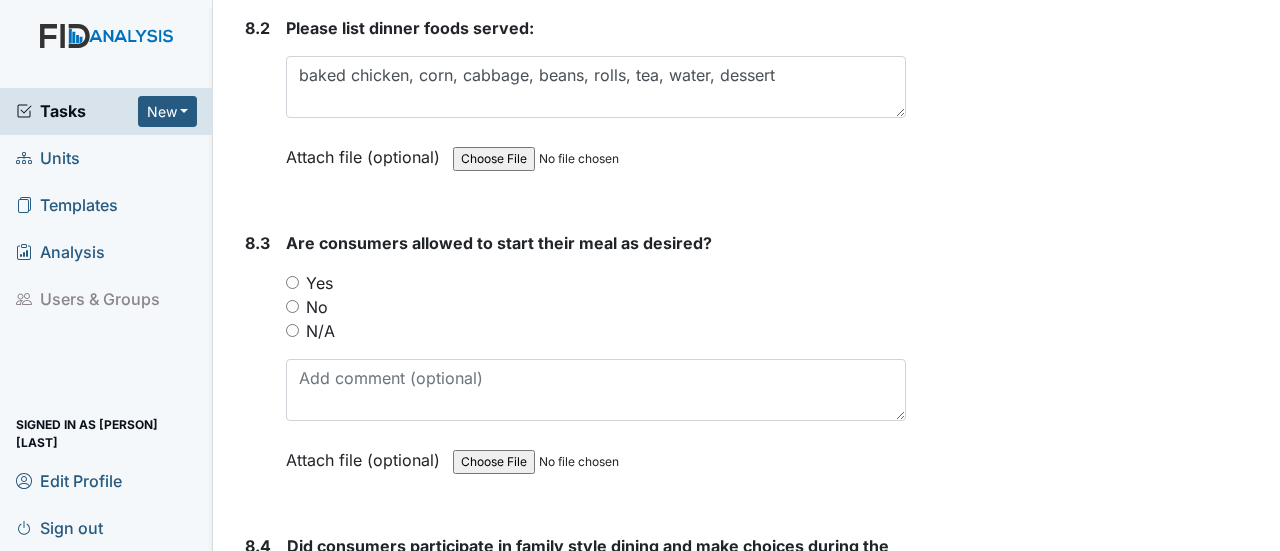 click on "Yes" at bounding box center (596, 283) 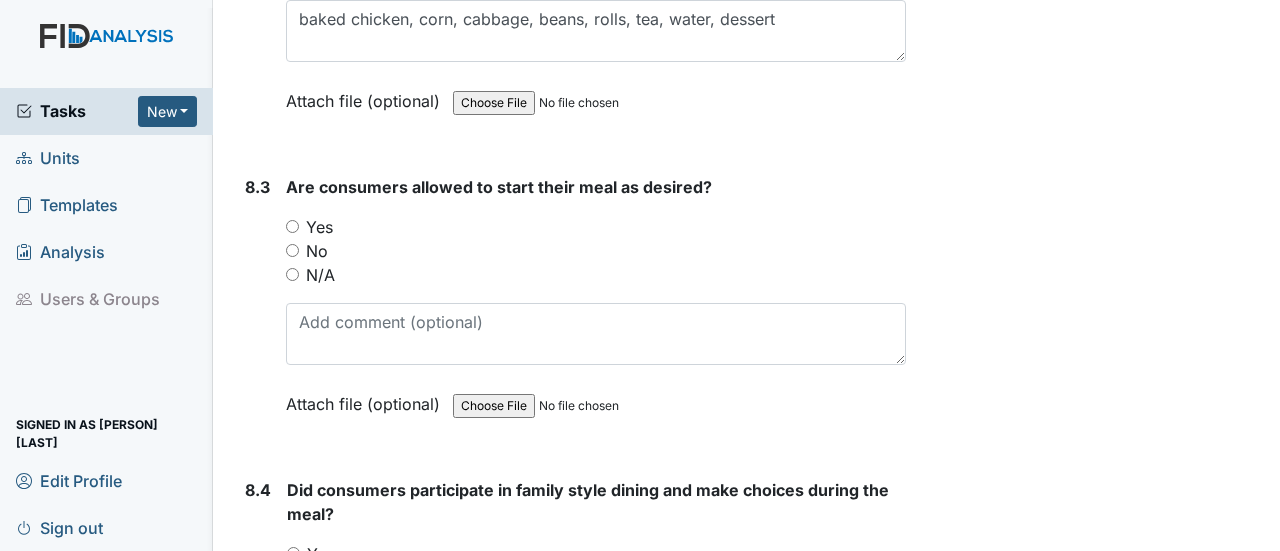 scroll, scrollTop: 16002, scrollLeft: 0, axis: vertical 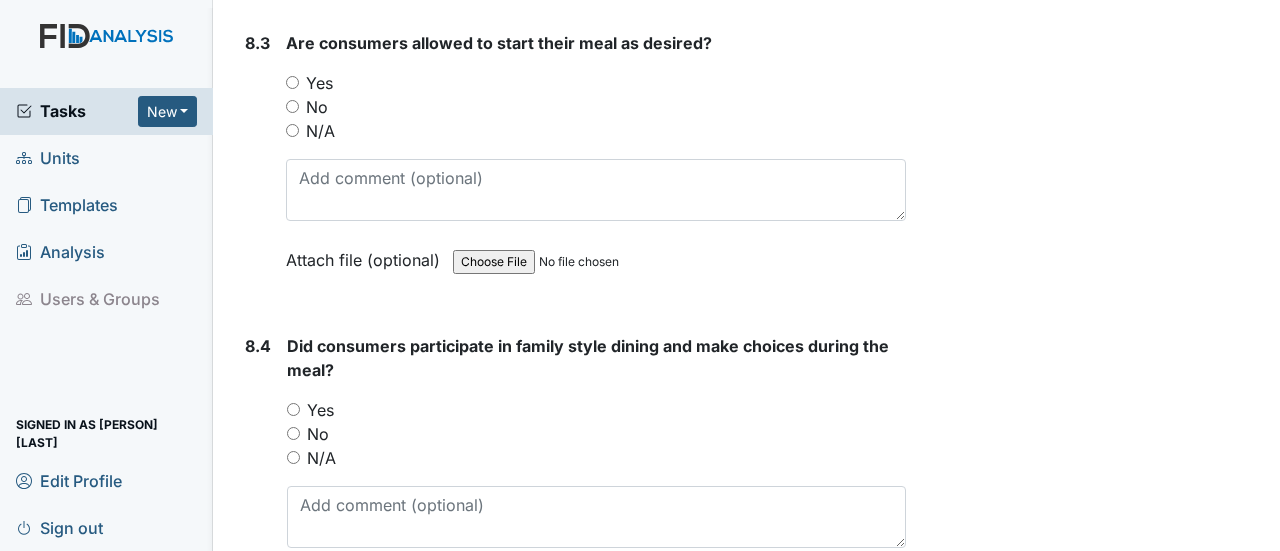 click on "Yes" at bounding box center (293, 409) 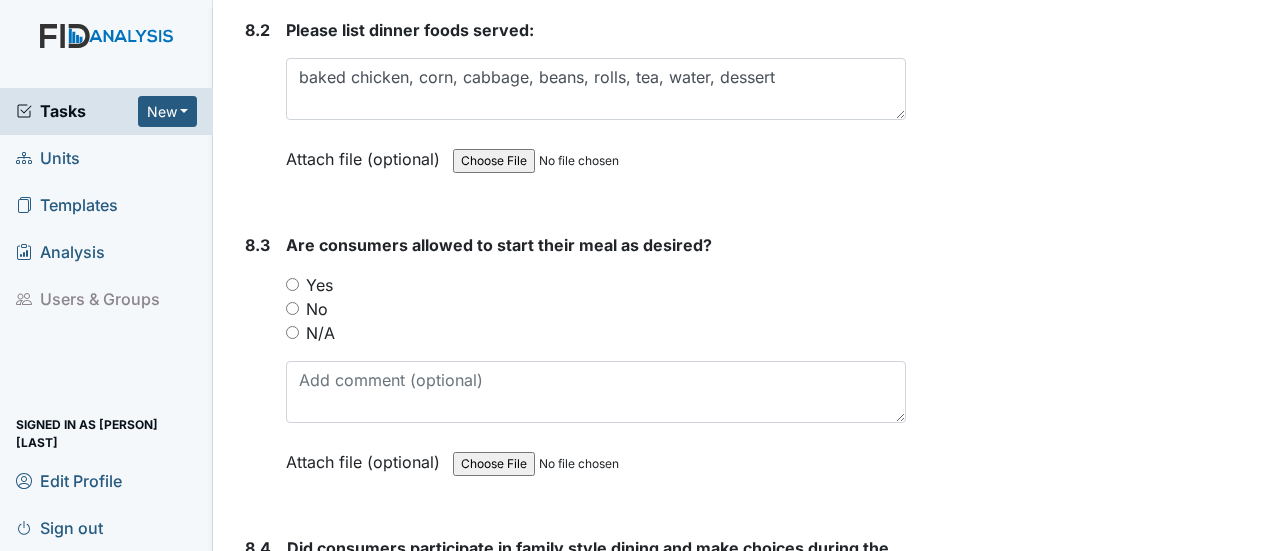 scroll, scrollTop: 15702, scrollLeft: 0, axis: vertical 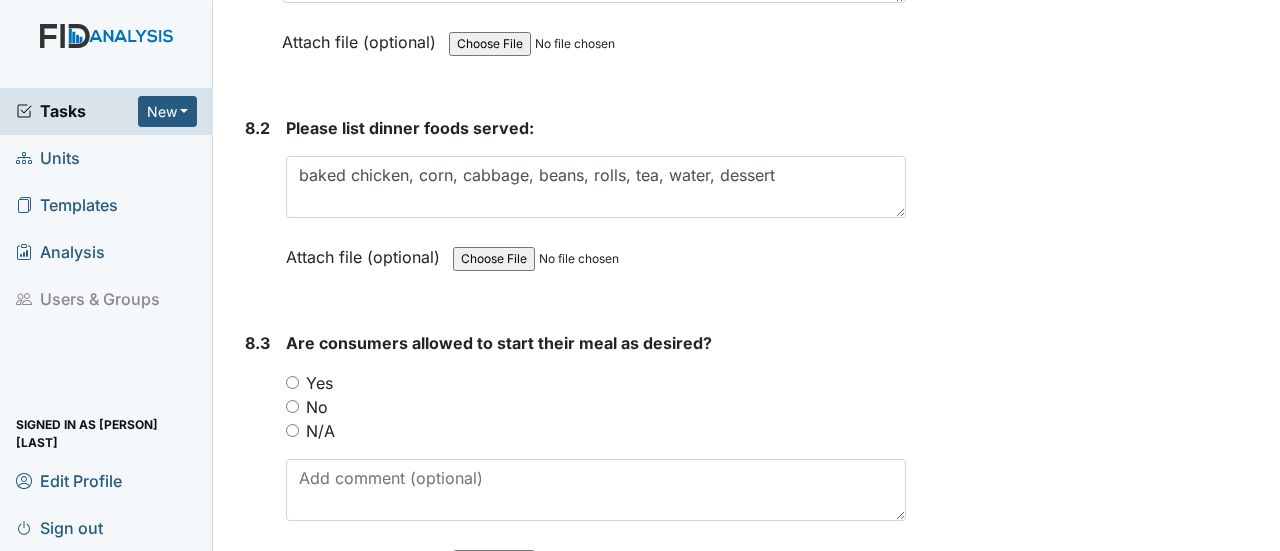 click on "Yes" at bounding box center (596, 383) 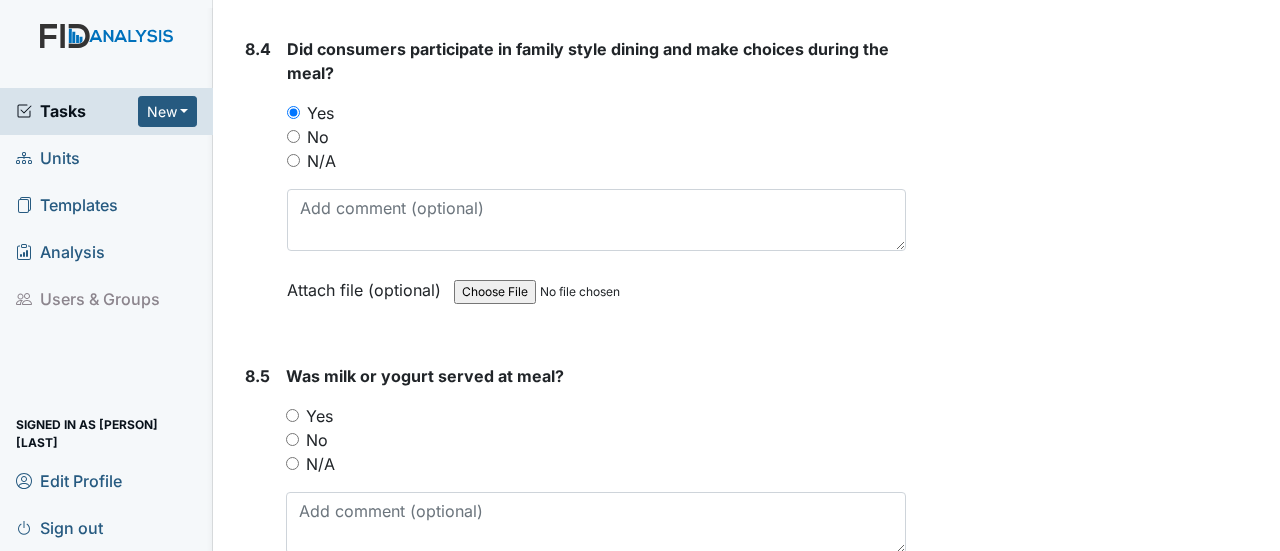 scroll, scrollTop: 16302, scrollLeft: 0, axis: vertical 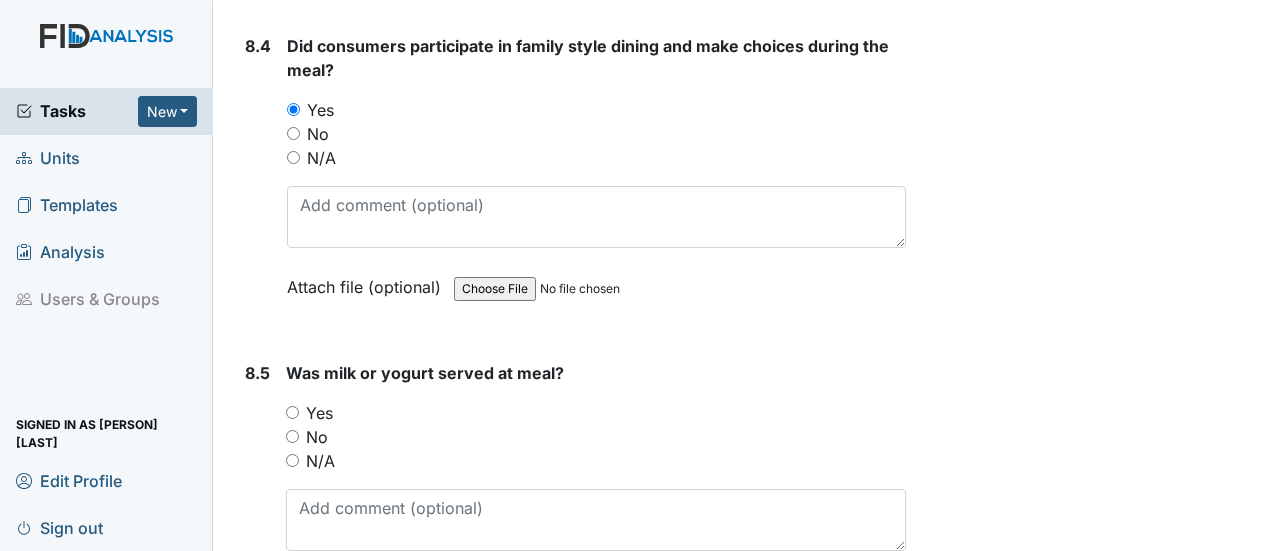 click on "Yes" at bounding box center [292, 412] 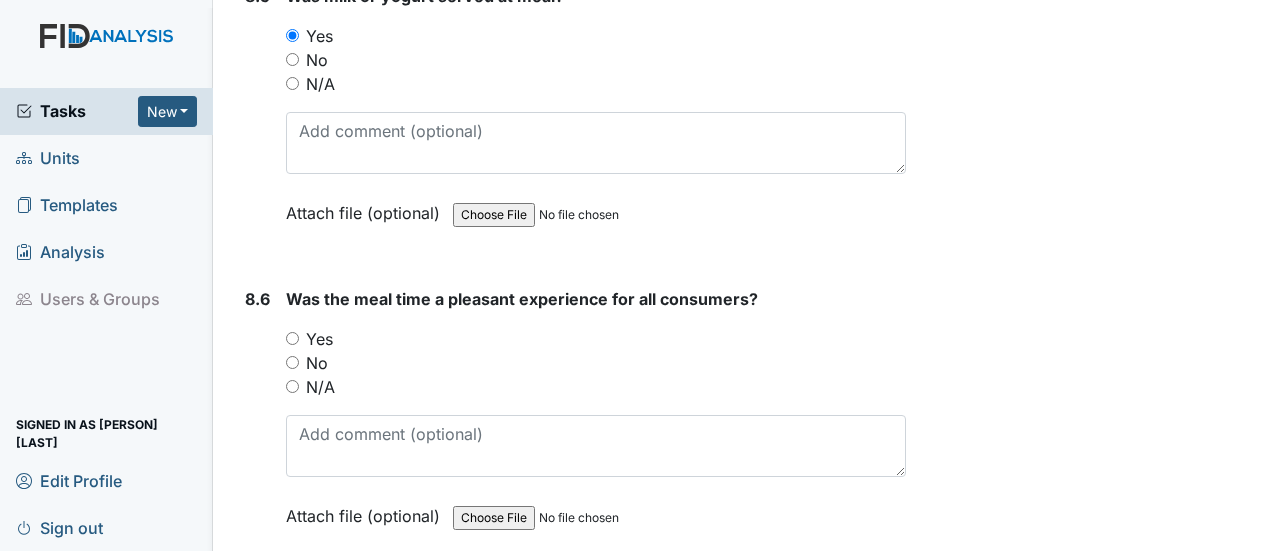 scroll, scrollTop: 16702, scrollLeft: 0, axis: vertical 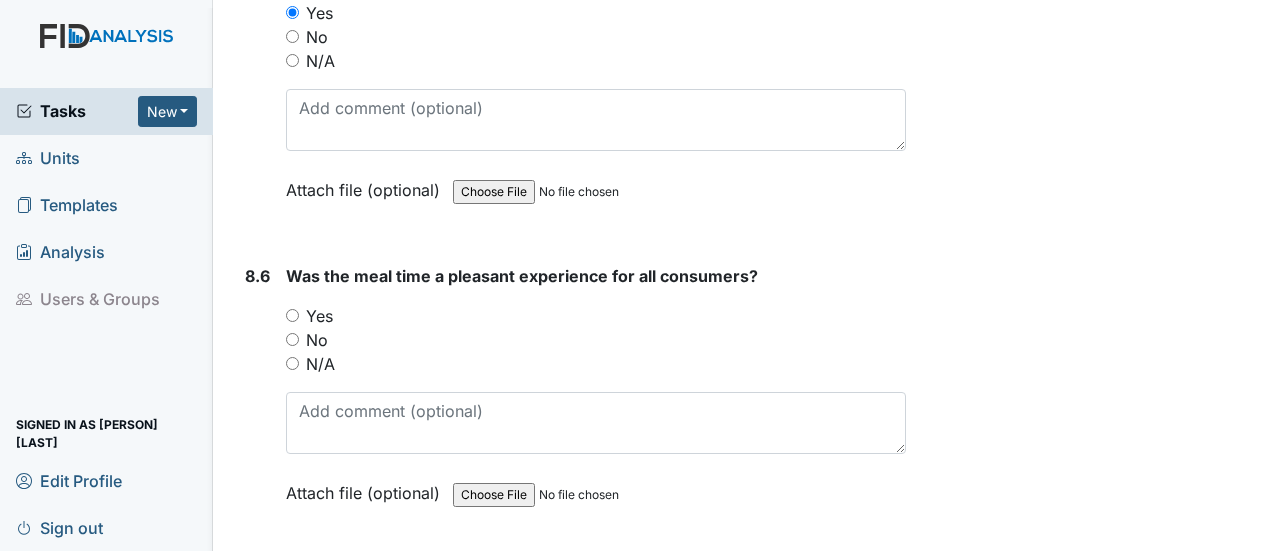 click on "N/A" at bounding box center (292, 363) 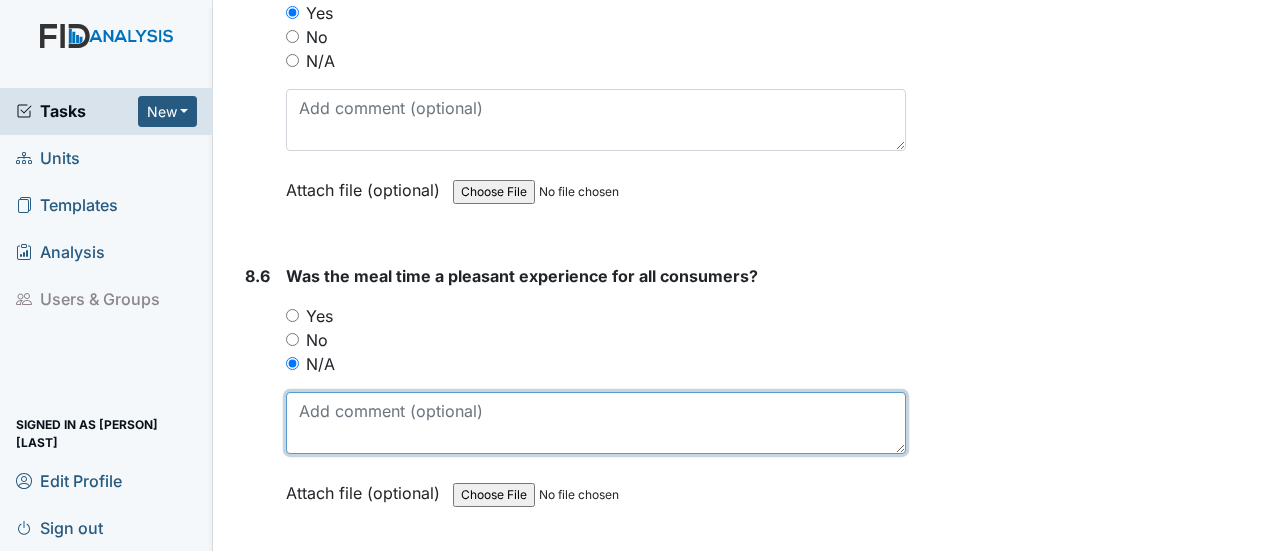click at bounding box center (596, 423) 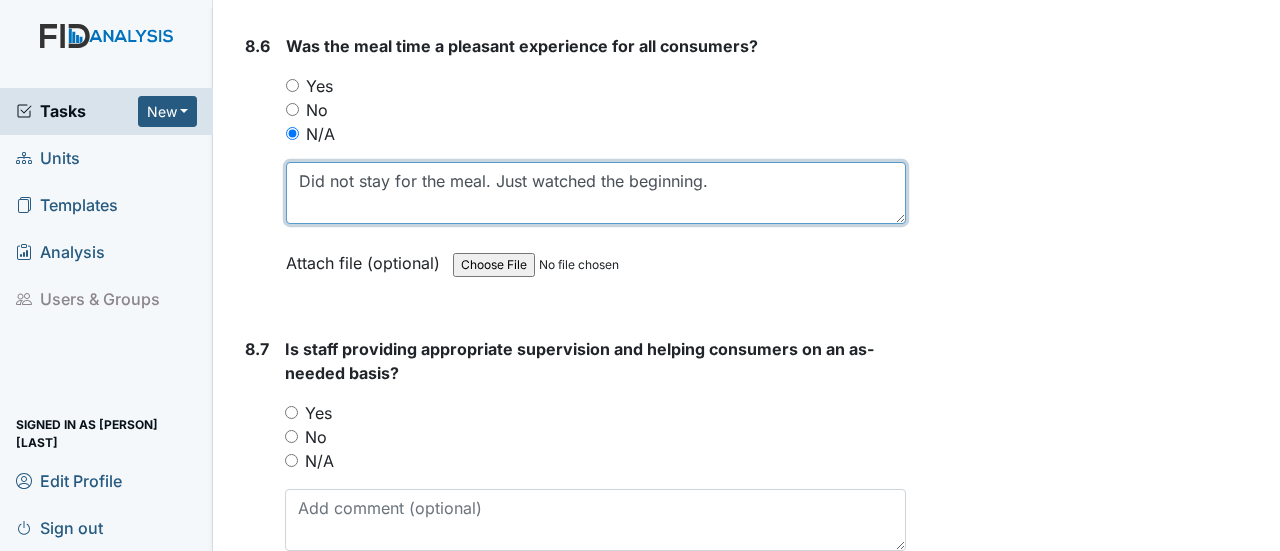 scroll, scrollTop: 17002, scrollLeft: 0, axis: vertical 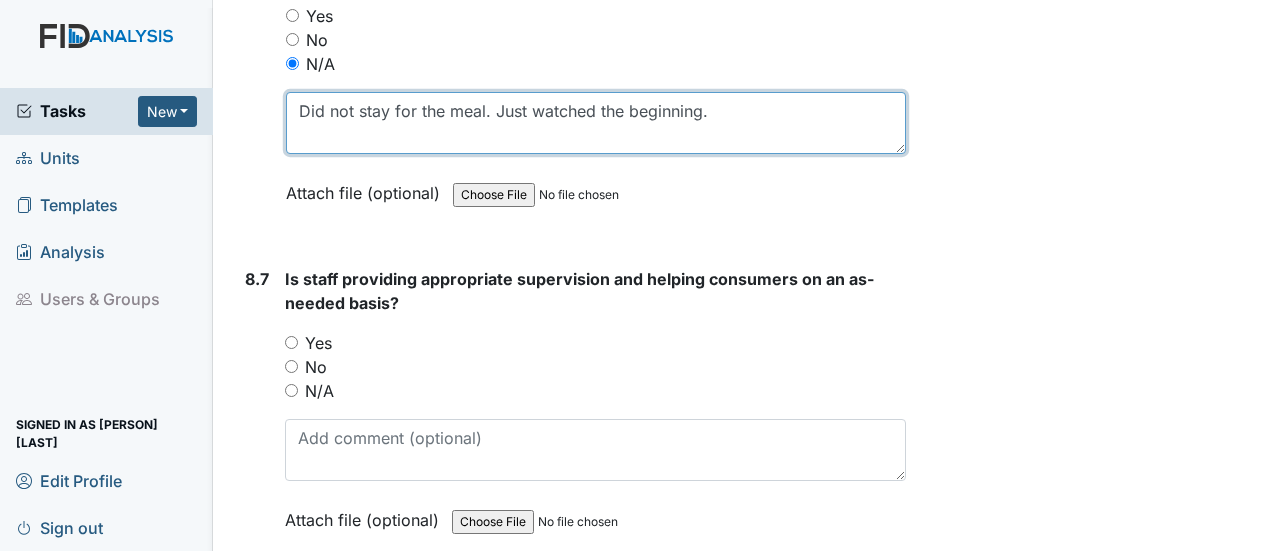 type on "Did not stay for the meal. Just watched the beginning." 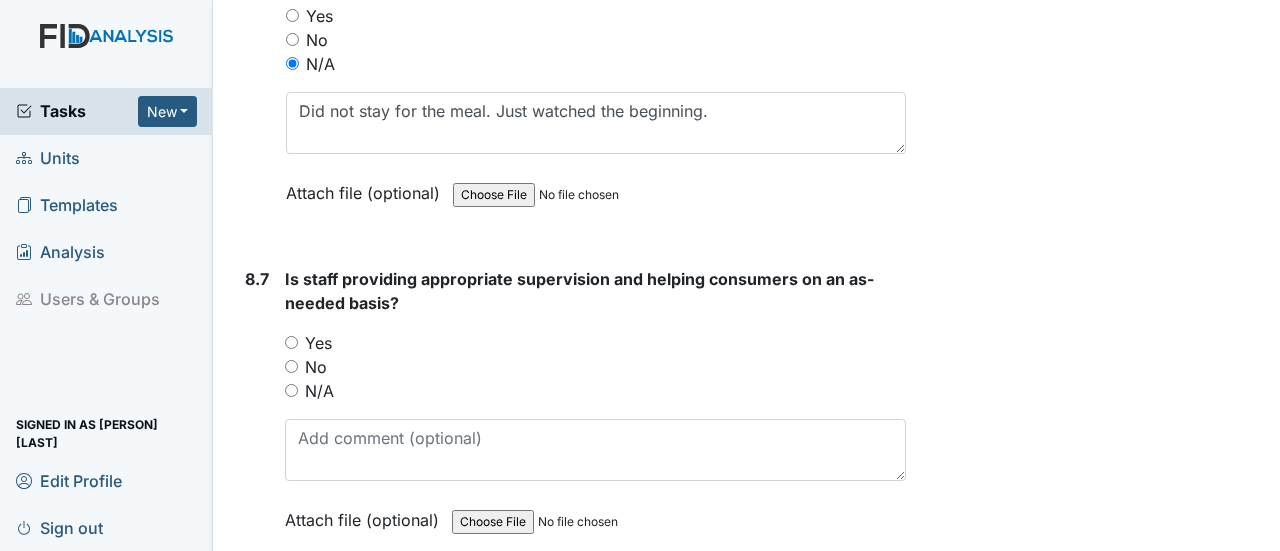 click on "Yes" at bounding box center (291, 342) 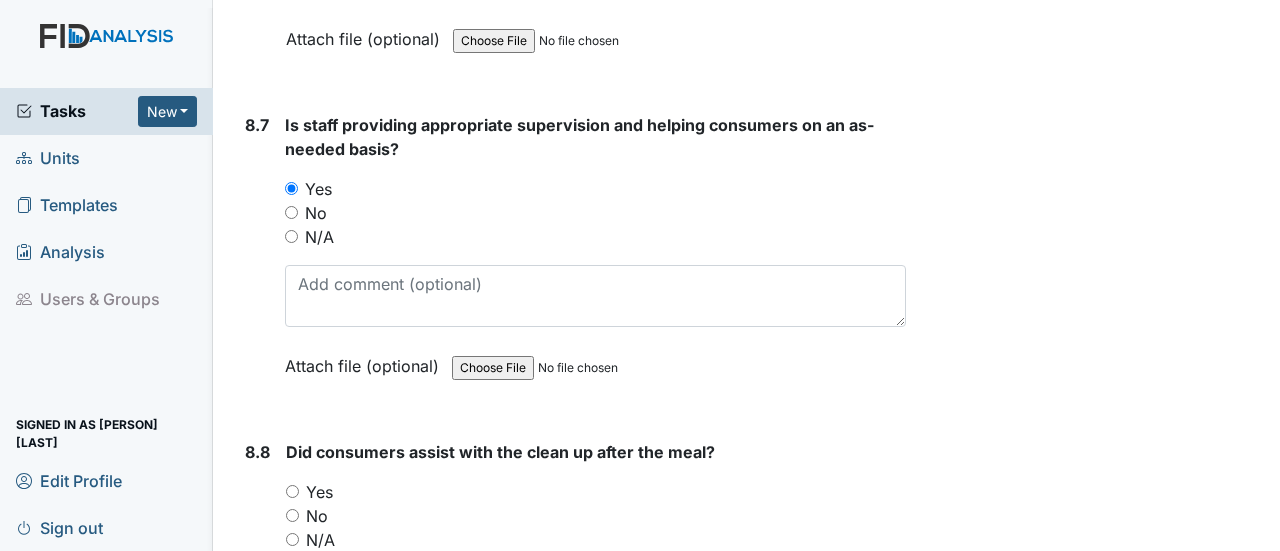 scroll, scrollTop: 17302, scrollLeft: 0, axis: vertical 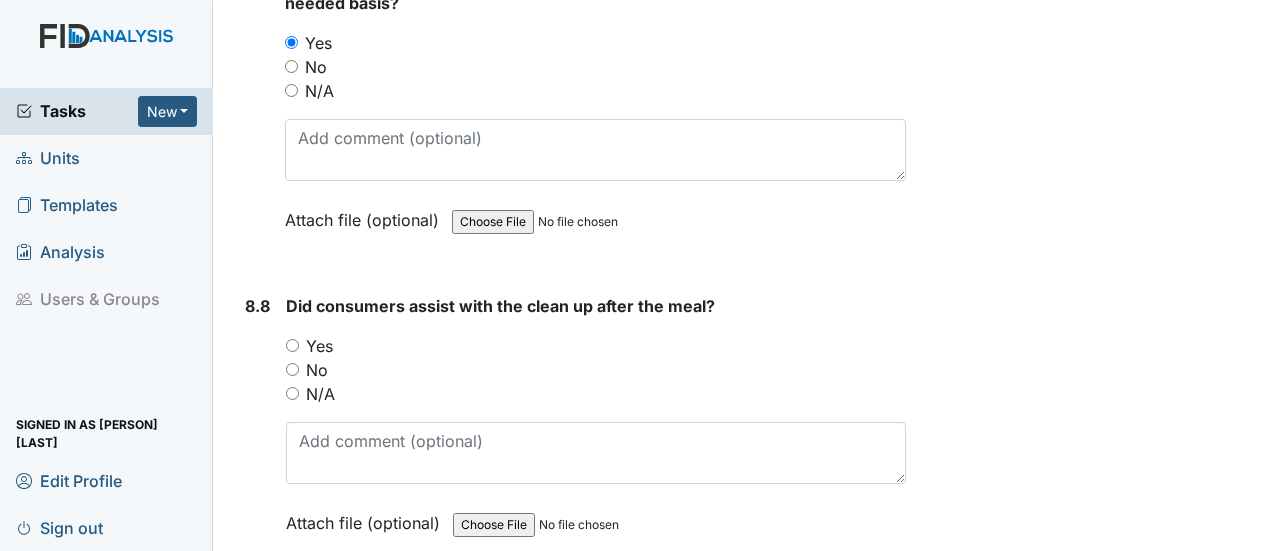 click on "N/A" at bounding box center [292, 393] 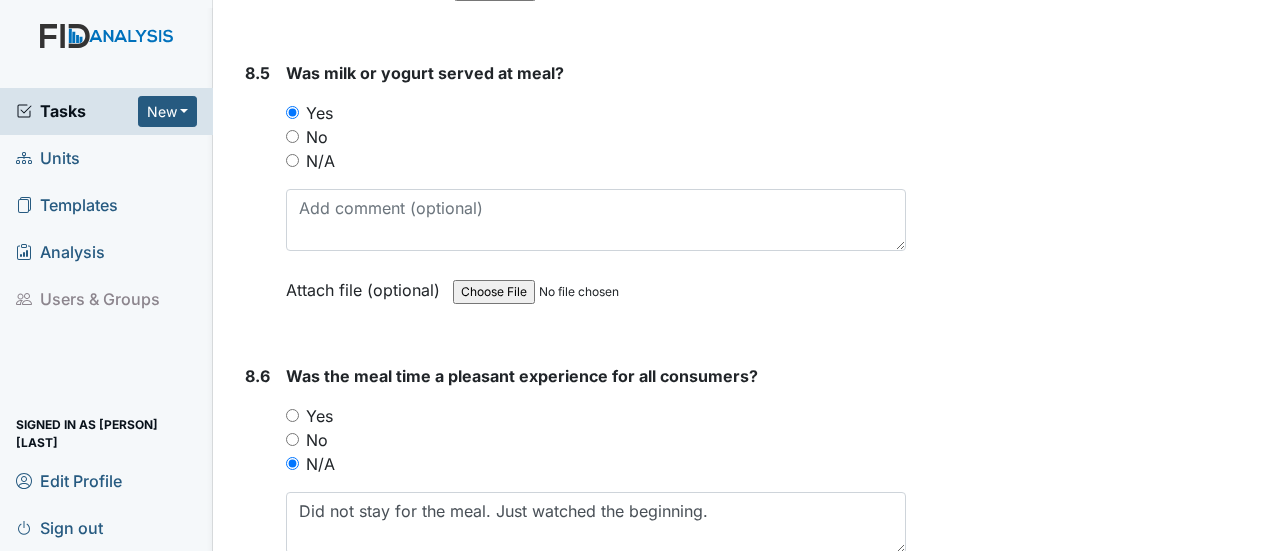 scroll, scrollTop: 16702, scrollLeft: 0, axis: vertical 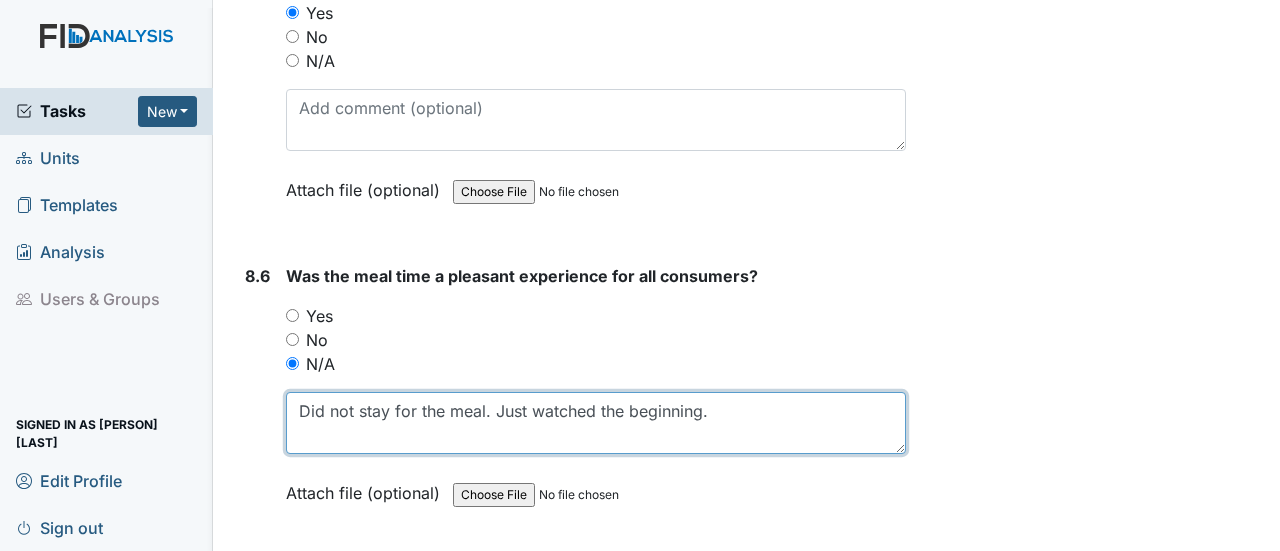 drag, startPoint x: 296, startPoint y: 265, endPoint x: 797, endPoint y: 276, distance: 501.12076 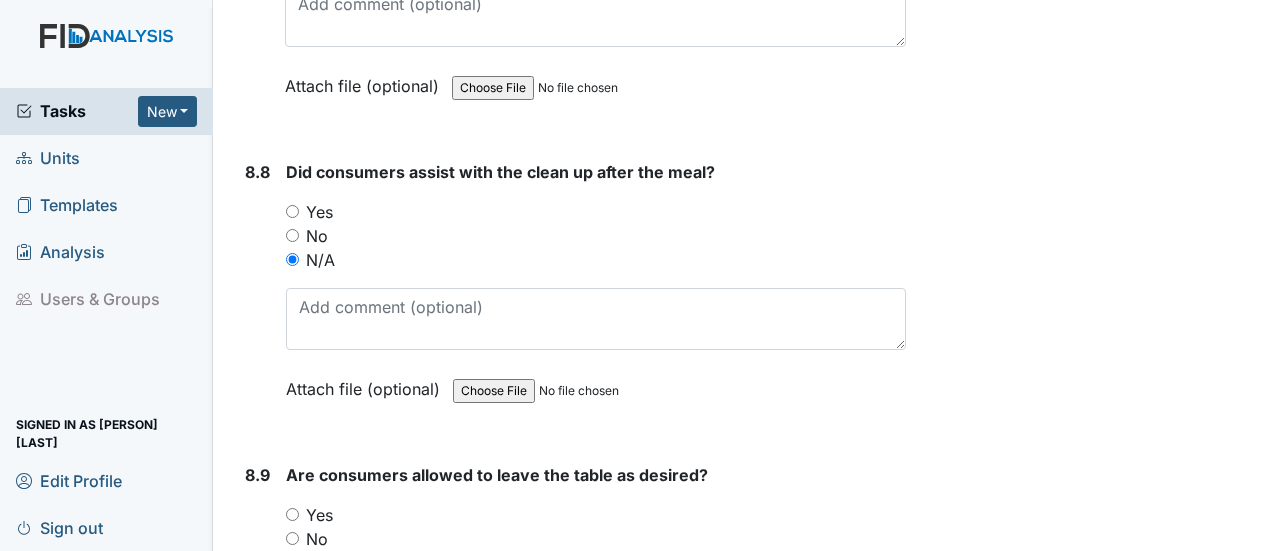 scroll, scrollTop: 17402, scrollLeft: 0, axis: vertical 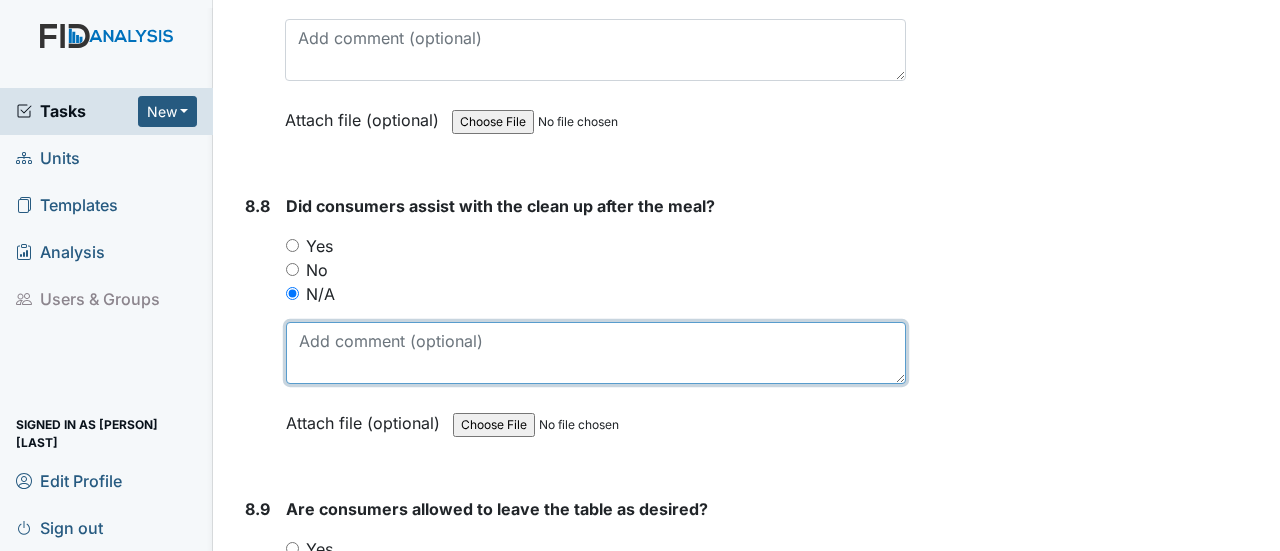 click at bounding box center (596, 353) 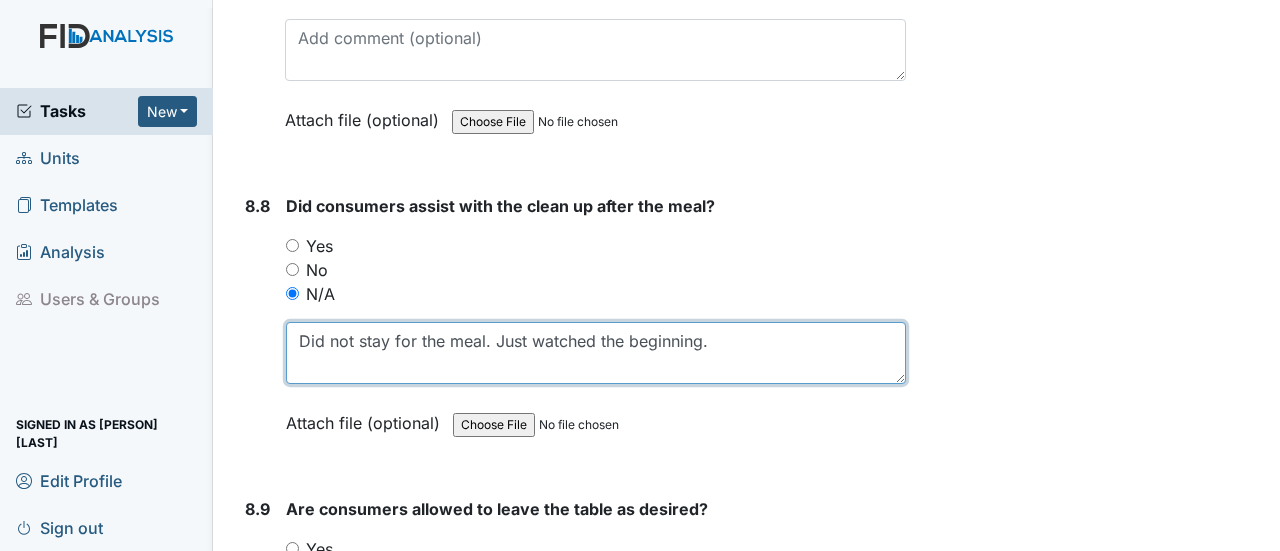 type on "Did not stay for the meal. Just watched the beginning." 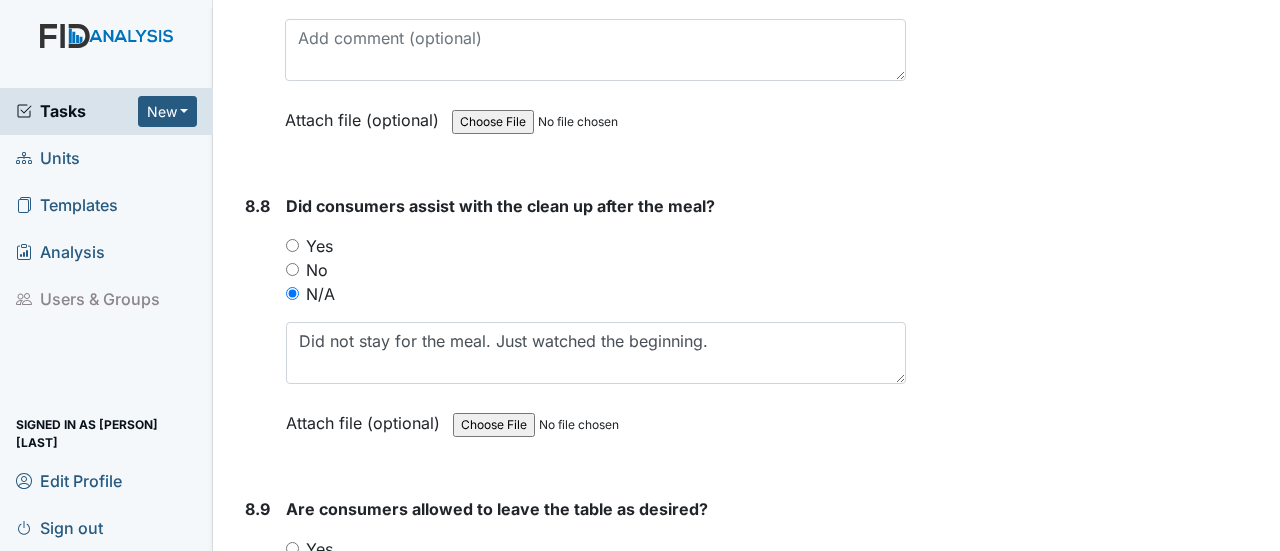 click on "N/A" at bounding box center (292, 596) 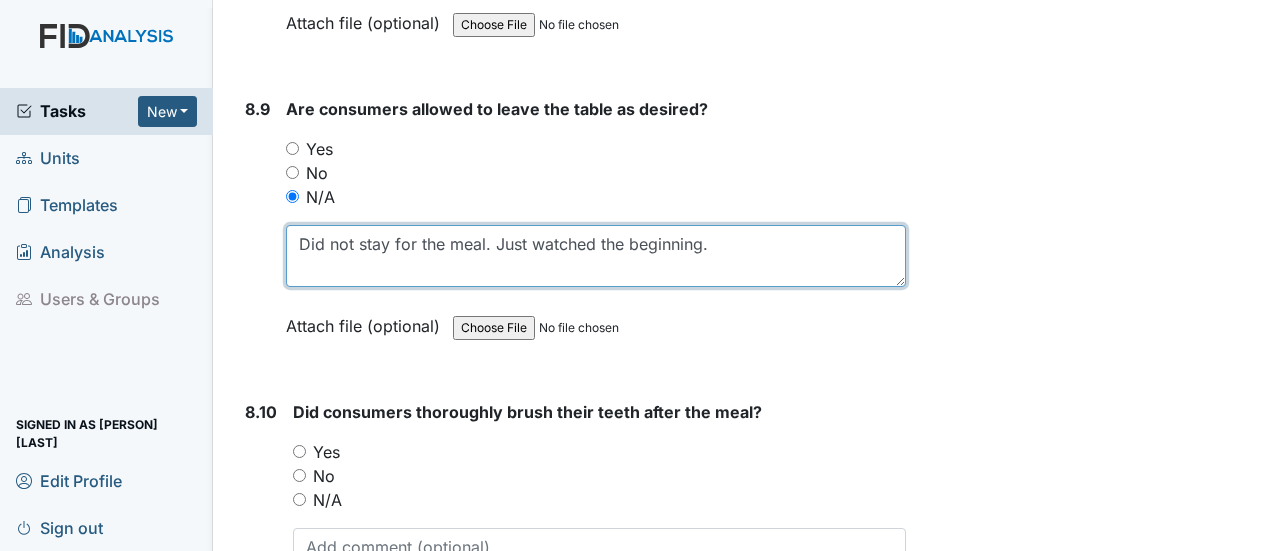 scroll, scrollTop: 17902, scrollLeft: 0, axis: vertical 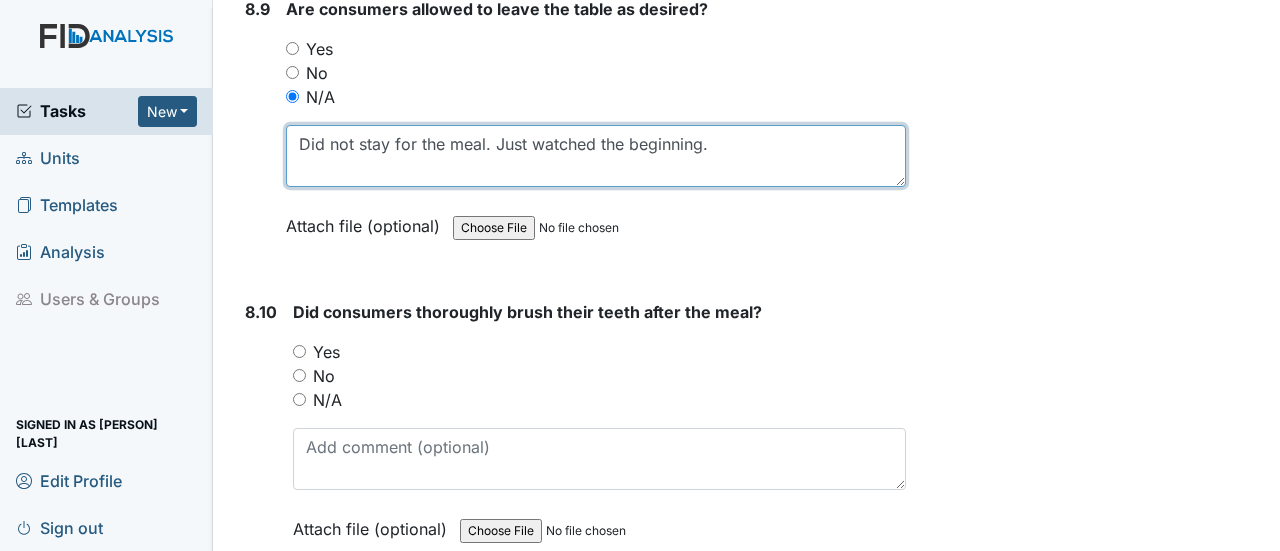 type on "Did not stay for the meal. Just watched the beginning." 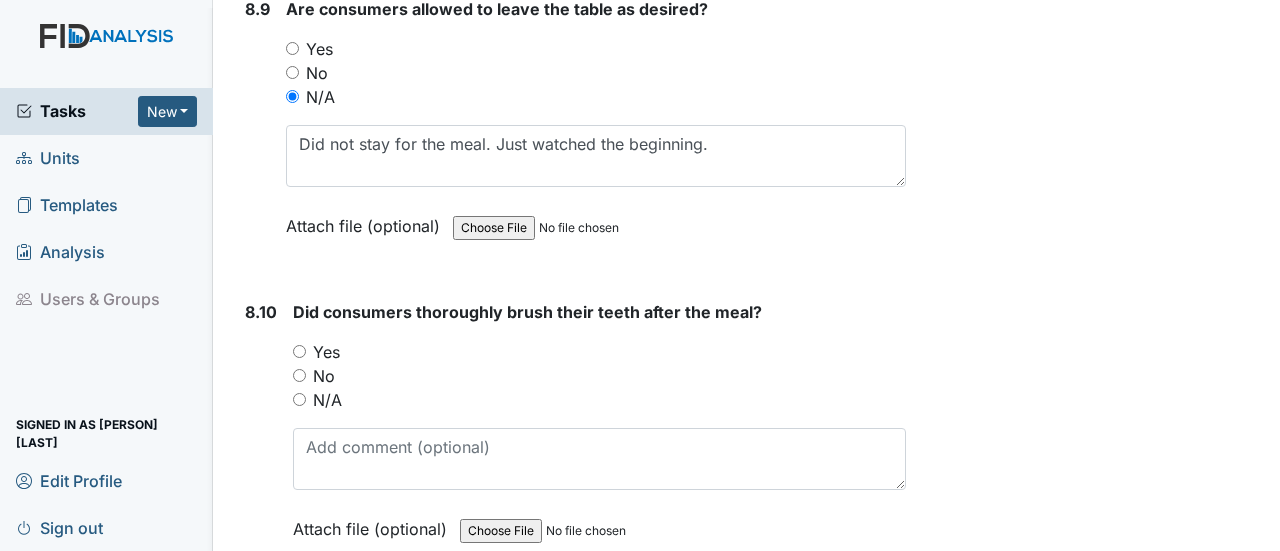 click on "N/A" at bounding box center [299, 399] 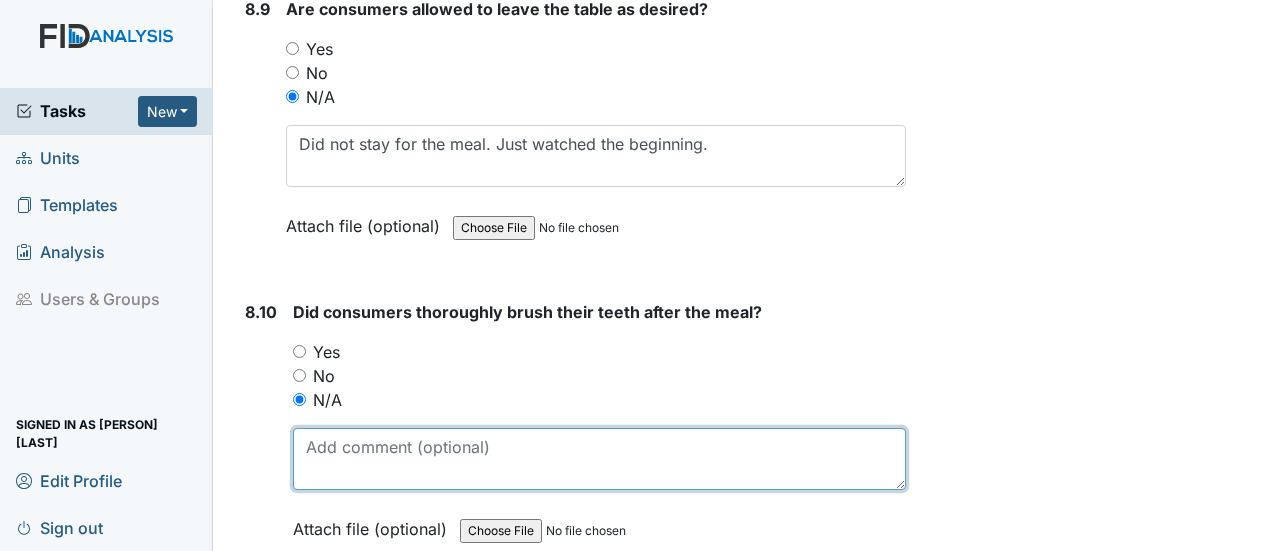 click at bounding box center (599, 459) 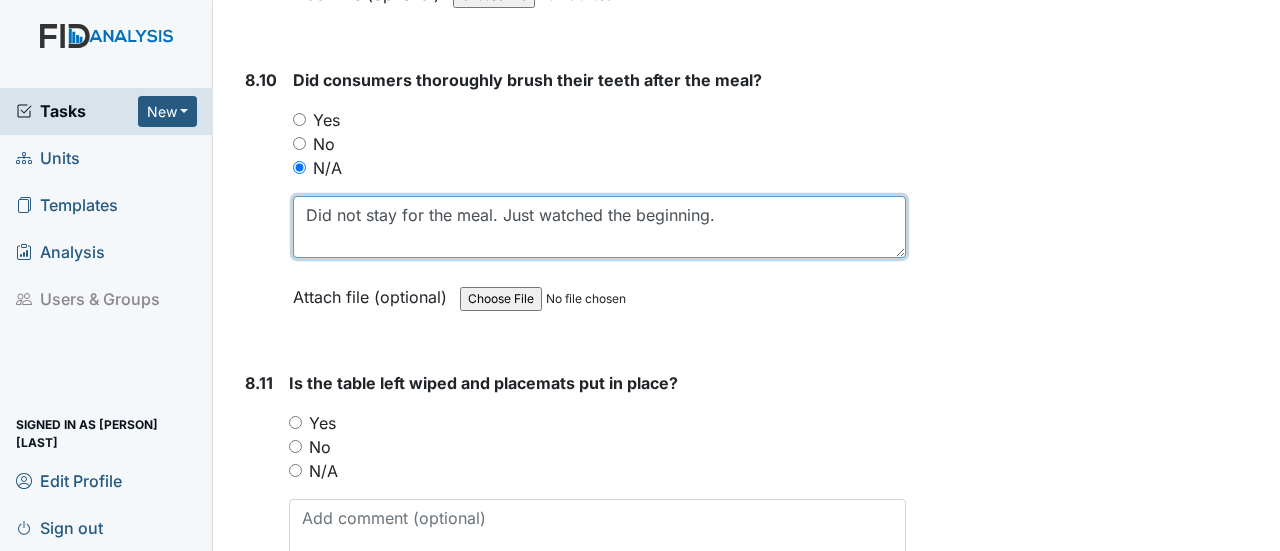 scroll, scrollTop: 18202, scrollLeft: 0, axis: vertical 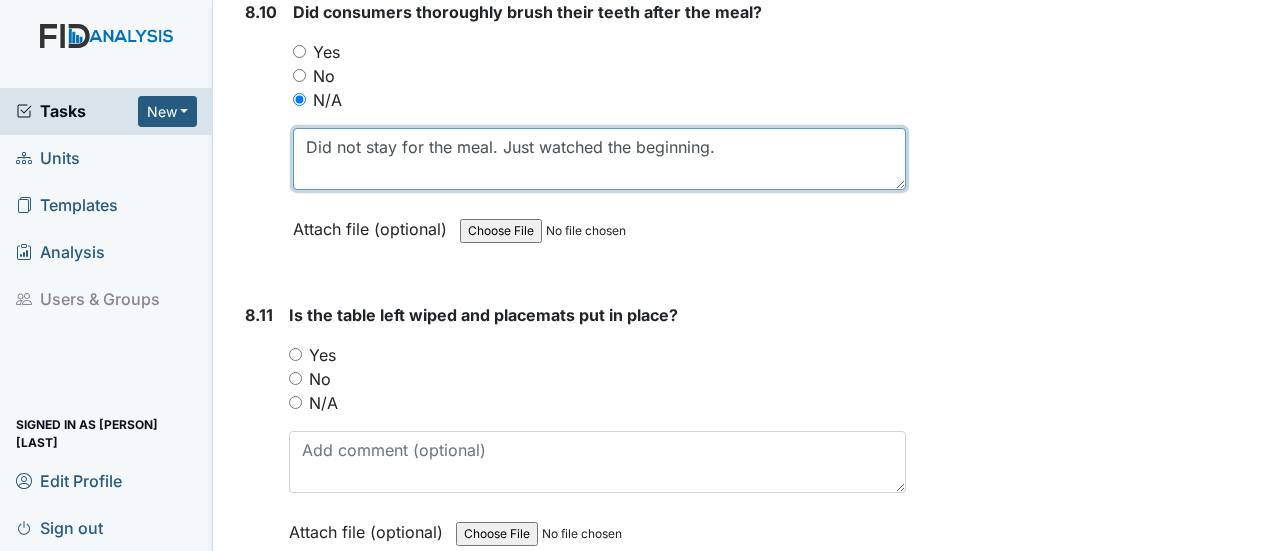 type on "Did not stay for the meal. Just watched the beginning." 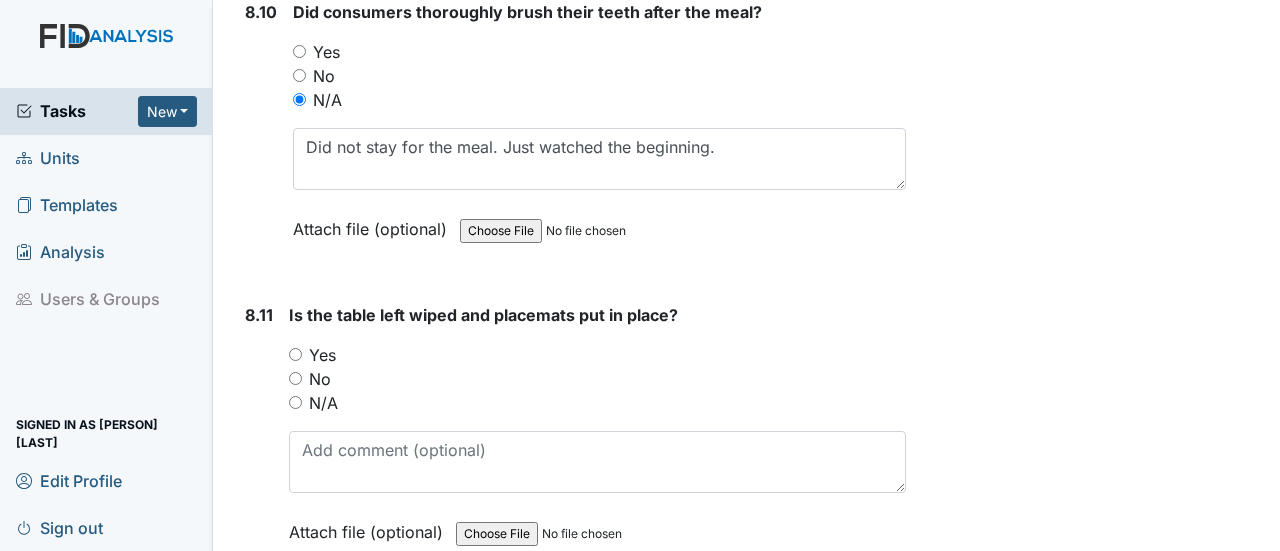 click on "N/A" at bounding box center (295, 402) 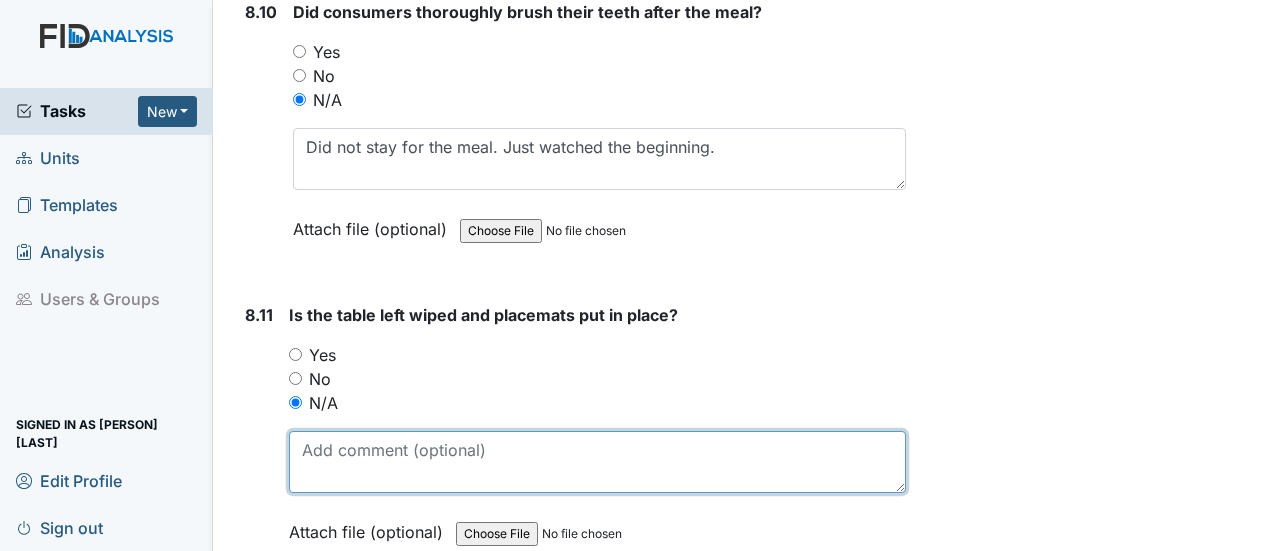 click at bounding box center (597, 462) 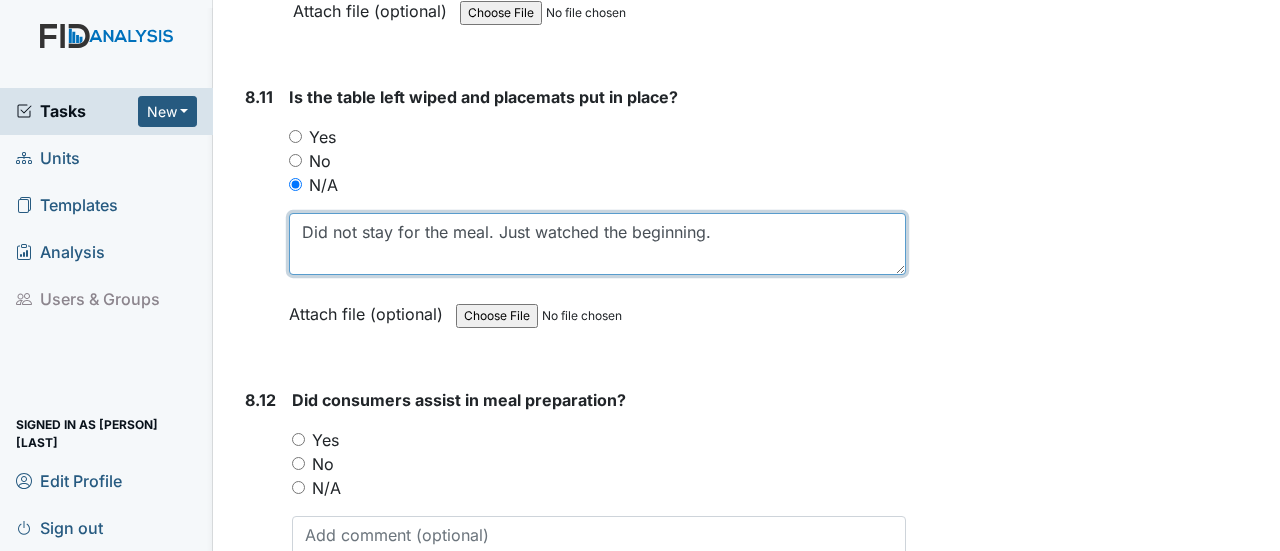 scroll, scrollTop: 18502, scrollLeft: 0, axis: vertical 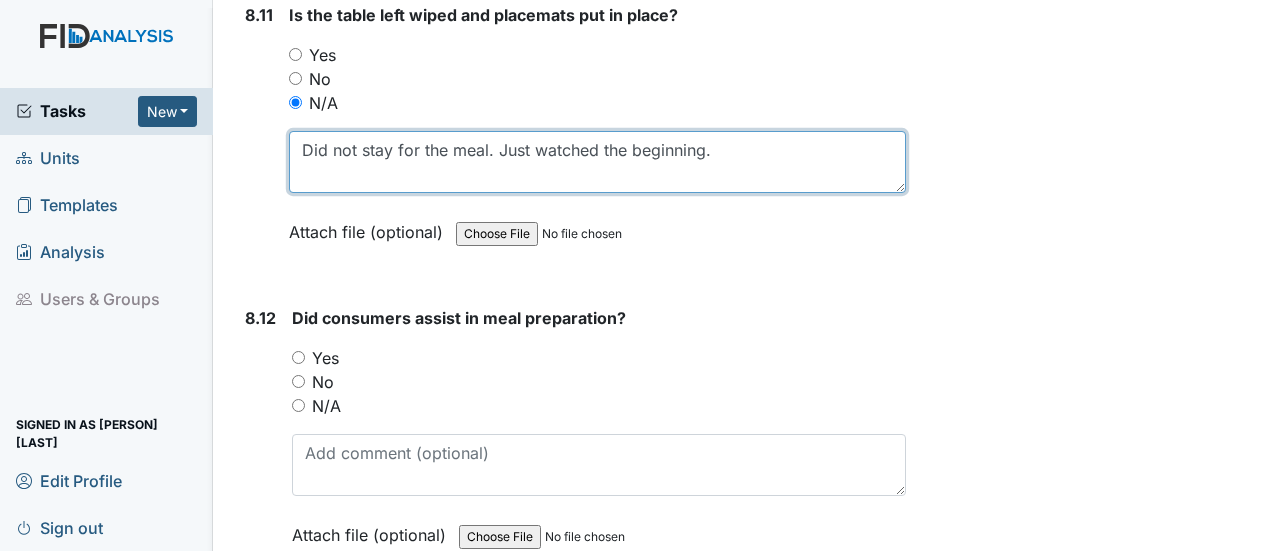 type on "Did not stay for the meal. Just watched the beginning." 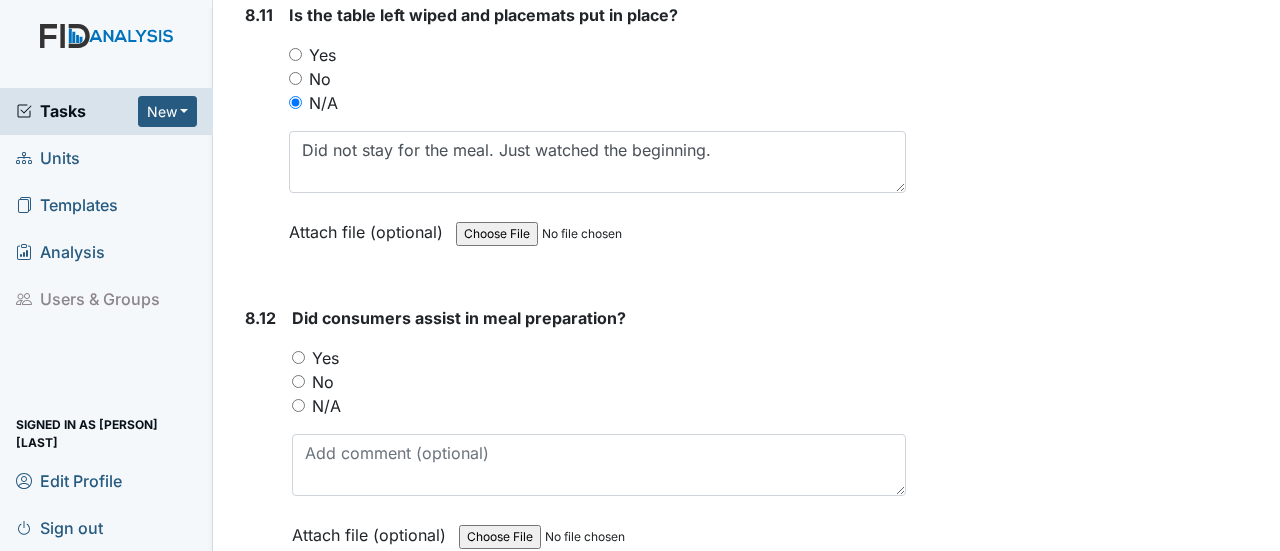 click on "Yes" at bounding box center [298, 357] 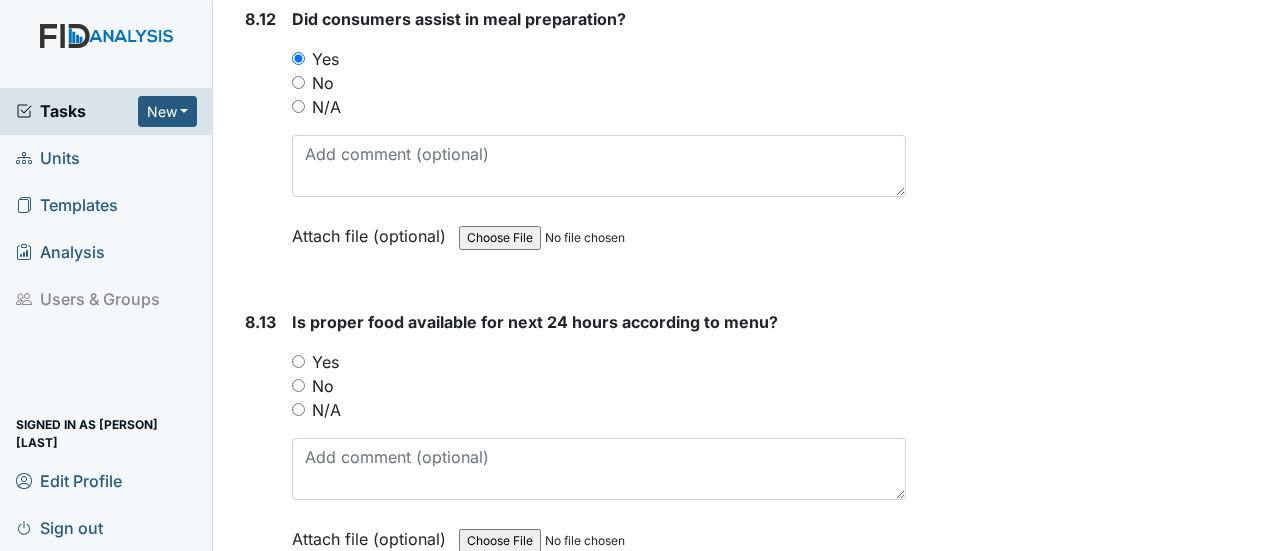 scroll, scrollTop: 18802, scrollLeft: 0, axis: vertical 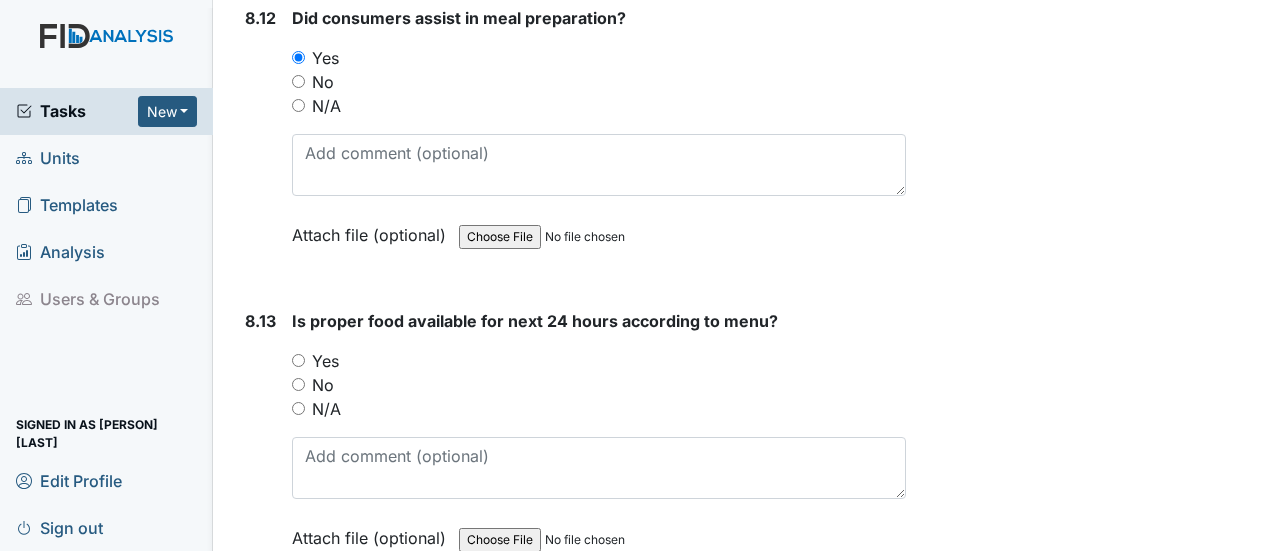 click on "Yes" at bounding box center (298, 360) 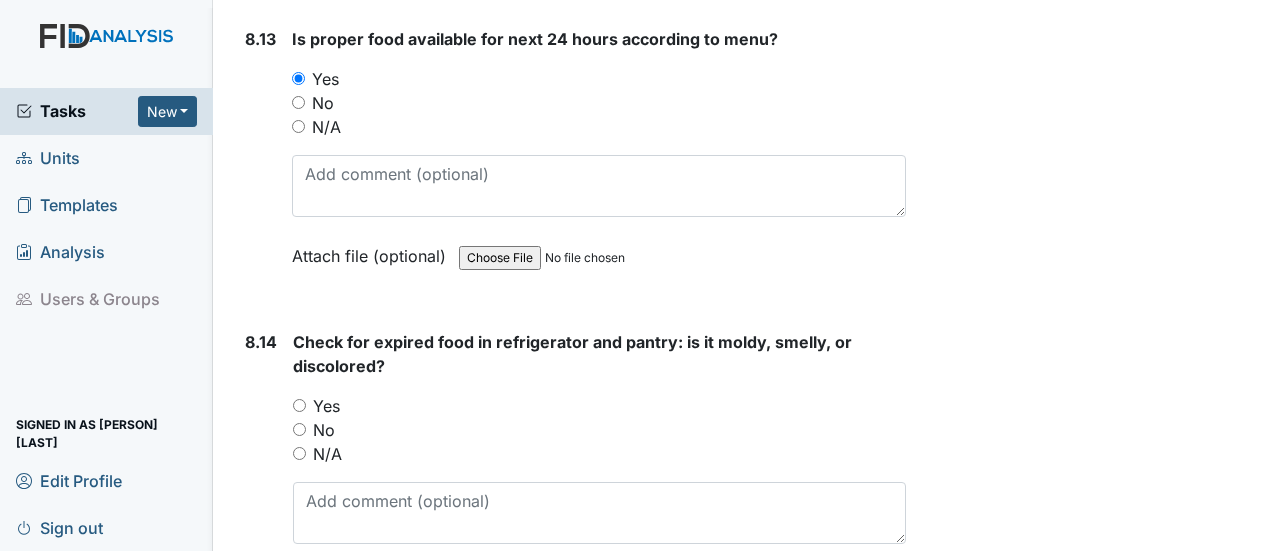 scroll, scrollTop: 19102, scrollLeft: 0, axis: vertical 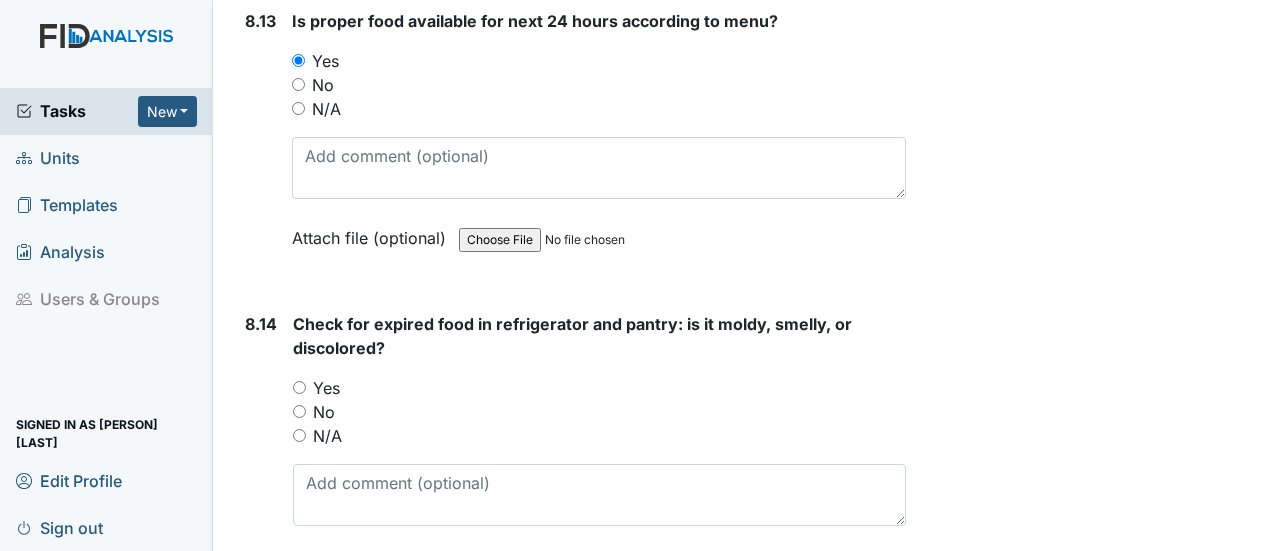 click on "Yes" at bounding box center (299, 387) 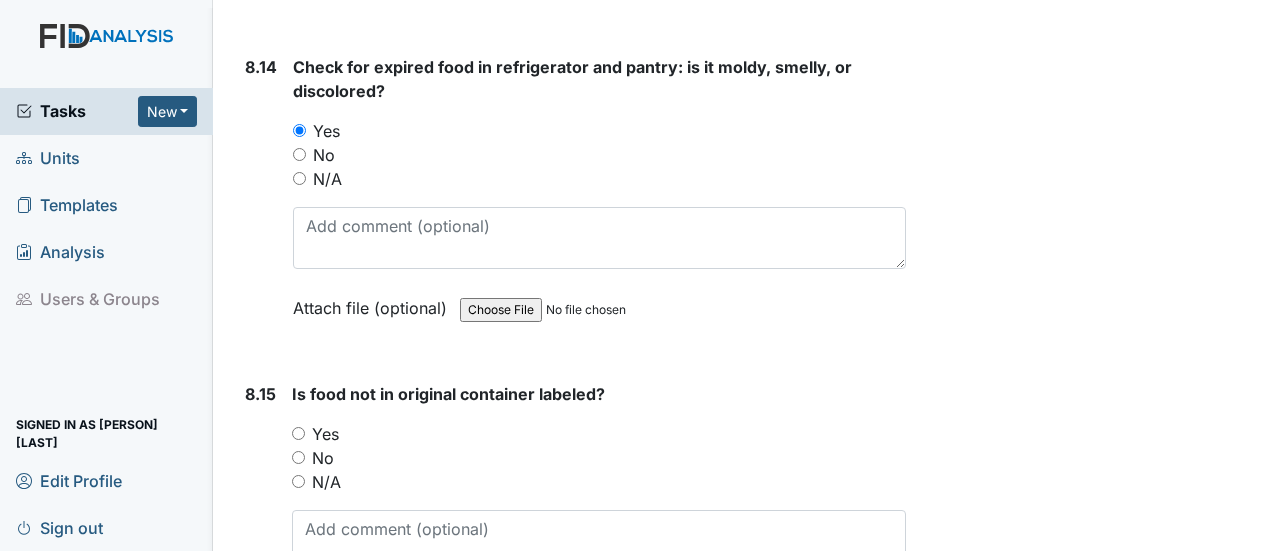 scroll, scrollTop: 19402, scrollLeft: 0, axis: vertical 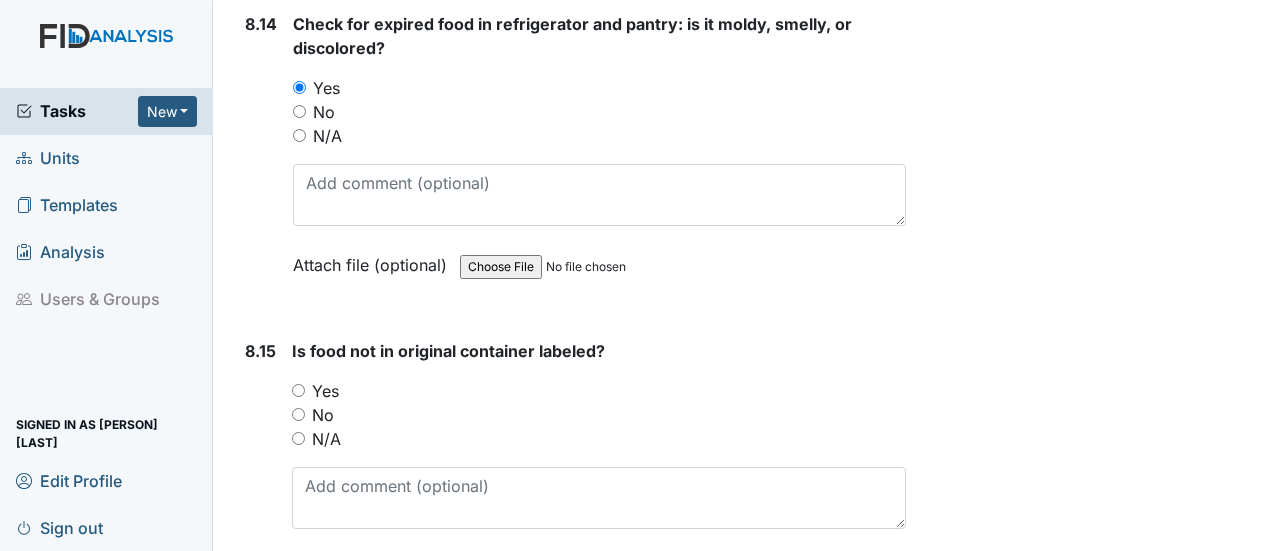 click on "Yes" at bounding box center (298, 390) 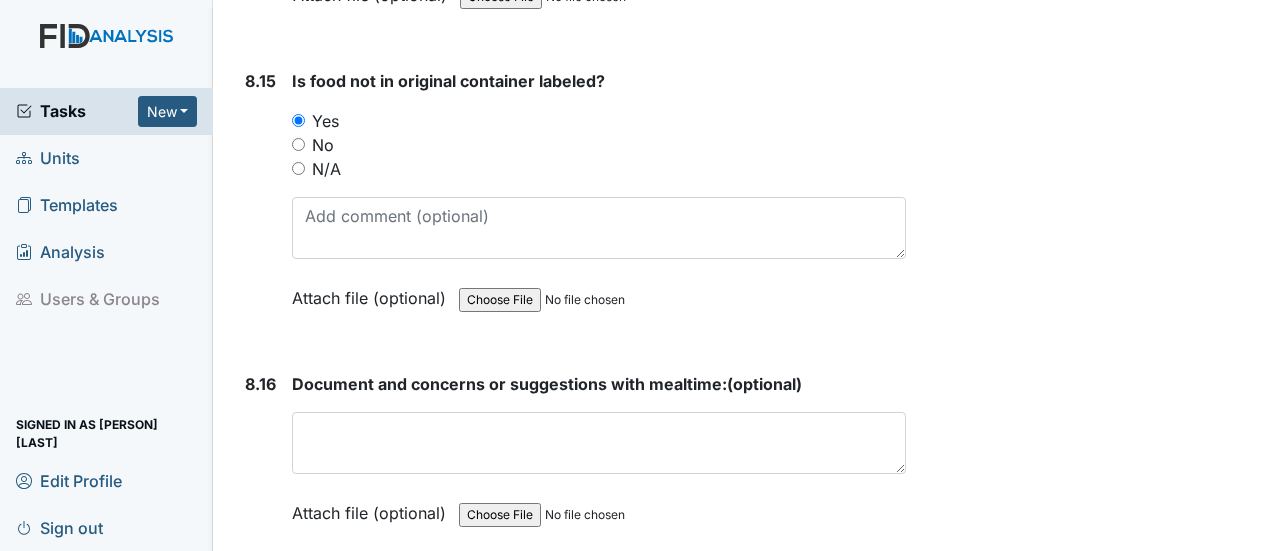 scroll, scrollTop: 19702, scrollLeft: 0, axis: vertical 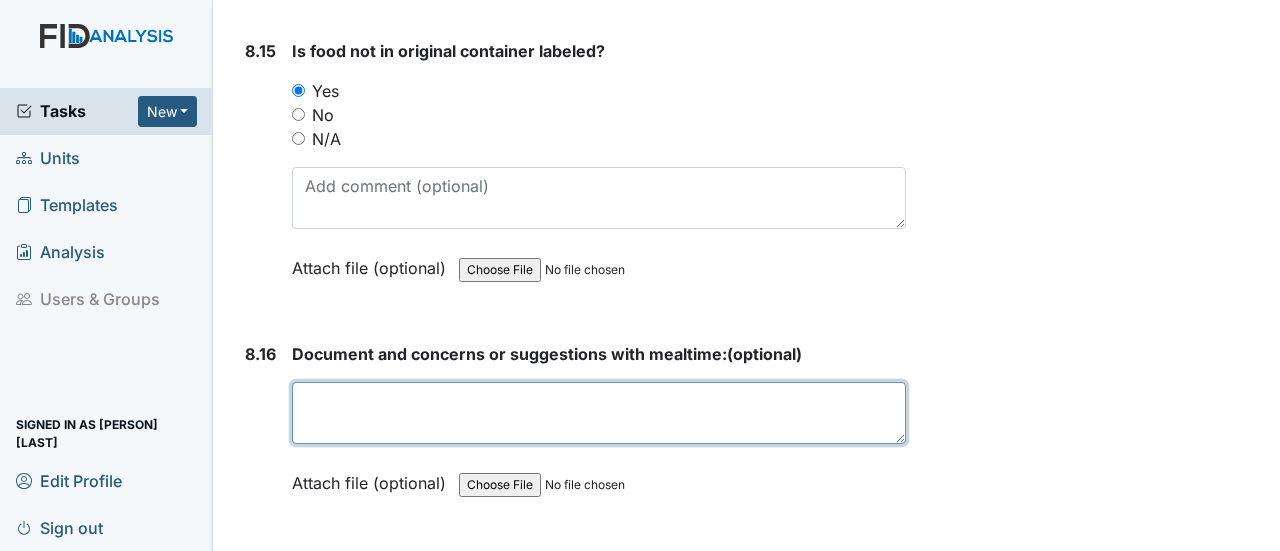 click at bounding box center (599, 413) 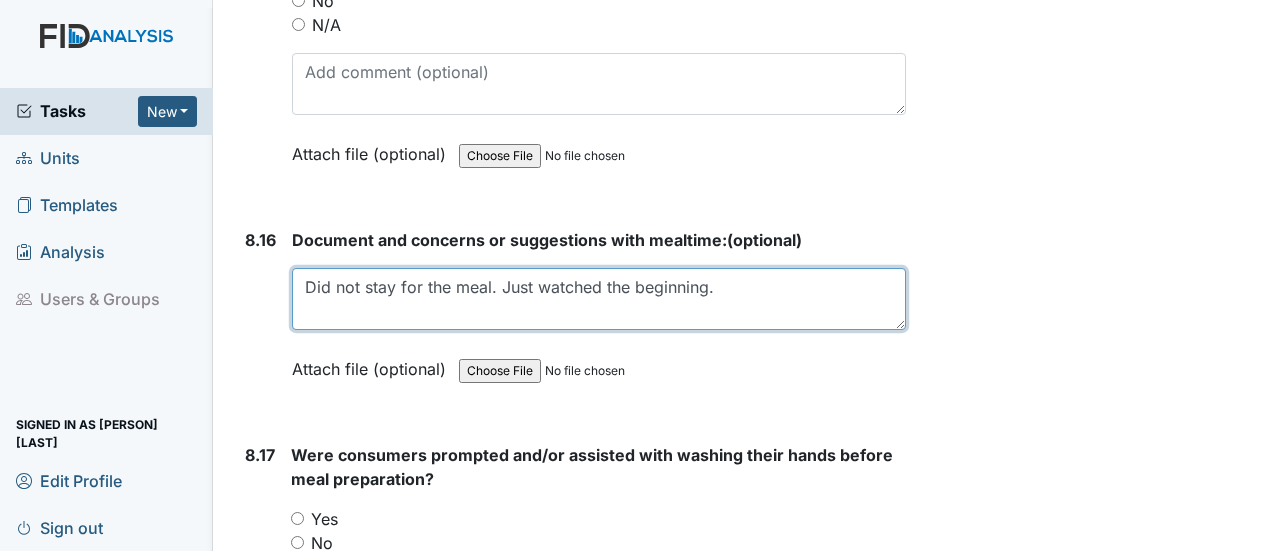 scroll, scrollTop: 19902, scrollLeft: 0, axis: vertical 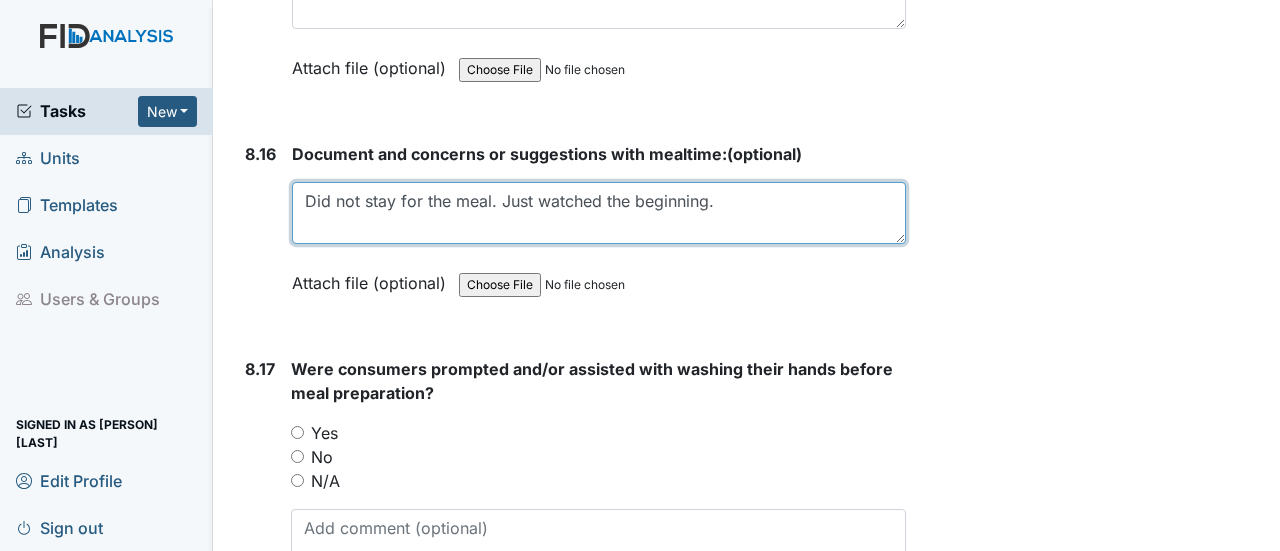 type on "Did not stay for the meal. Just watched the beginning." 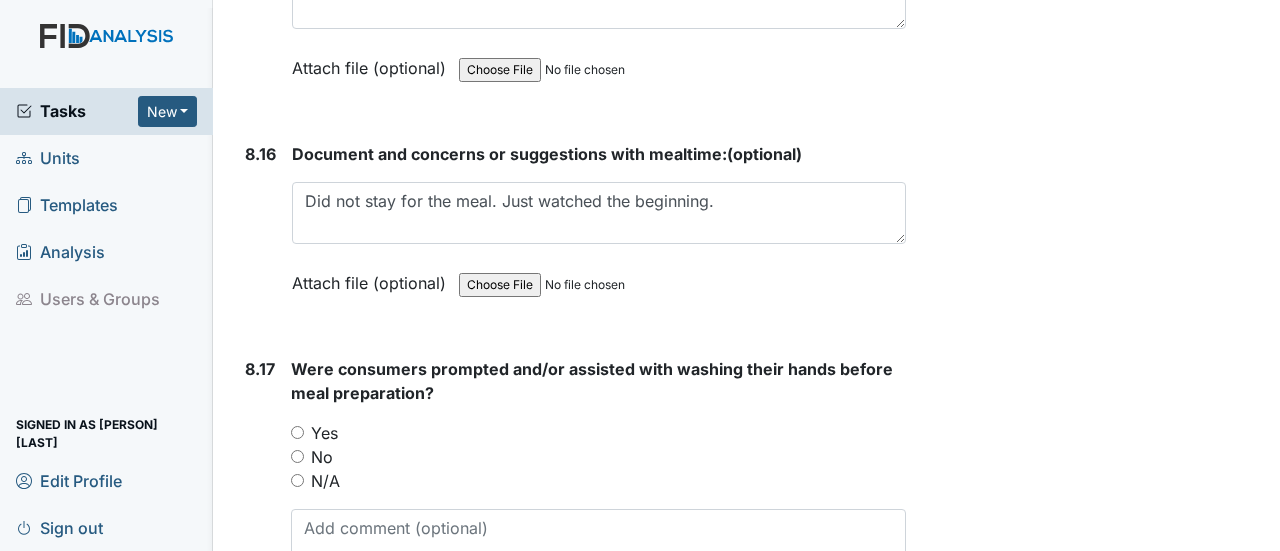 drag, startPoint x: 295, startPoint y: 270, endPoint x: 309, endPoint y: 276, distance: 15.231546 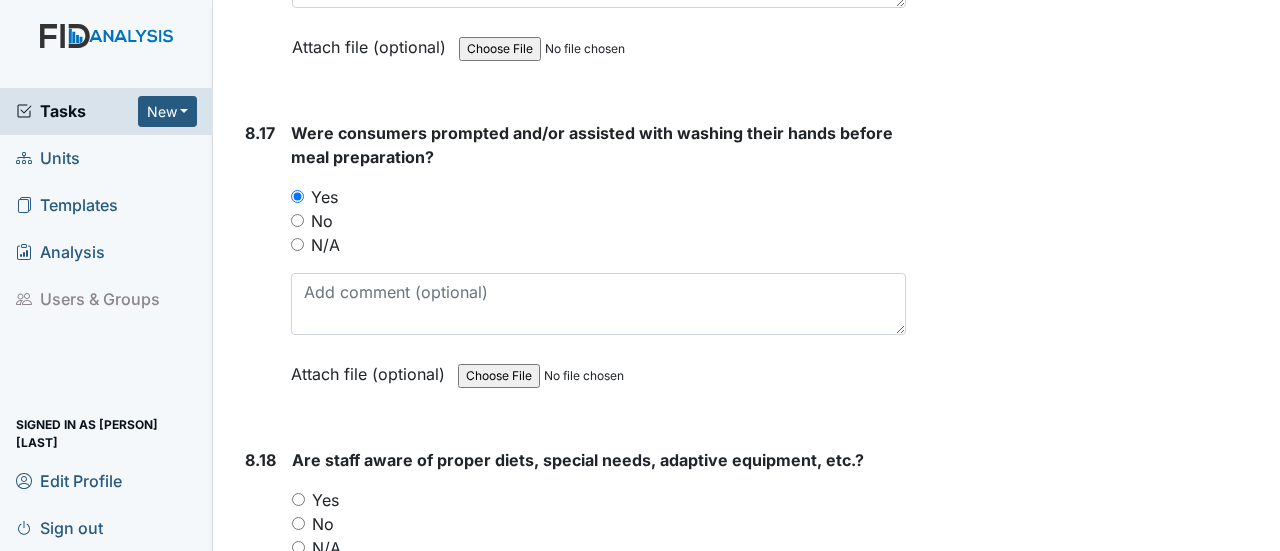 scroll, scrollTop: 20202, scrollLeft: 0, axis: vertical 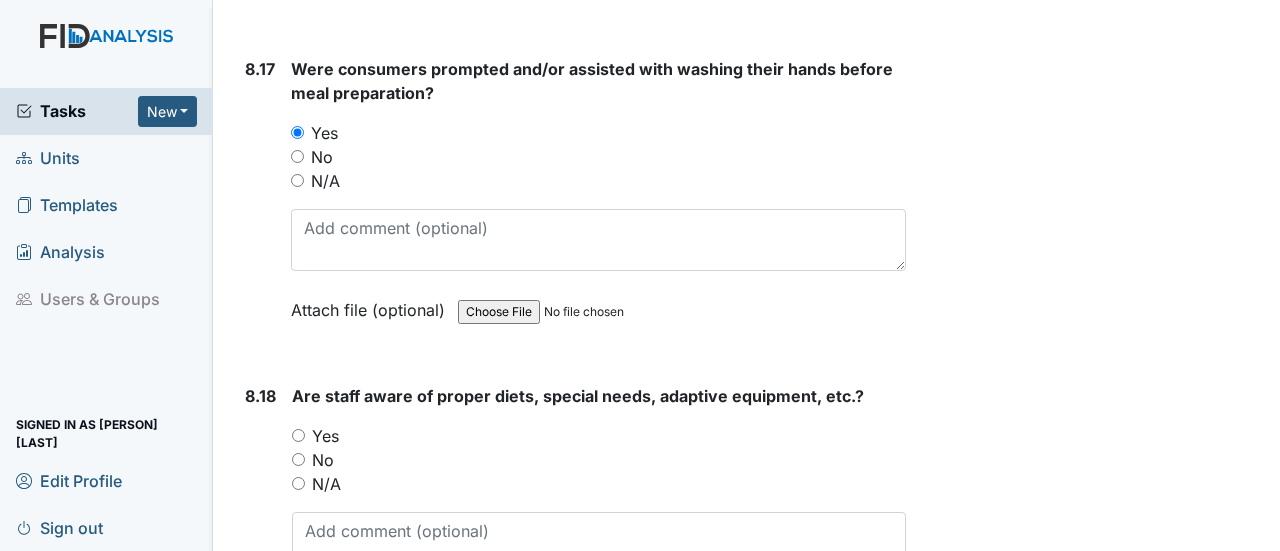 click on "Yes" at bounding box center (298, 435) 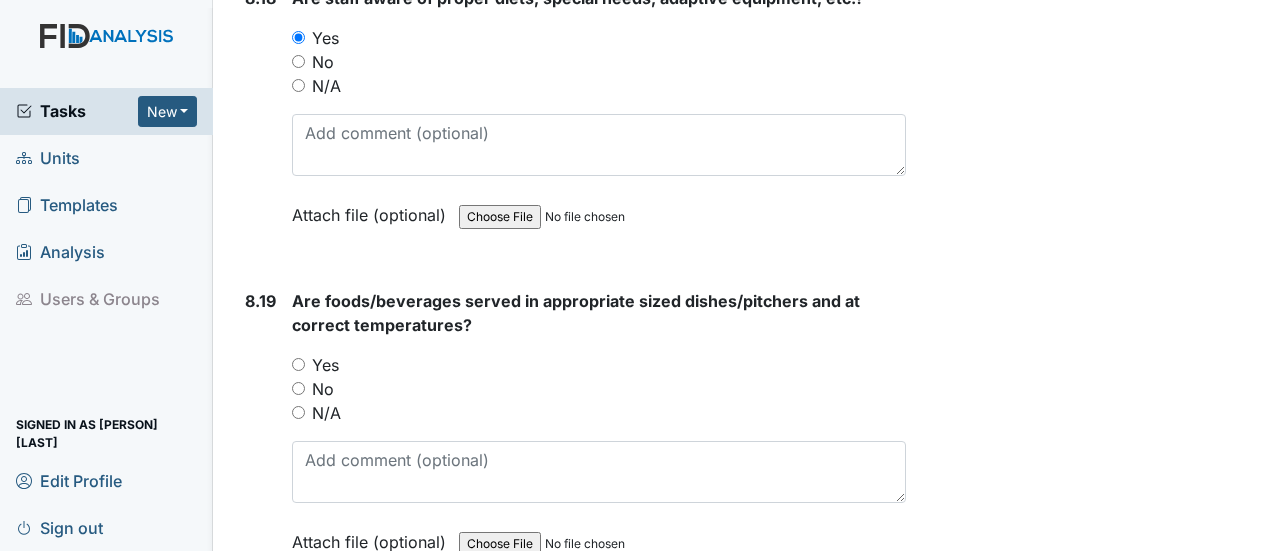 scroll, scrollTop: 20602, scrollLeft: 0, axis: vertical 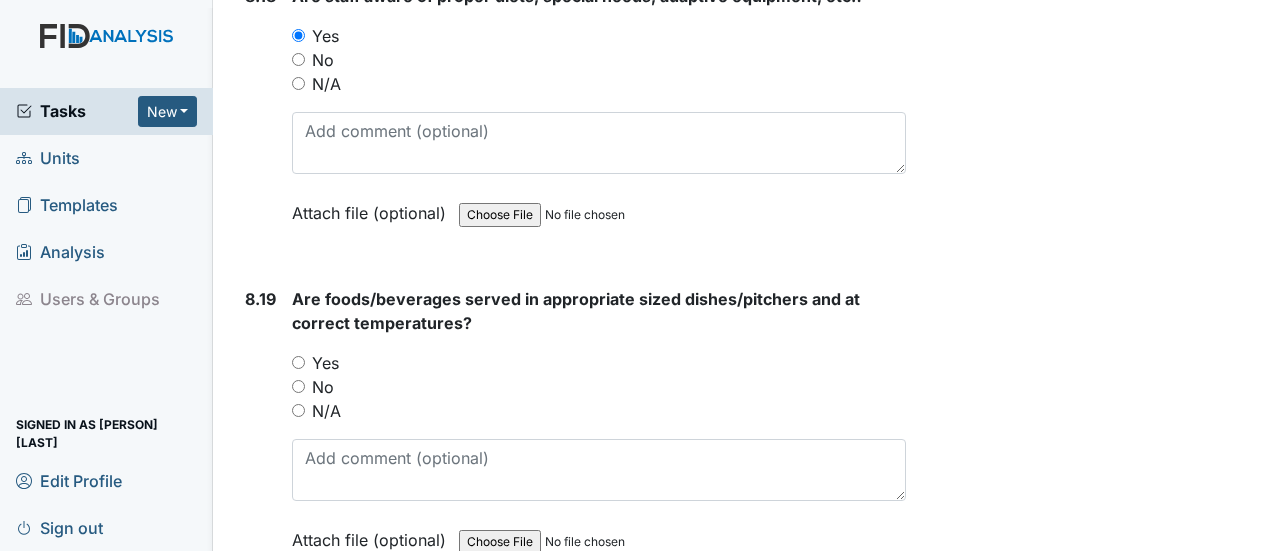 click on "Yes" at bounding box center [298, 362] 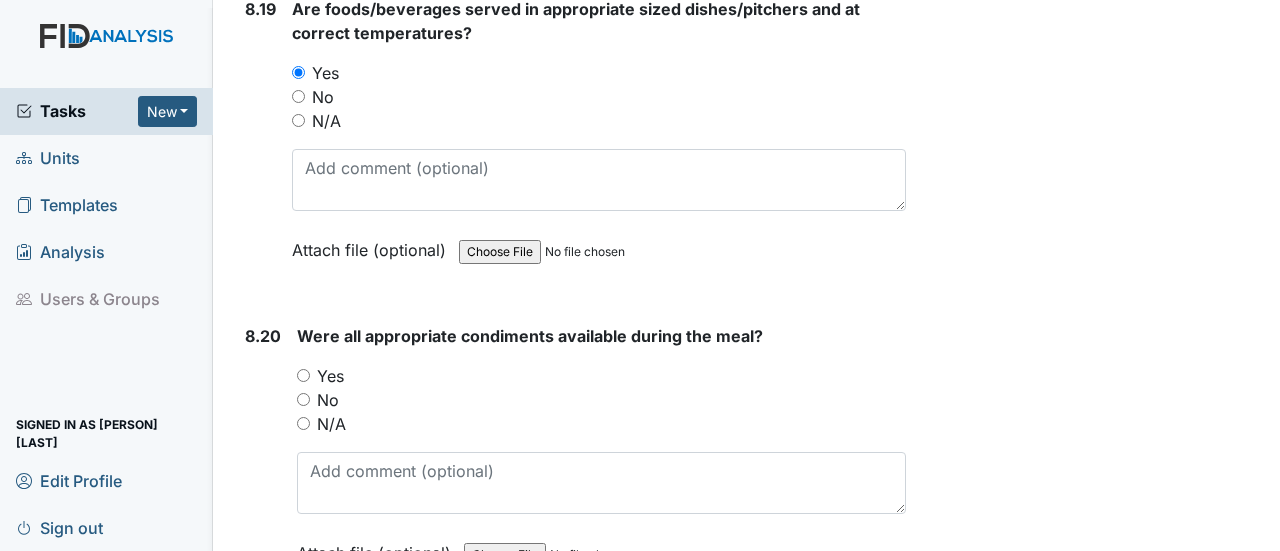 scroll, scrollTop: 20902, scrollLeft: 0, axis: vertical 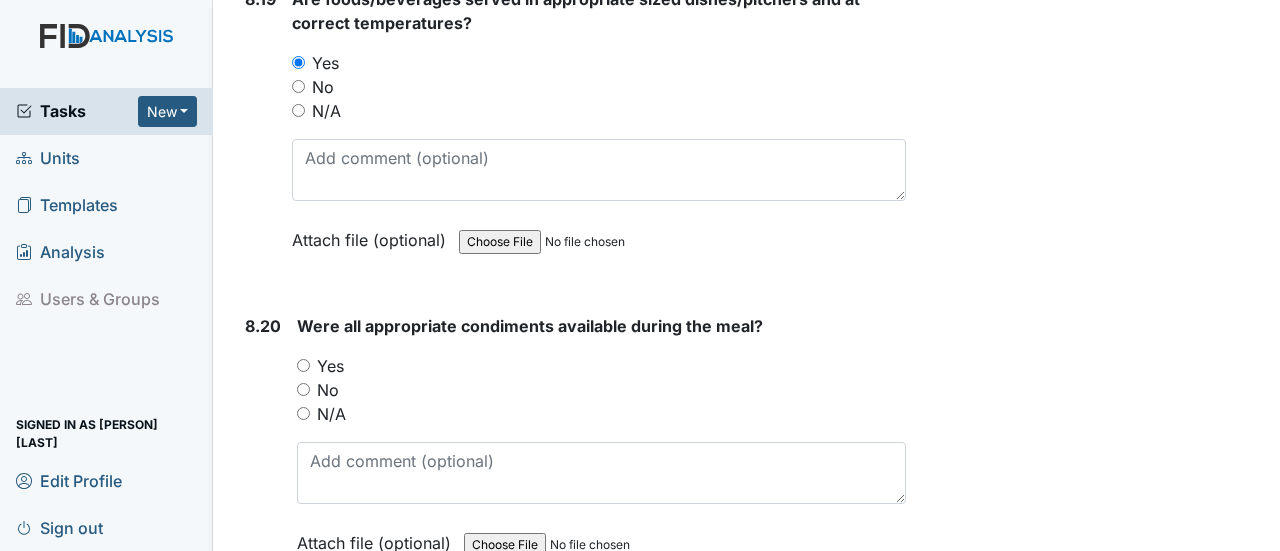 click on "Yes" at bounding box center (303, 365) 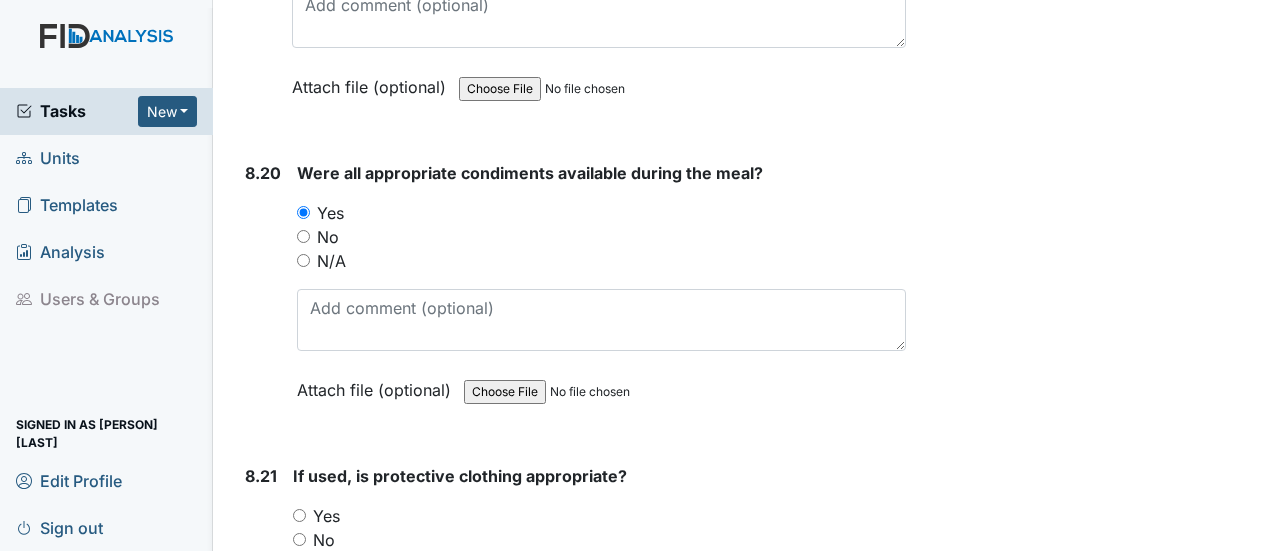scroll, scrollTop: 21202, scrollLeft: 0, axis: vertical 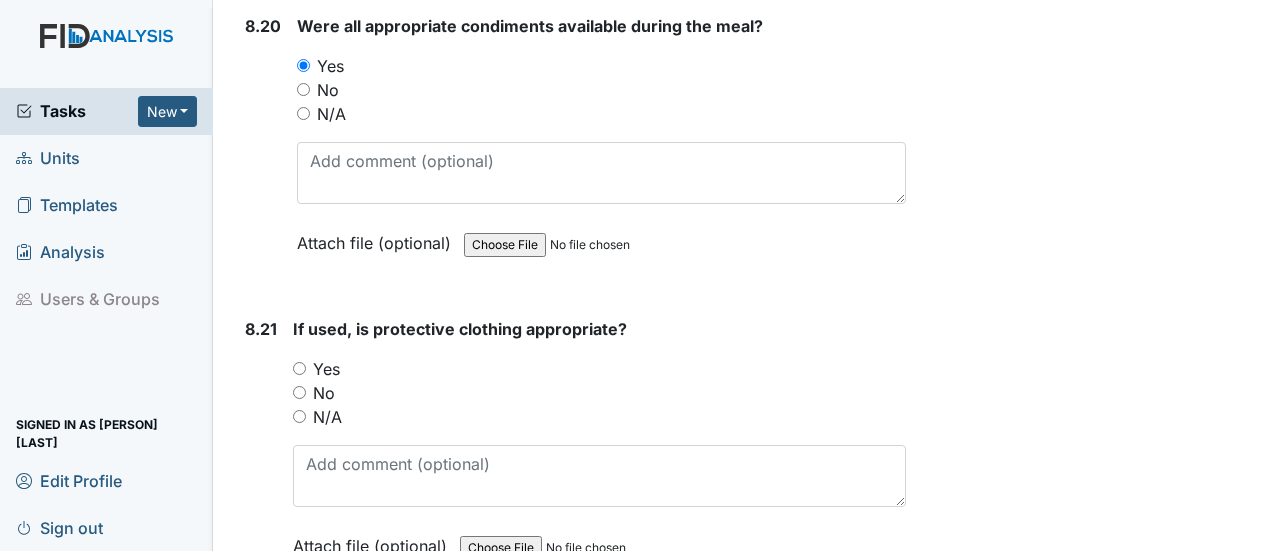 click on "N/A" at bounding box center [299, 416] 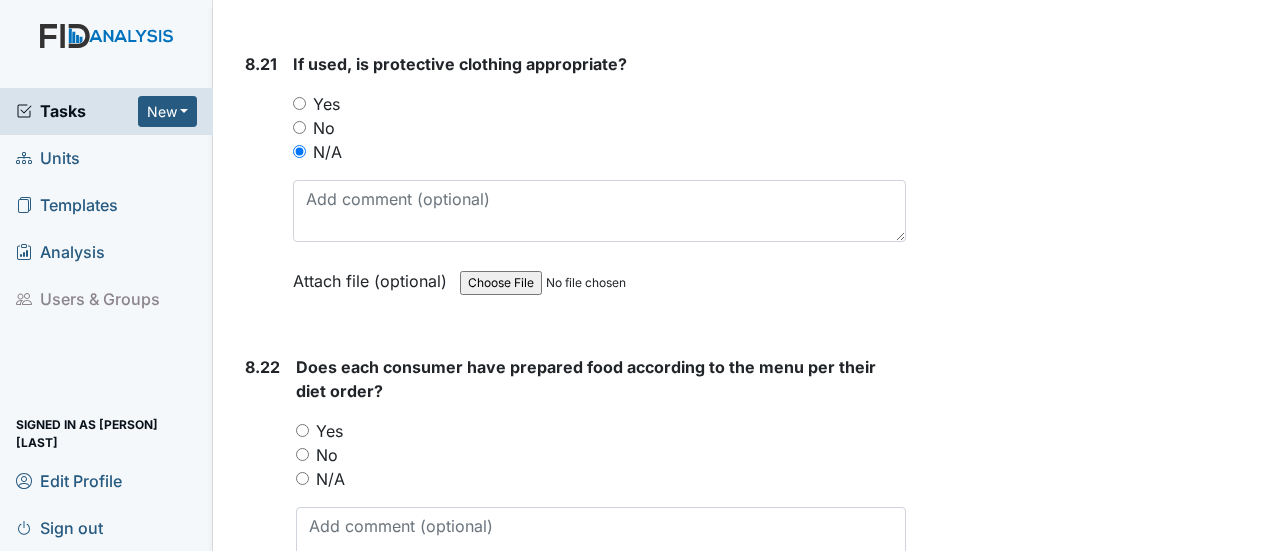 scroll, scrollTop: 21502, scrollLeft: 0, axis: vertical 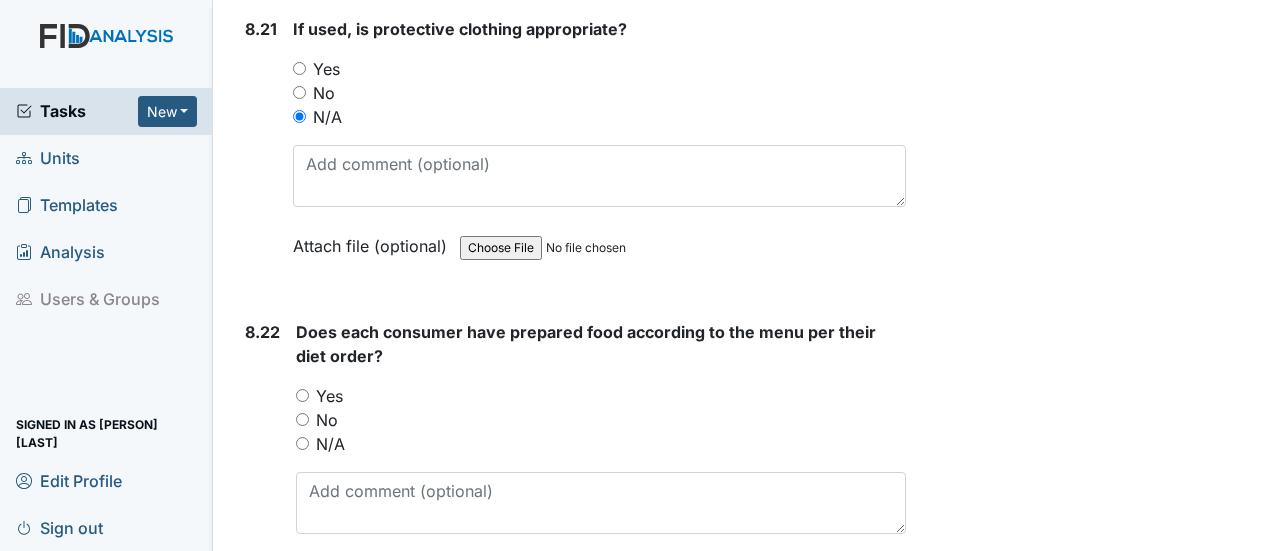 click on "Yes" at bounding box center (302, 395) 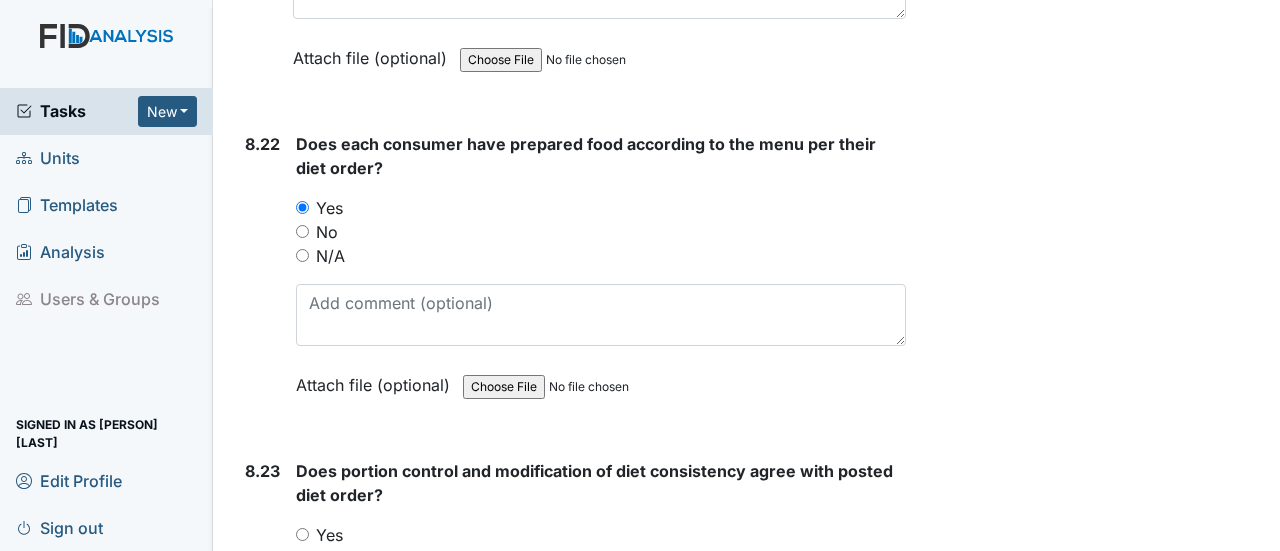 scroll, scrollTop: 21802, scrollLeft: 0, axis: vertical 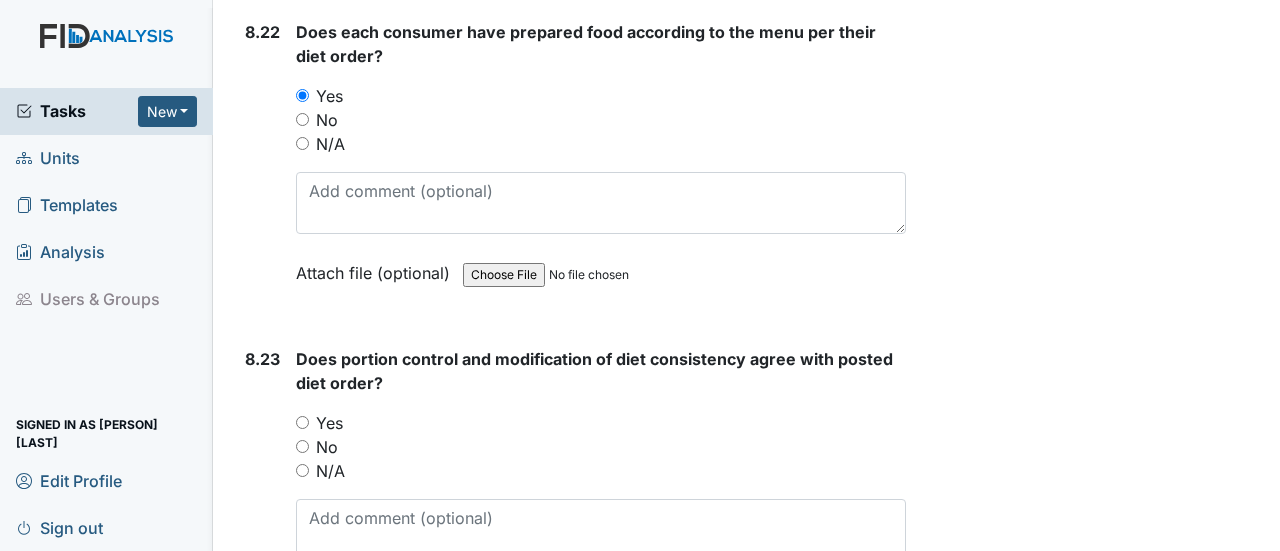 click on "Yes" at bounding box center (302, 422) 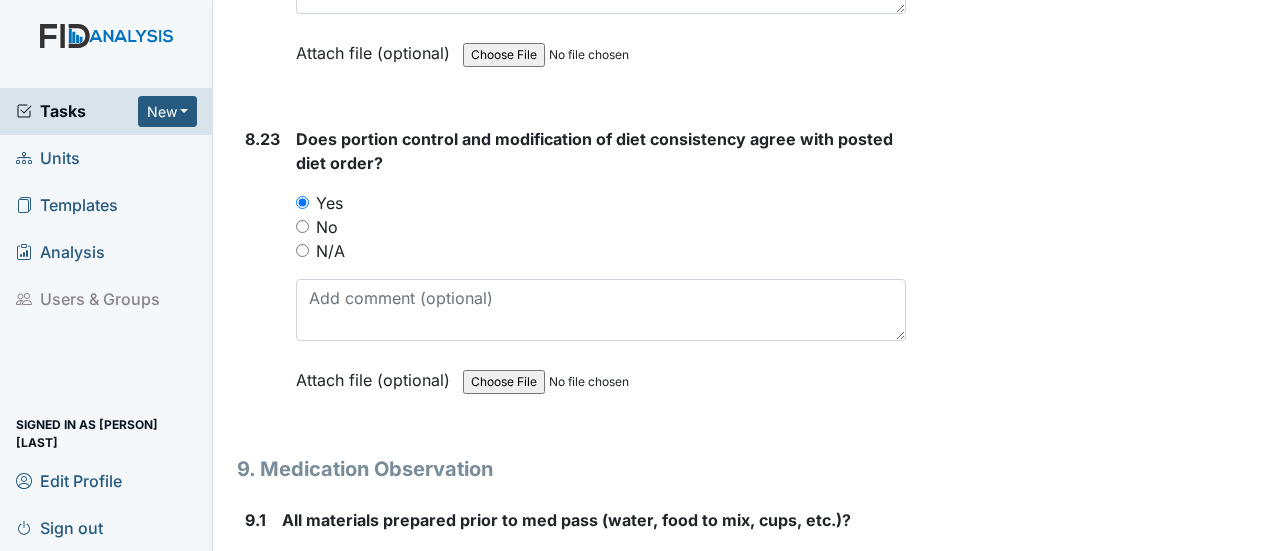 scroll, scrollTop: 22202, scrollLeft: 0, axis: vertical 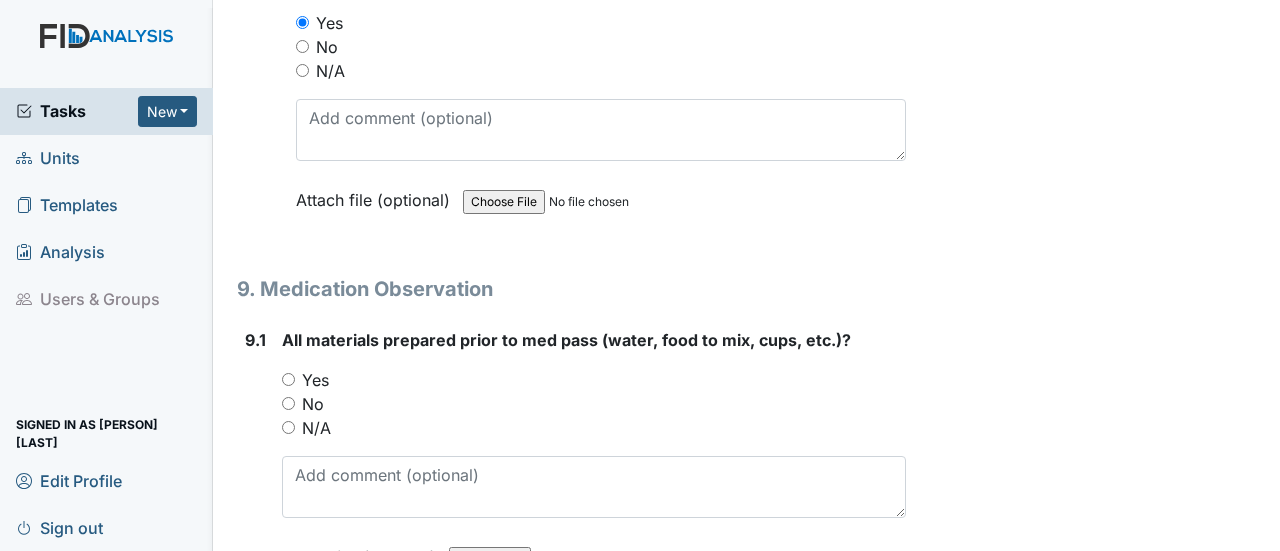 click on "Yes" at bounding box center (288, 379) 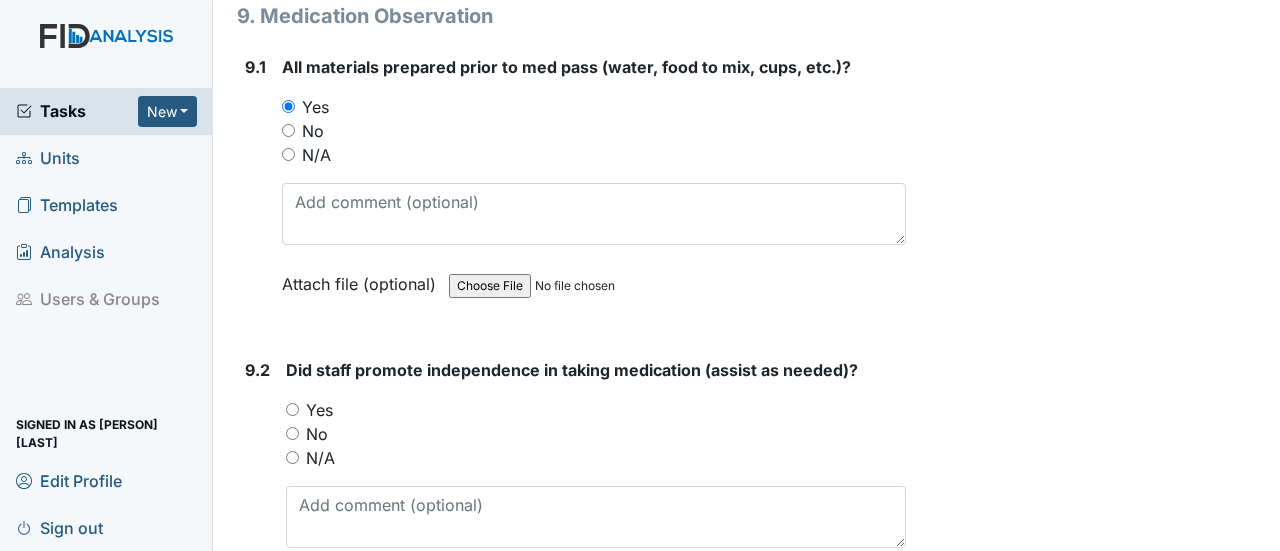 scroll, scrollTop: 22502, scrollLeft: 0, axis: vertical 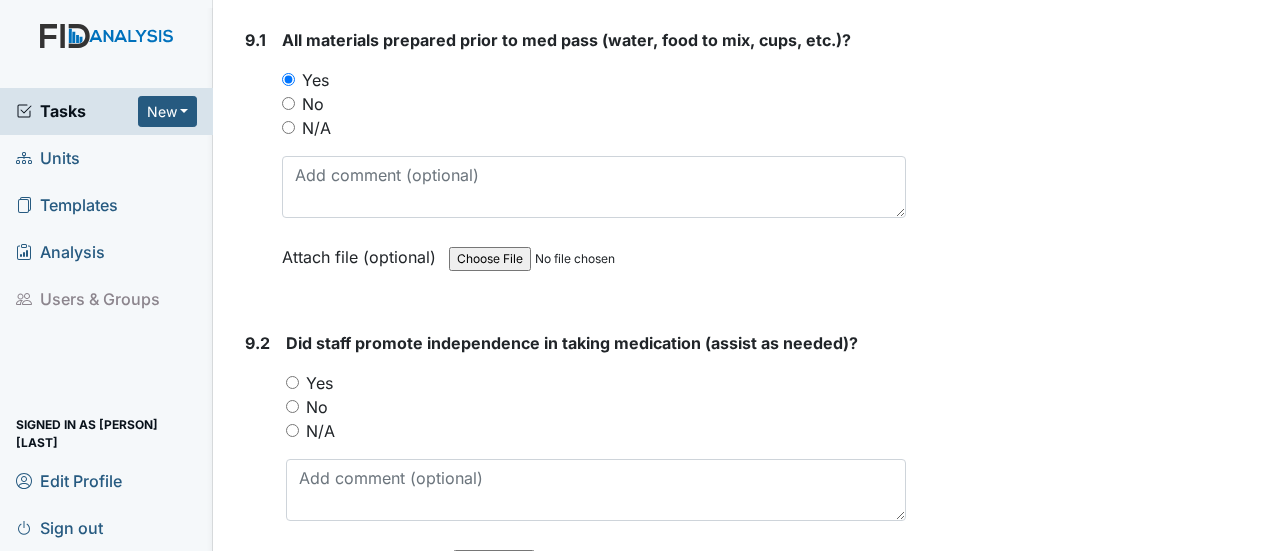 click on "Yes" at bounding box center (292, 382) 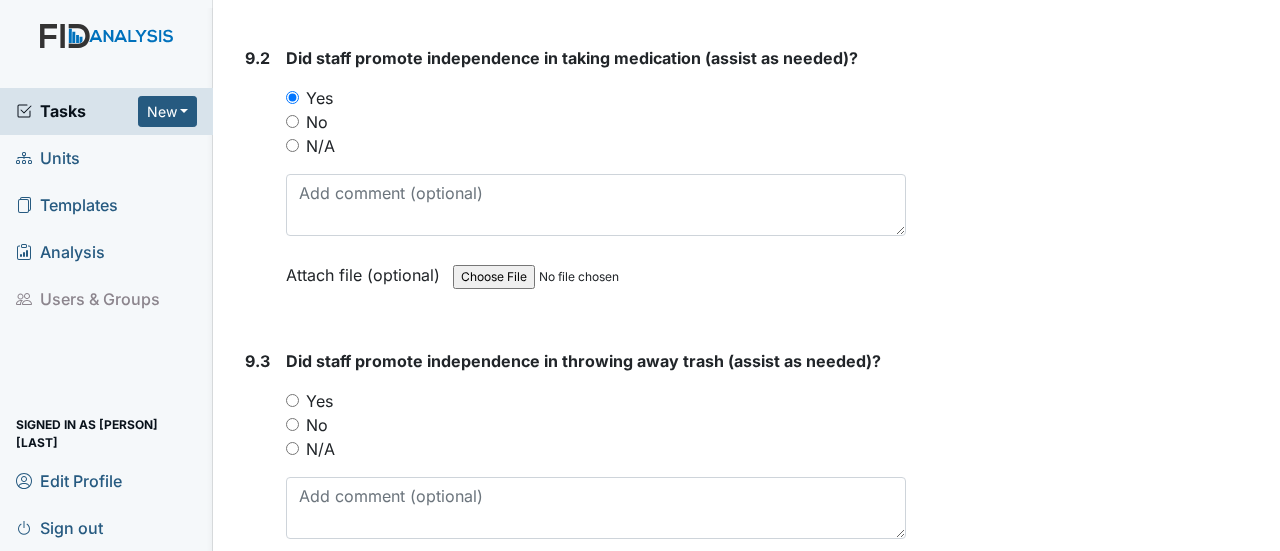 scroll, scrollTop: 22802, scrollLeft: 0, axis: vertical 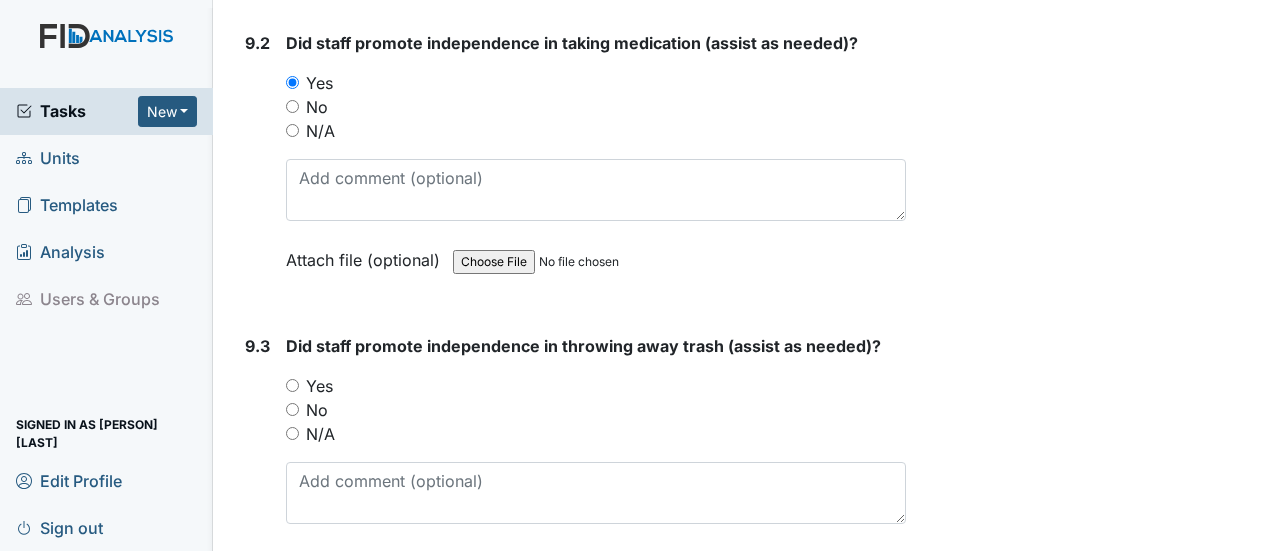 click on "Yes" at bounding box center [292, 385] 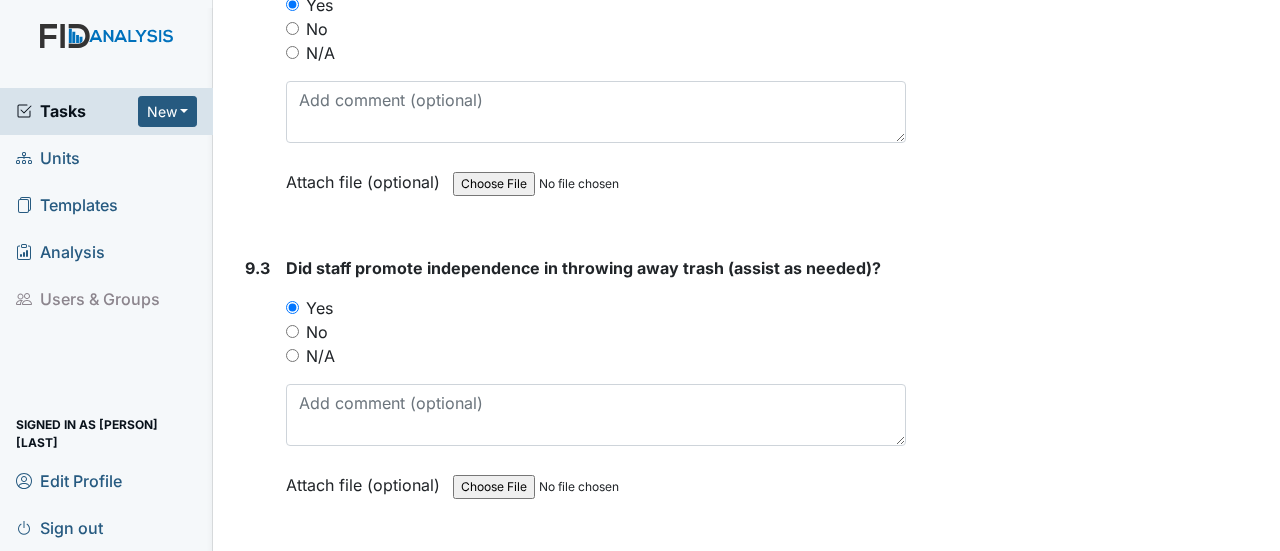 scroll, scrollTop: 23102, scrollLeft: 0, axis: vertical 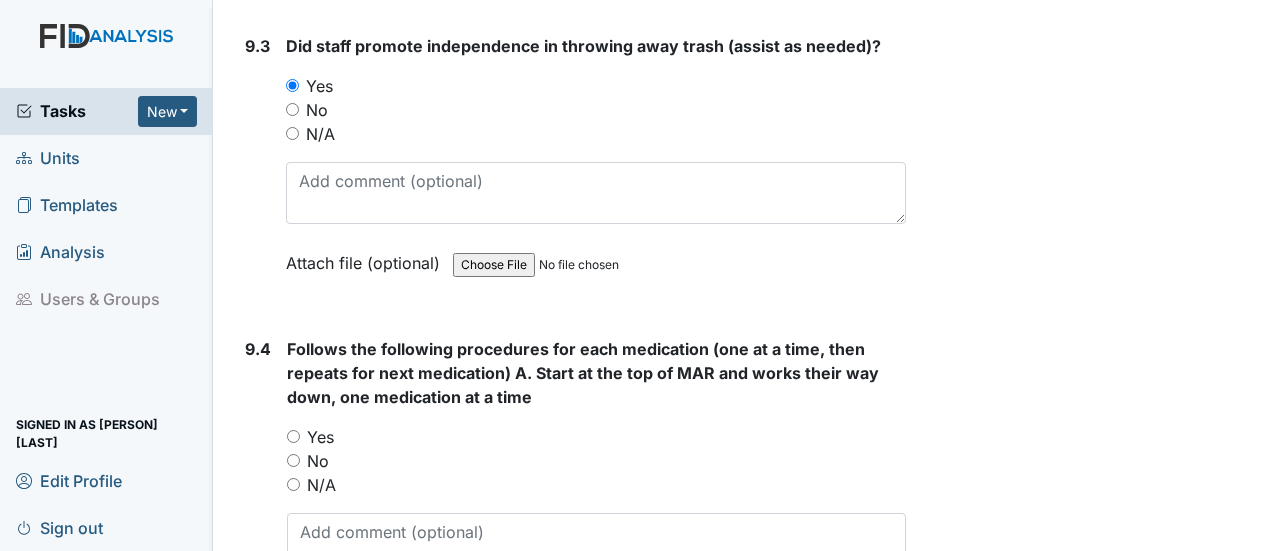 click on "Yes" at bounding box center (293, 436) 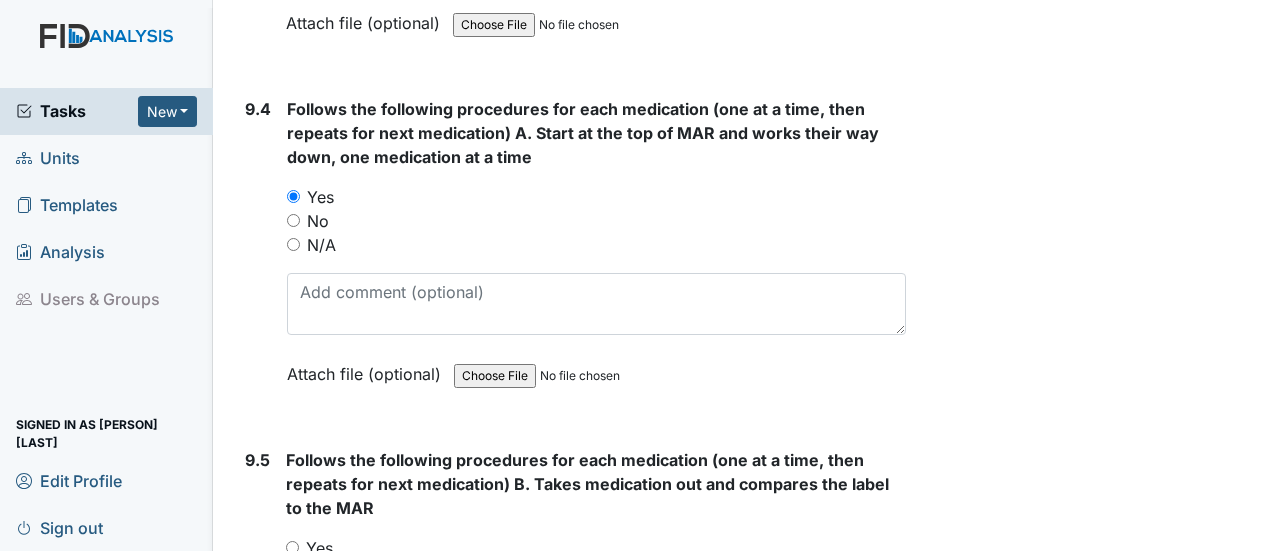 scroll, scrollTop: 23402, scrollLeft: 0, axis: vertical 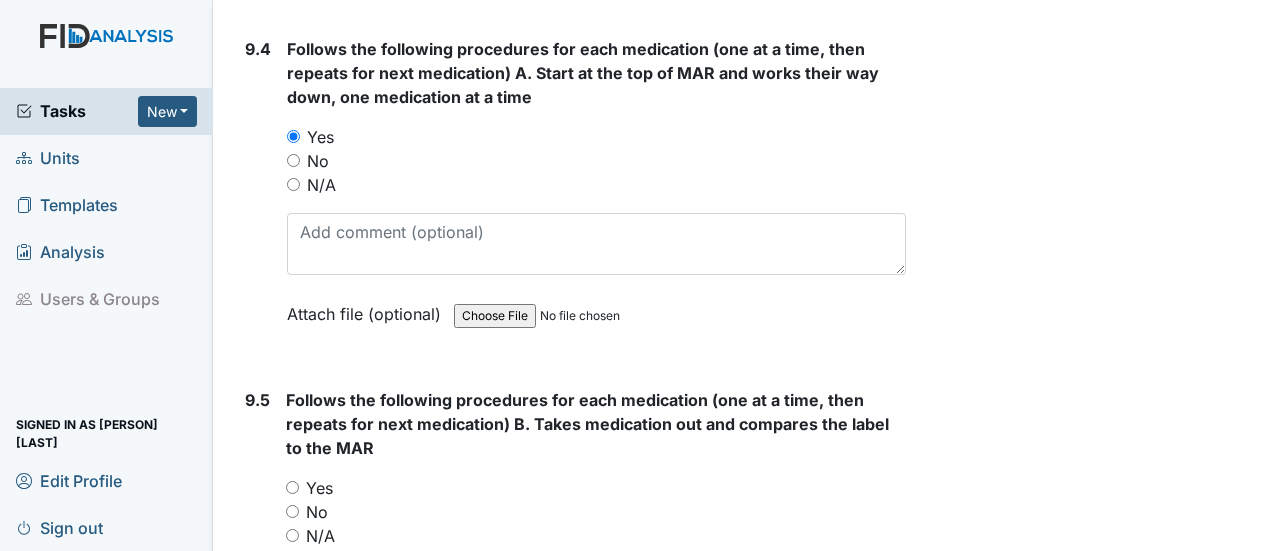 click on "Yes" at bounding box center (292, 487) 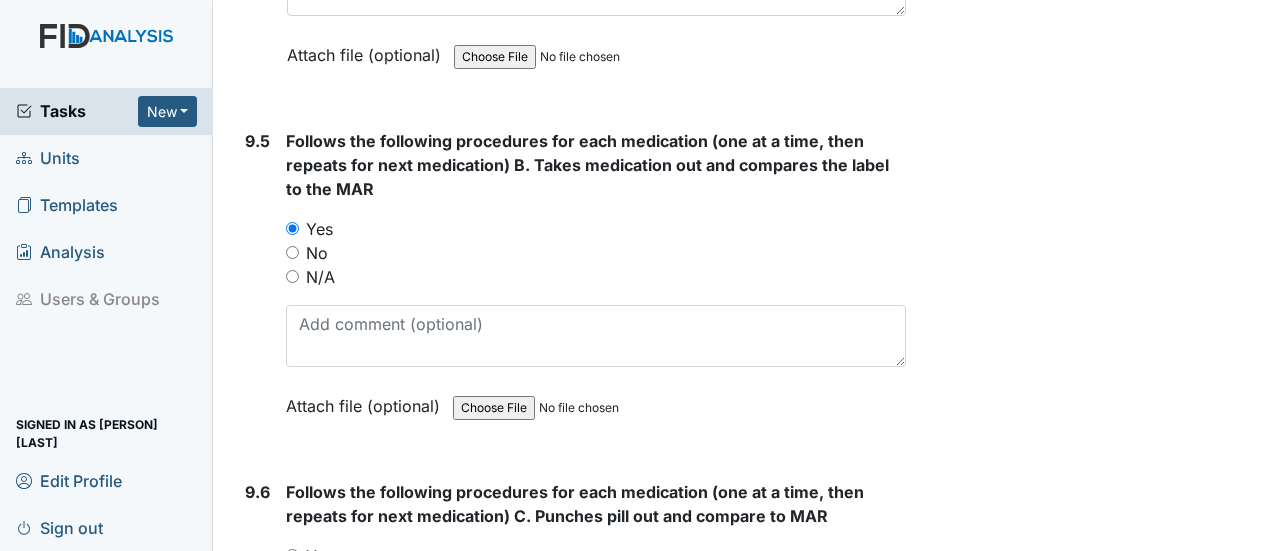scroll, scrollTop: 23802, scrollLeft: 0, axis: vertical 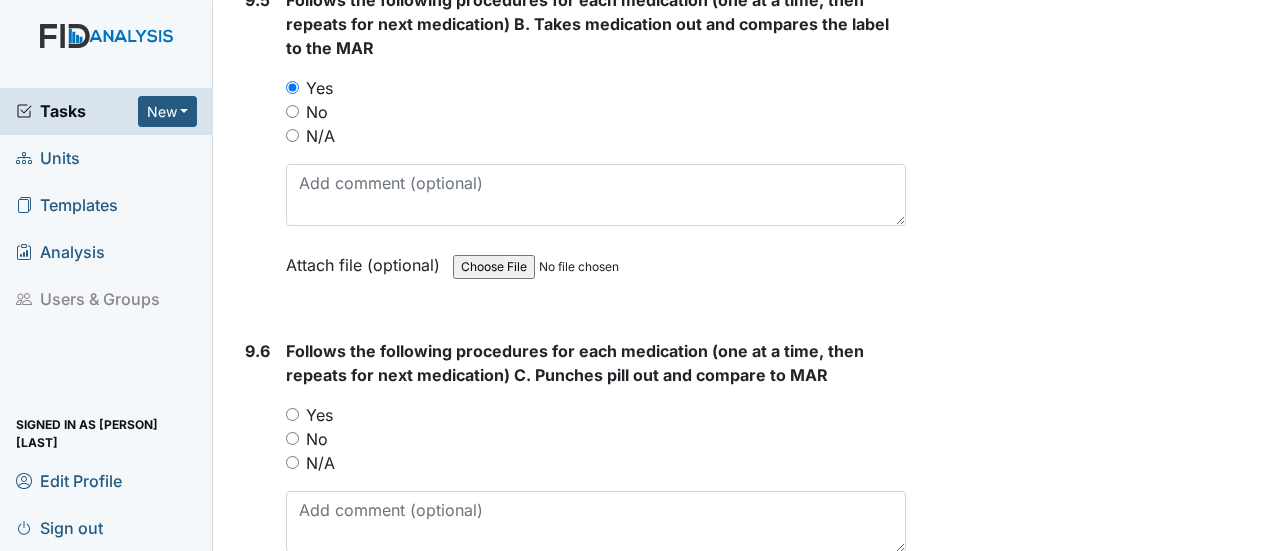 click on "Yes" at bounding box center [292, 414] 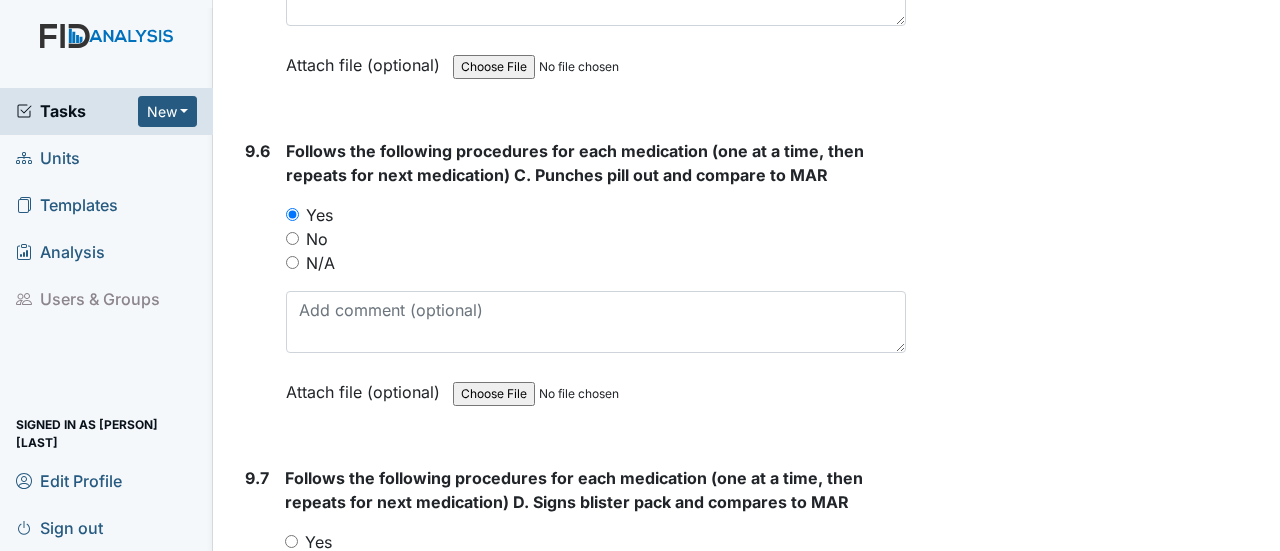 scroll, scrollTop: 24102, scrollLeft: 0, axis: vertical 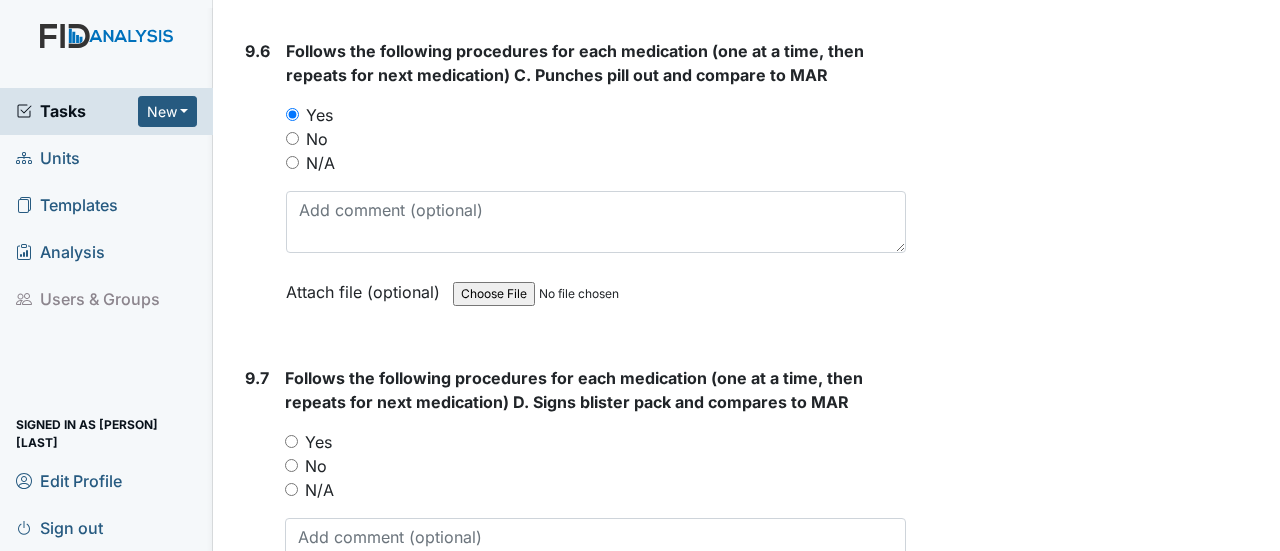 click on "Yes" at bounding box center [291, 441] 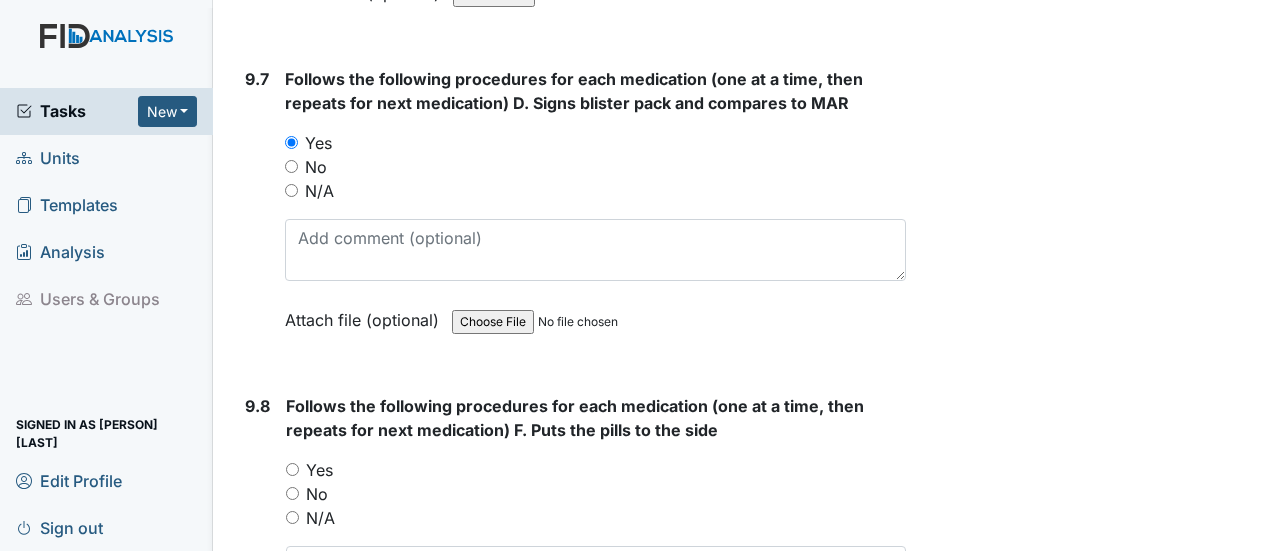 scroll, scrollTop: 24402, scrollLeft: 0, axis: vertical 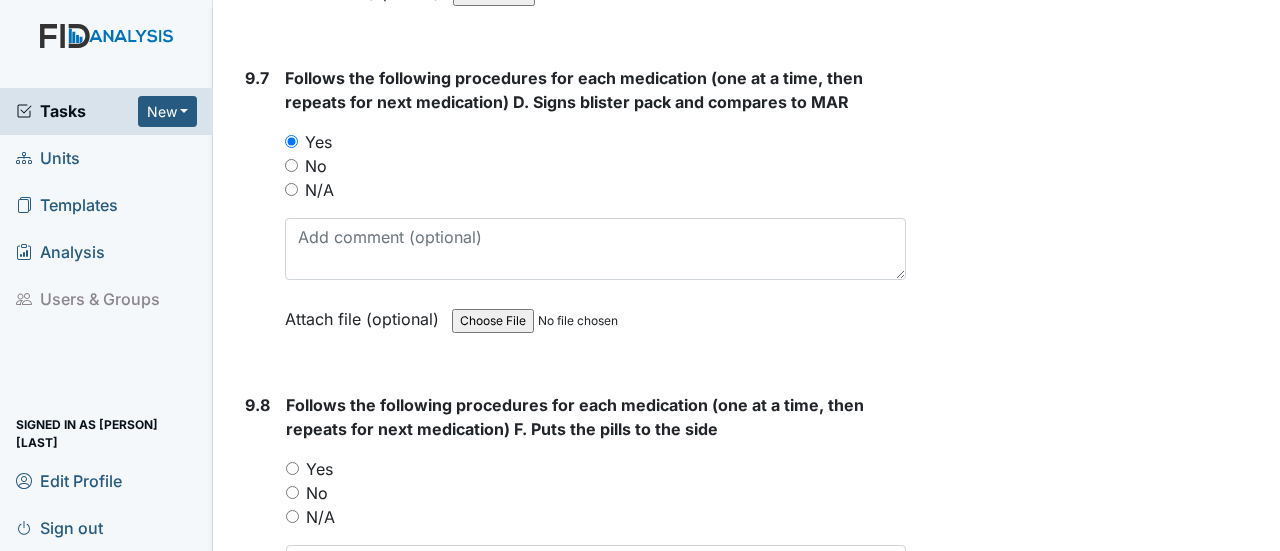 click on "Yes" at bounding box center (292, 468) 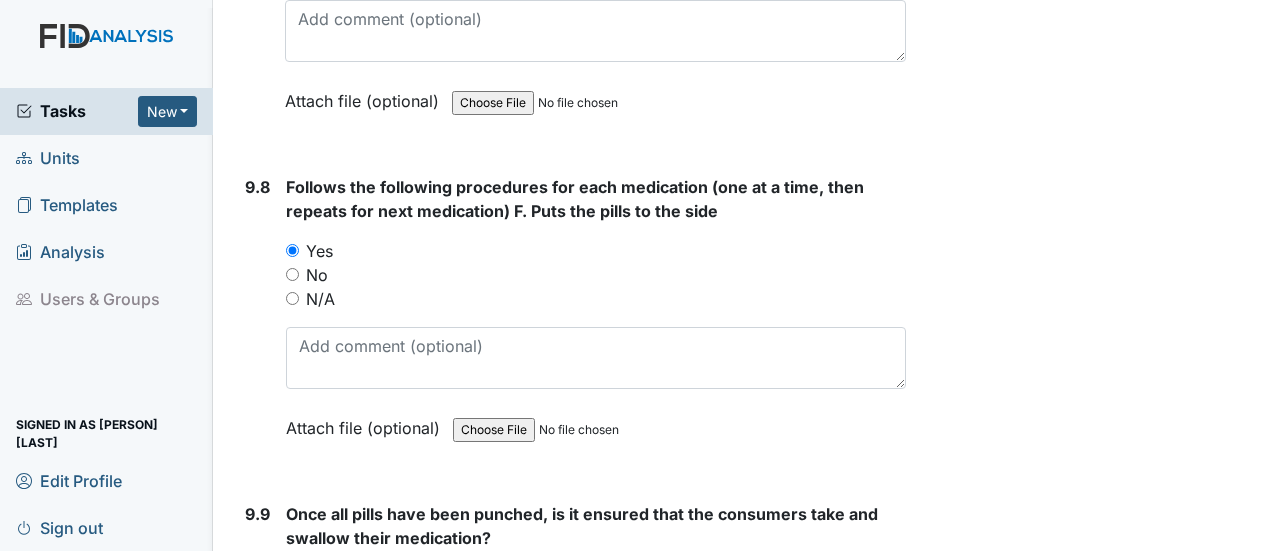 scroll, scrollTop: 24802, scrollLeft: 0, axis: vertical 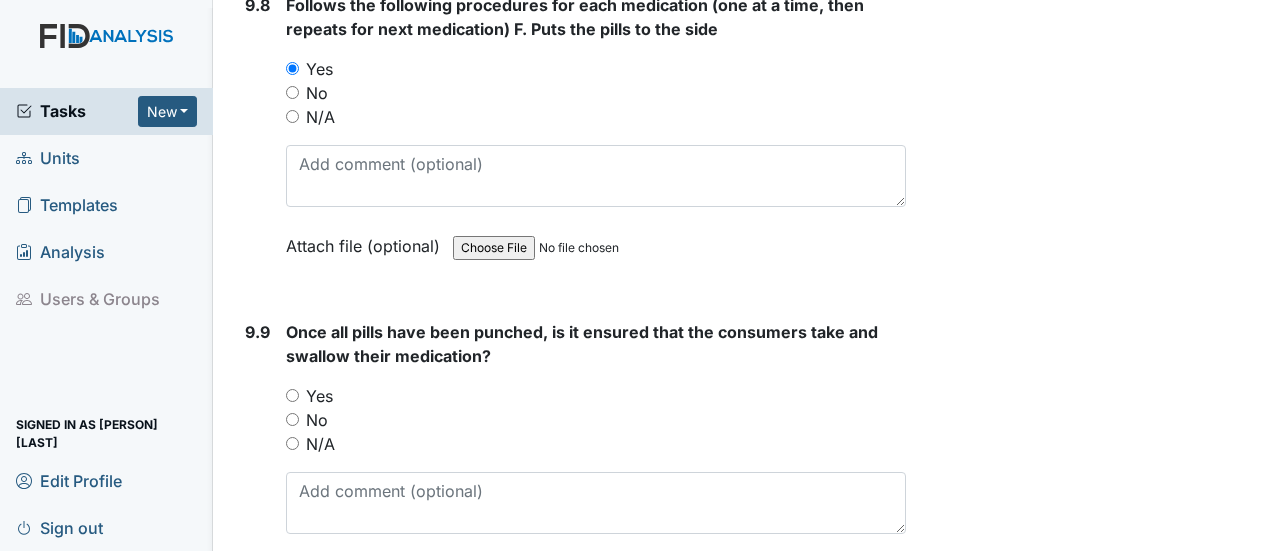 click on "Yes" at bounding box center [292, 395] 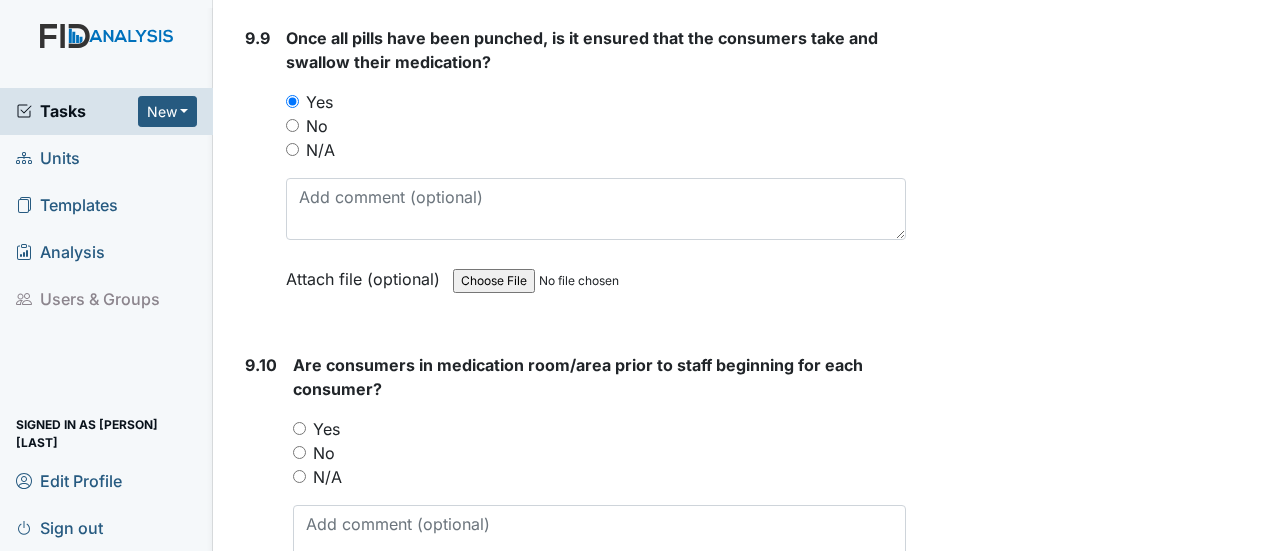 scroll, scrollTop: 25102, scrollLeft: 0, axis: vertical 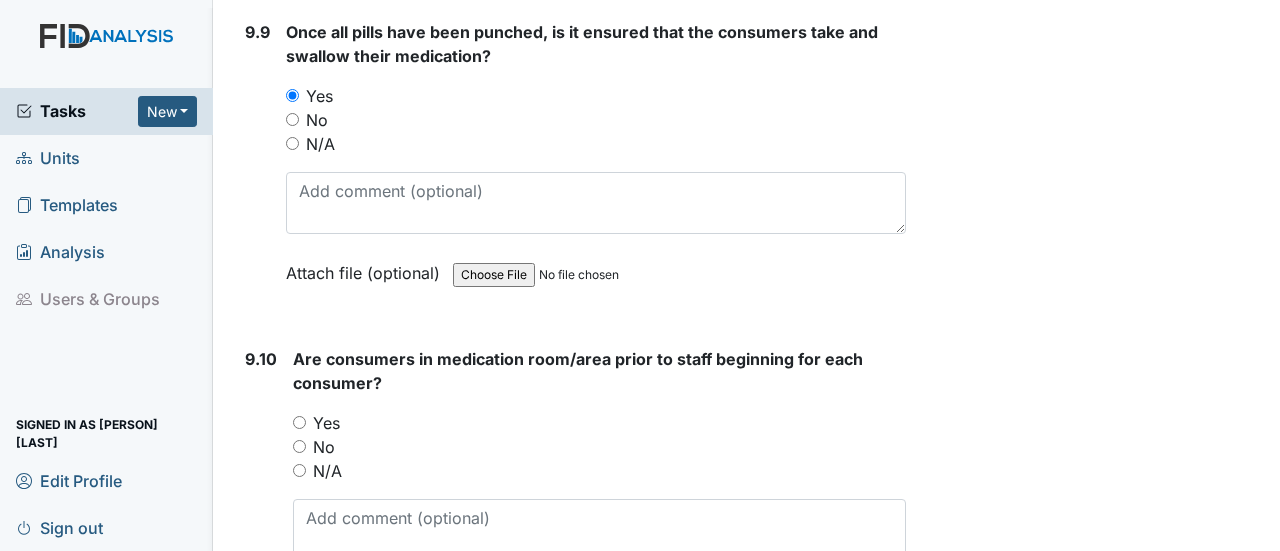 click on "Yes" at bounding box center [299, 422] 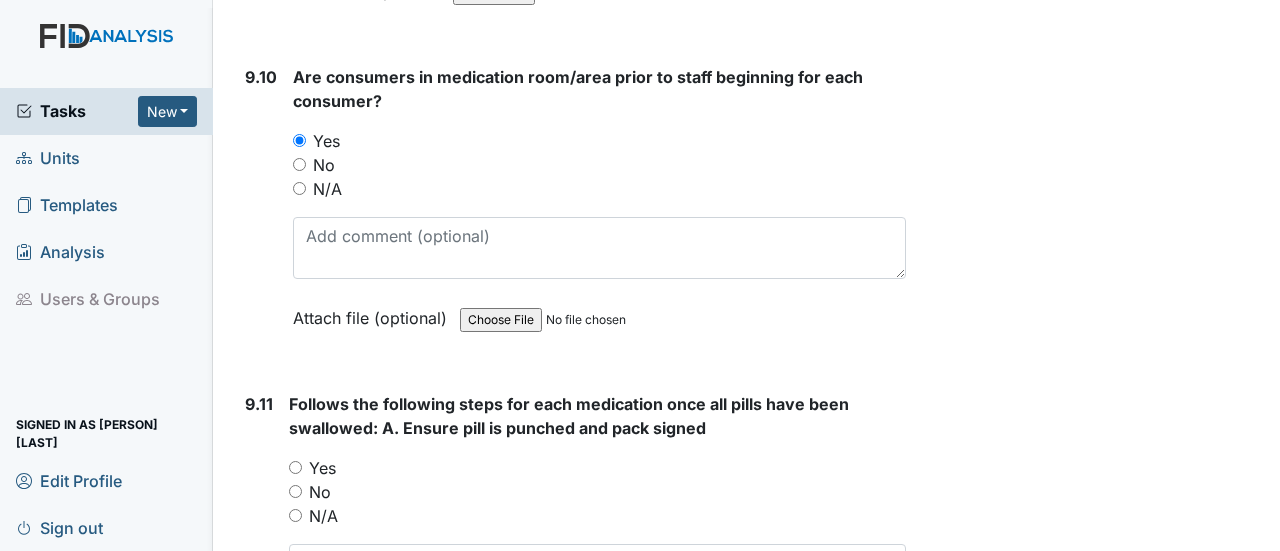 scroll, scrollTop: 25402, scrollLeft: 0, axis: vertical 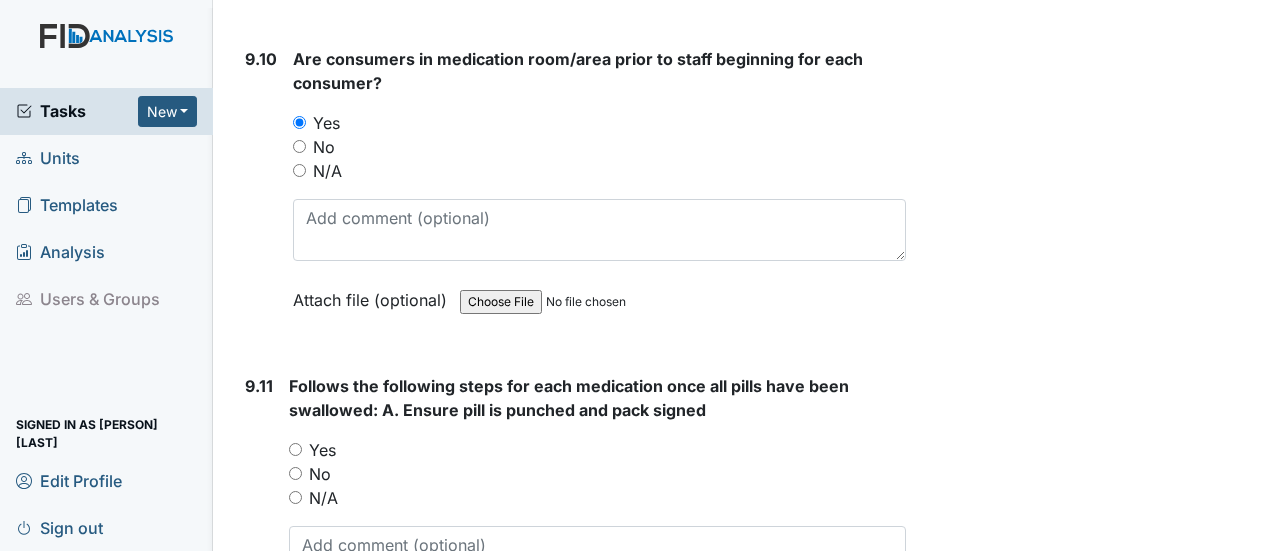 click on "Yes" at bounding box center (295, 449) 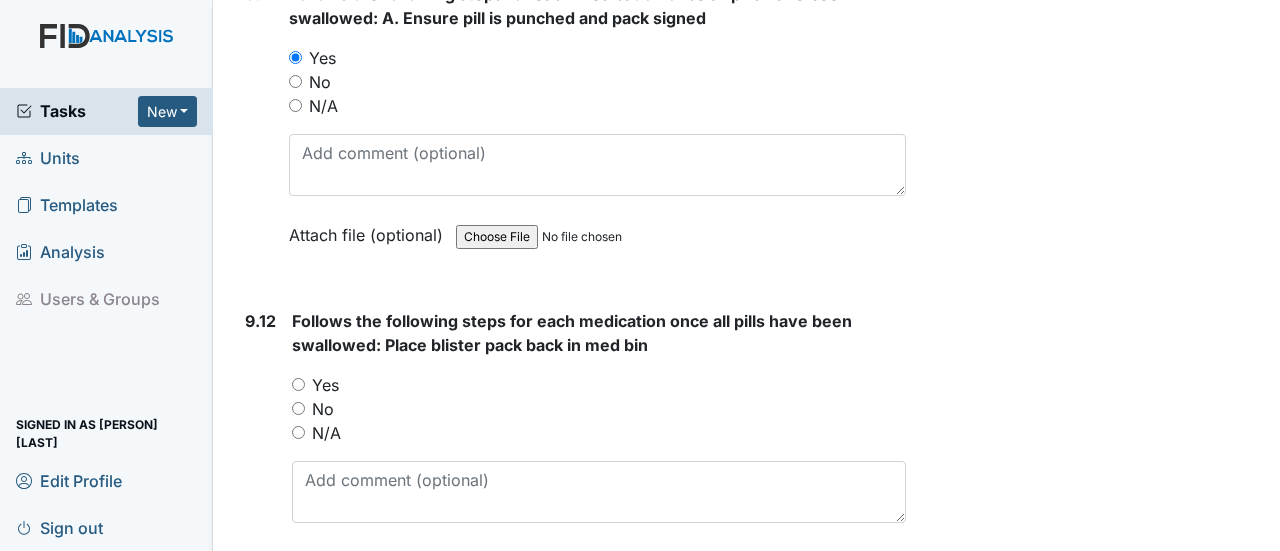 scroll, scrollTop: 25802, scrollLeft: 0, axis: vertical 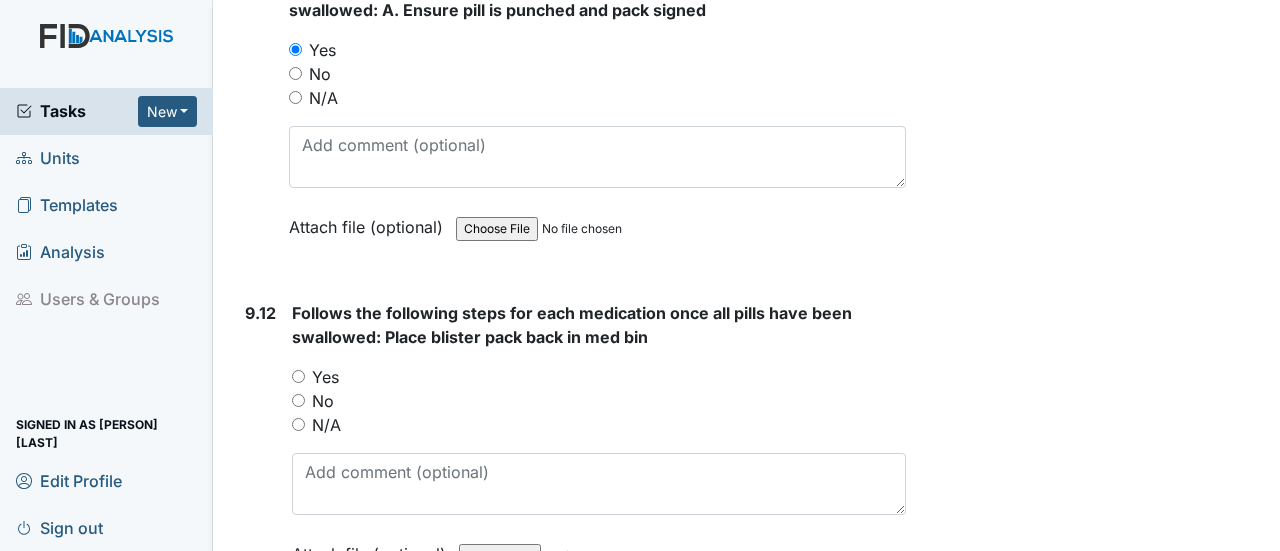 click on "Yes" at bounding box center (298, 376) 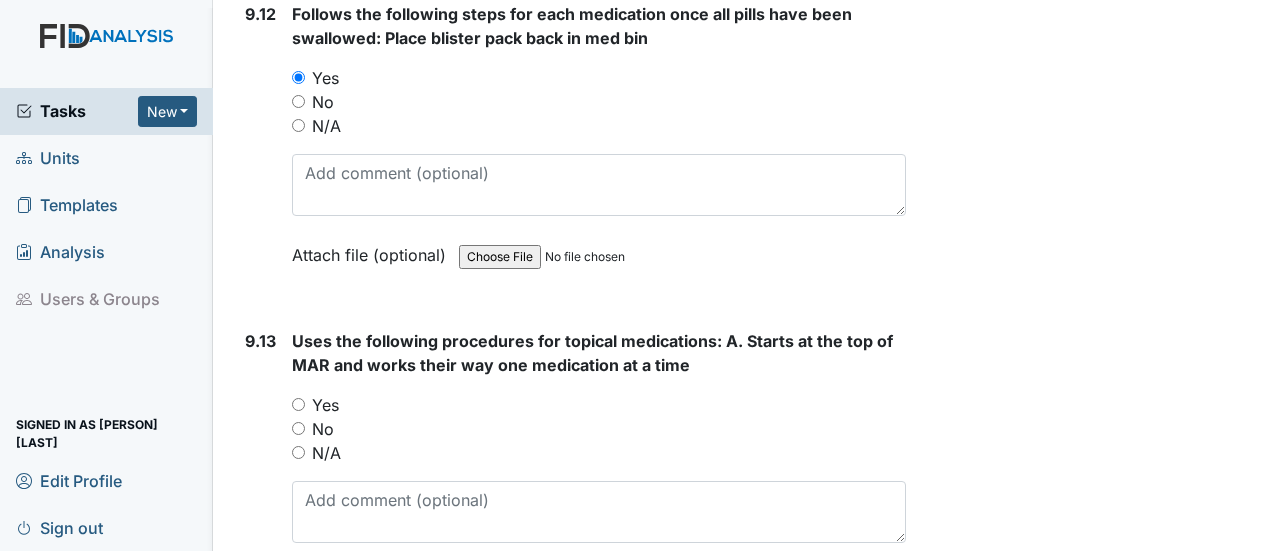scroll, scrollTop: 26102, scrollLeft: 0, axis: vertical 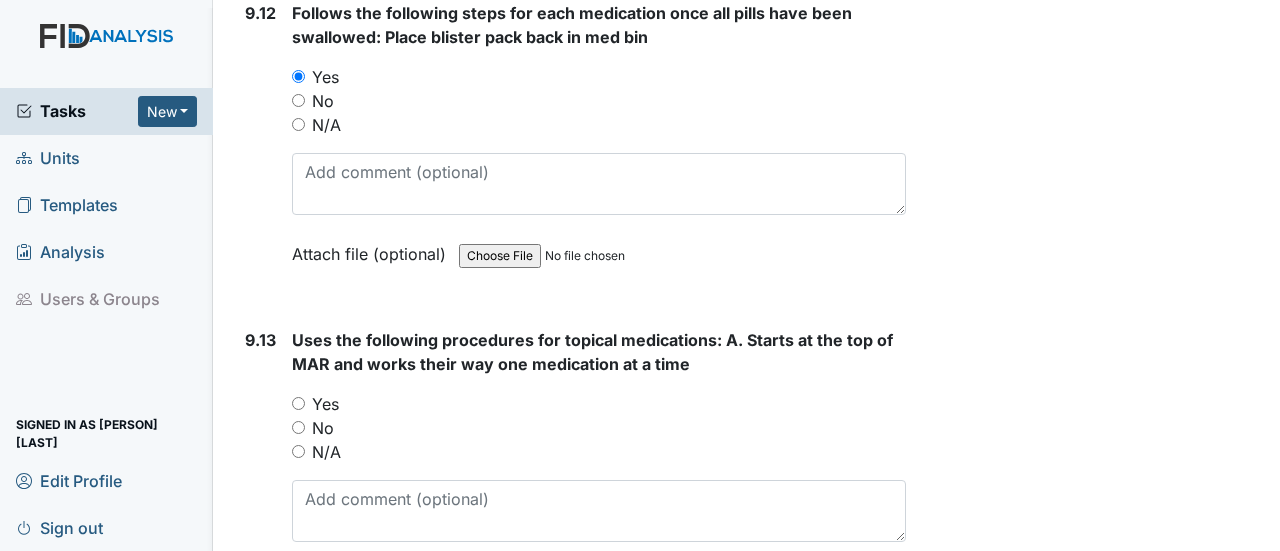 click on "N/A" at bounding box center [298, 451] 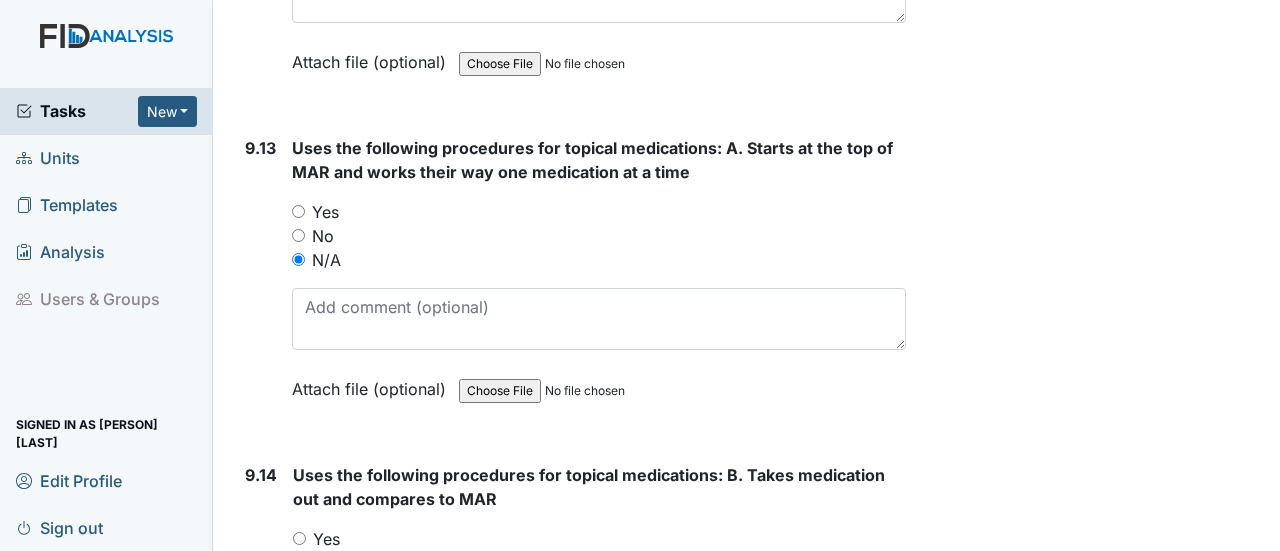 scroll, scrollTop: 26302, scrollLeft: 0, axis: vertical 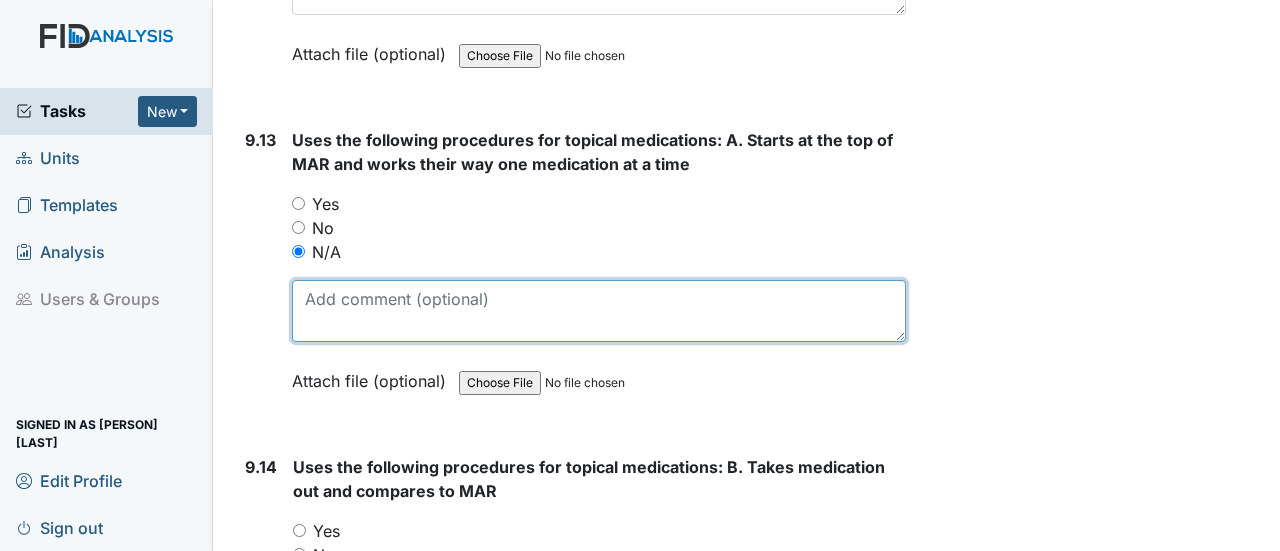 click at bounding box center [599, 311] 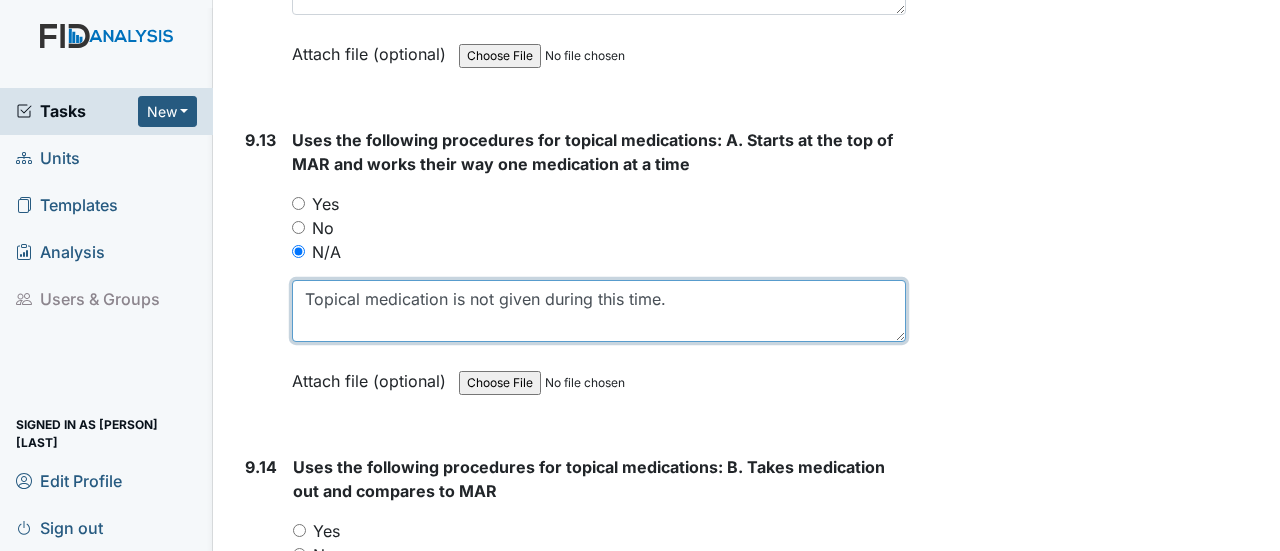 drag, startPoint x: 300, startPoint y: 103, endPoint x: 696, endPoint y: 99, distance: 396.0202 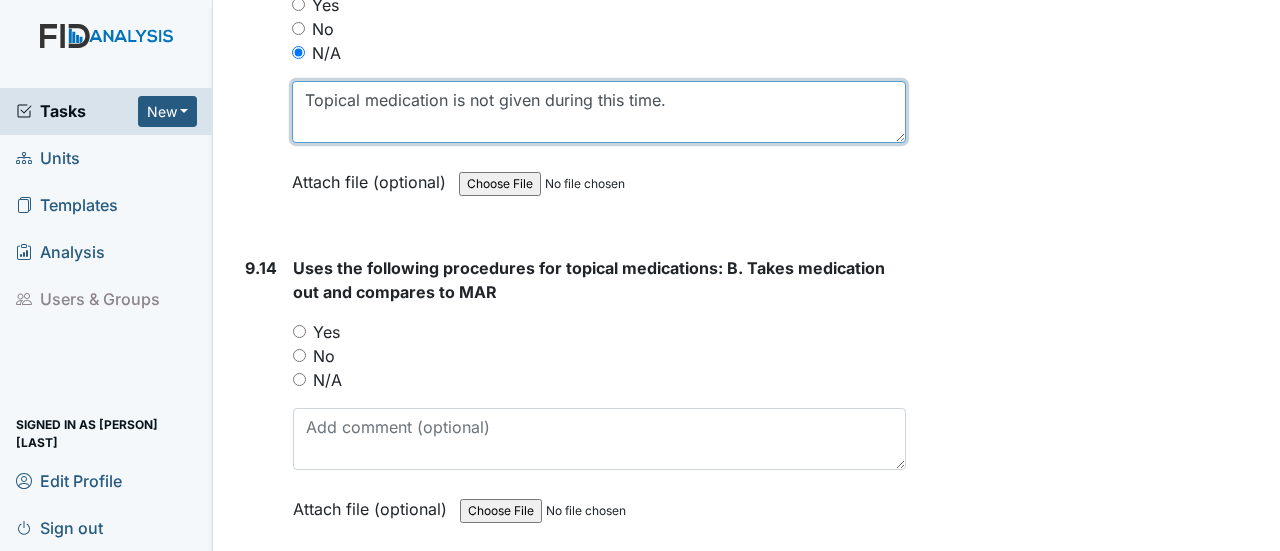 scroll, scrollTop: 26502, scrollLeft: 0, axis: vertical 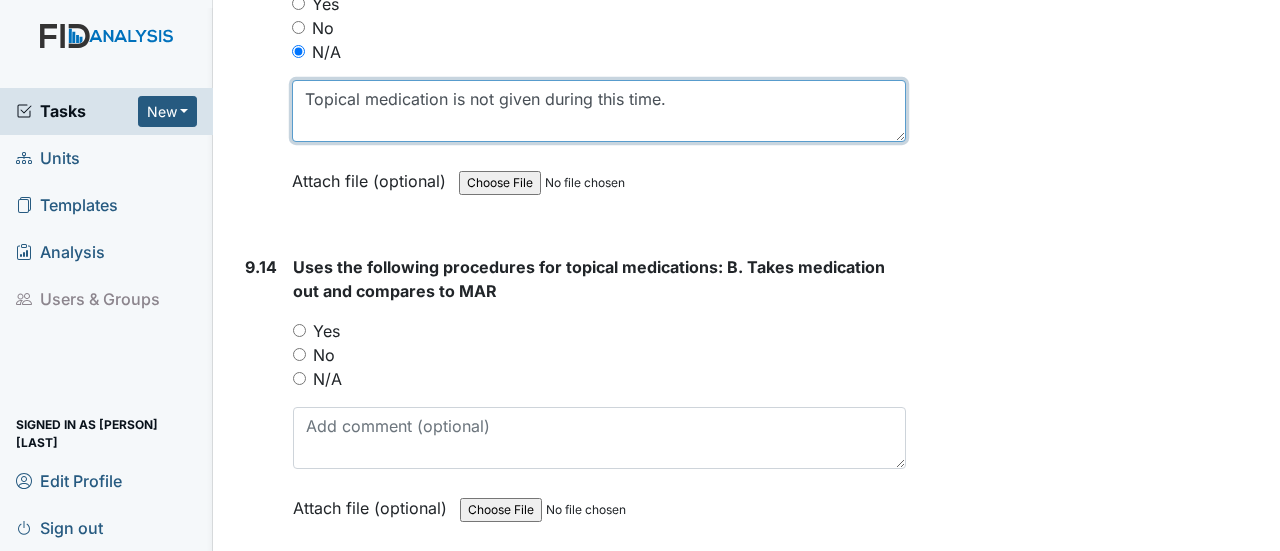 type on "Topical medication is not given during this time." 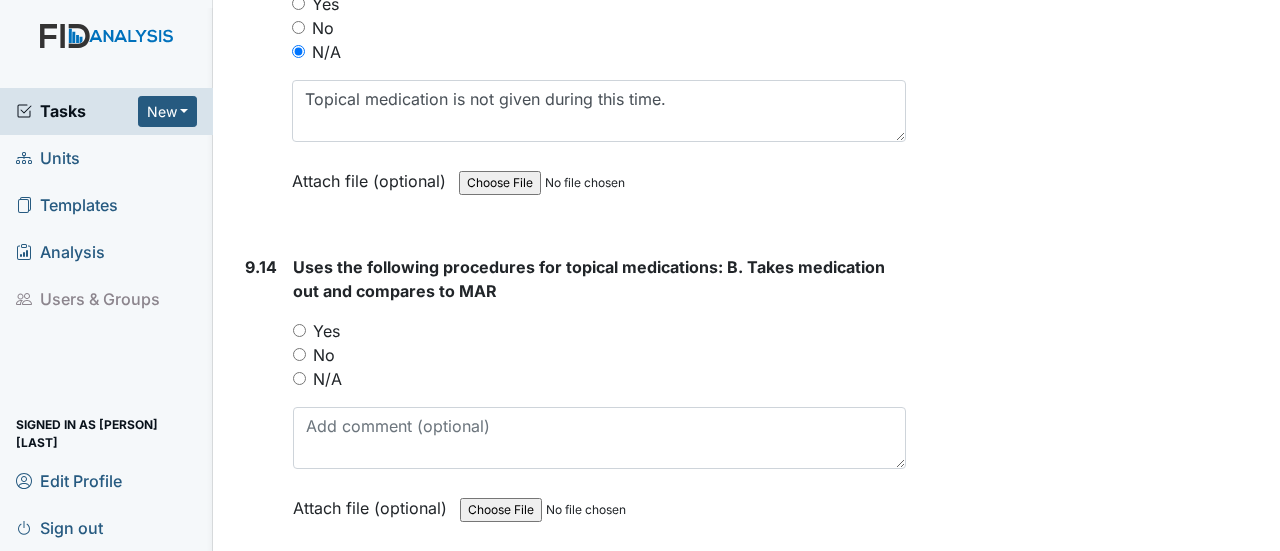 click on "N/A" at bounding box center [299, 378] 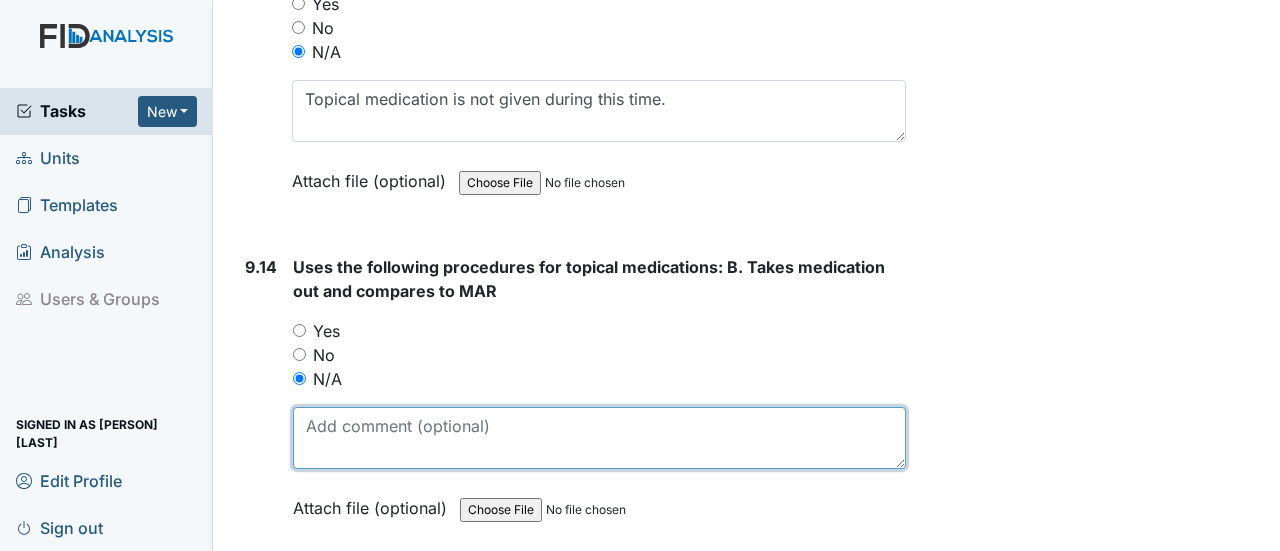 click at bounding box center [599, 438] 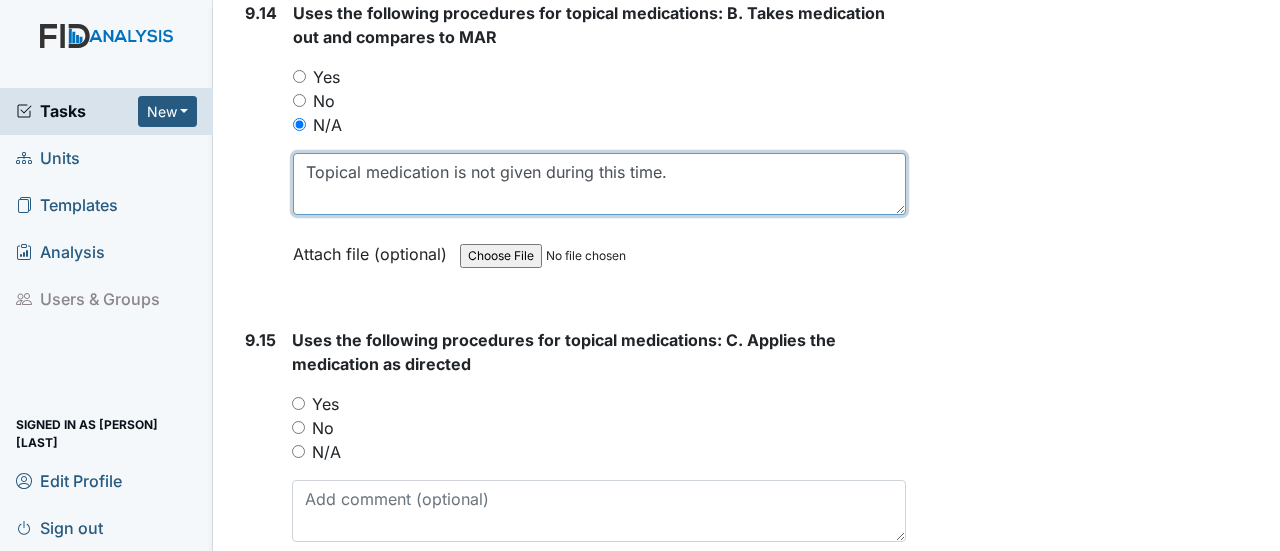scroll, scrollTop: 26902, scrollLeft: 0, axis: vertical 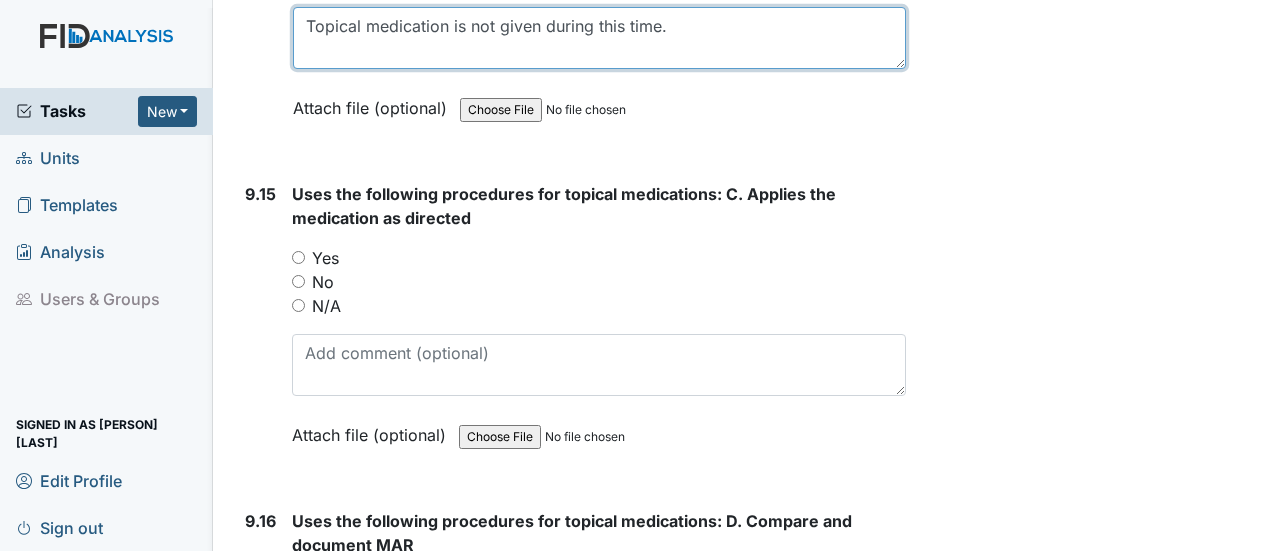type on "Topical medication is not given during this time." 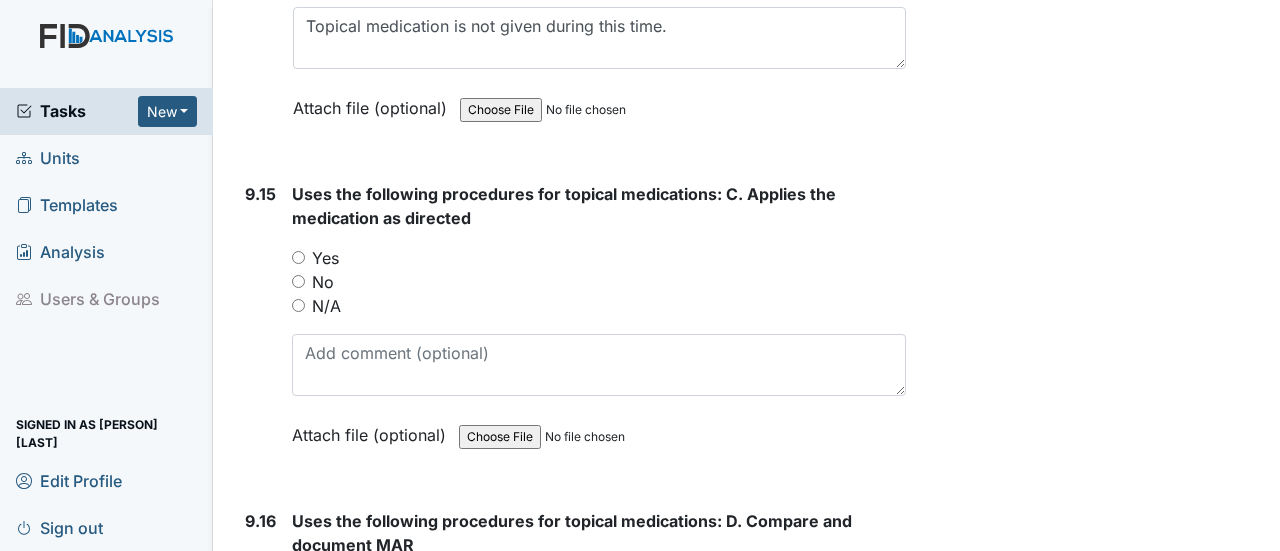 click on "N/A" at bounding box center [298, 305] 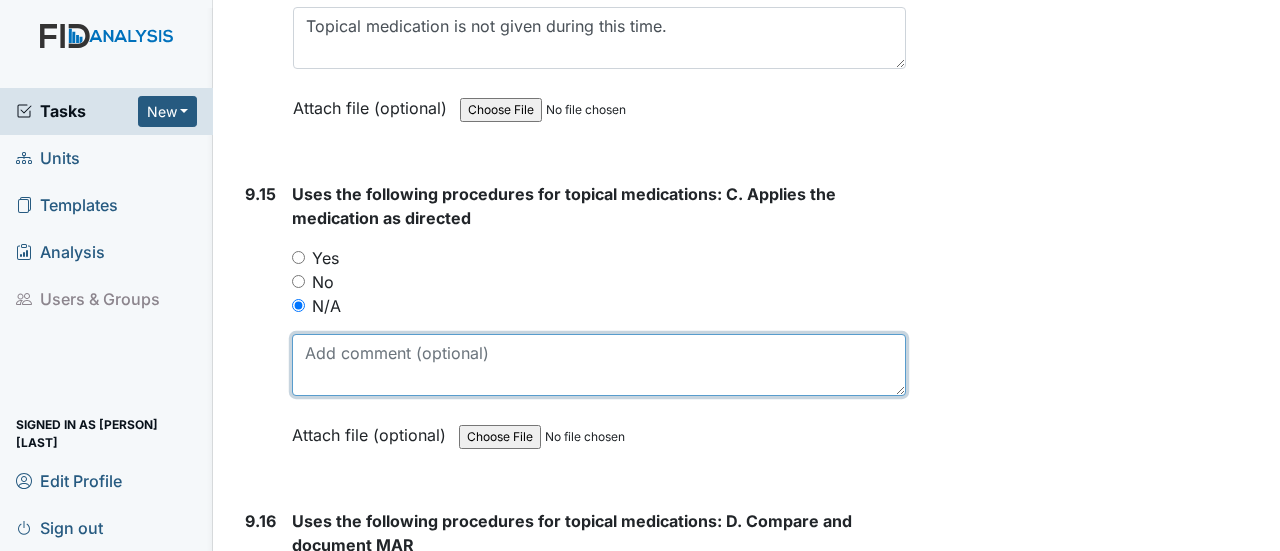 click at bounding box center (599, 365) 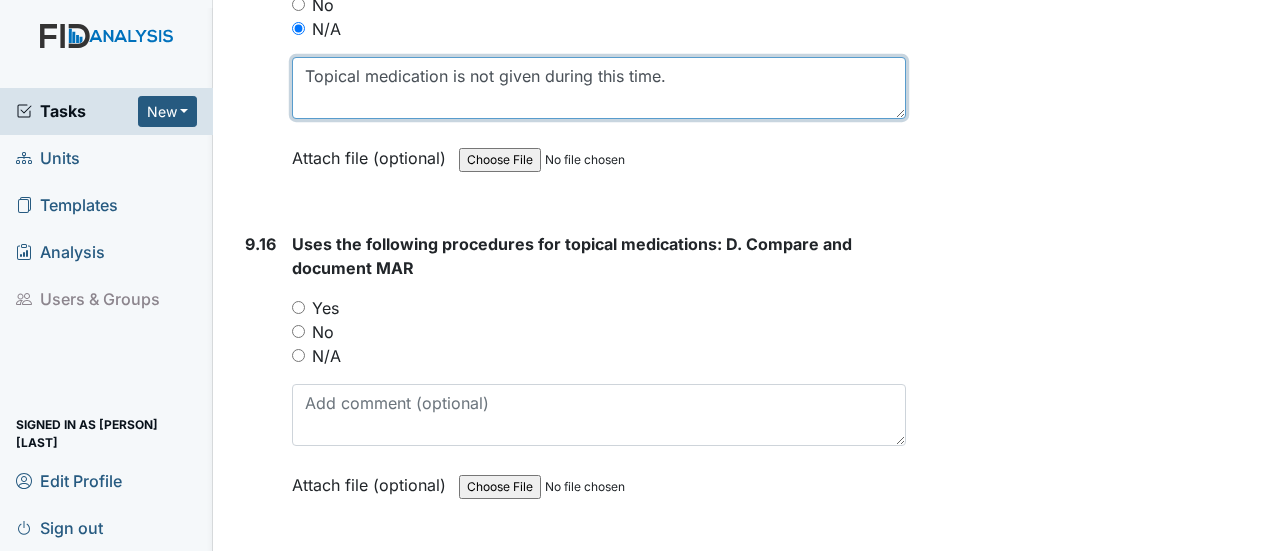 scroll, scrollTop: 27302, scrollLeft: 0, axis: vertical 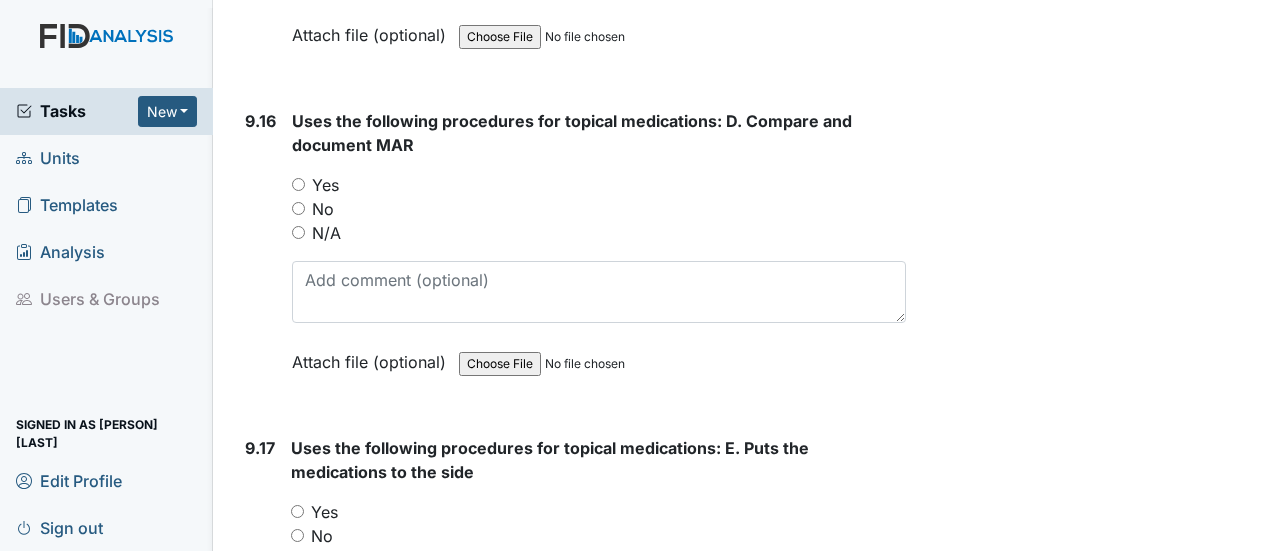 type on "Topical medication is not given during this time." 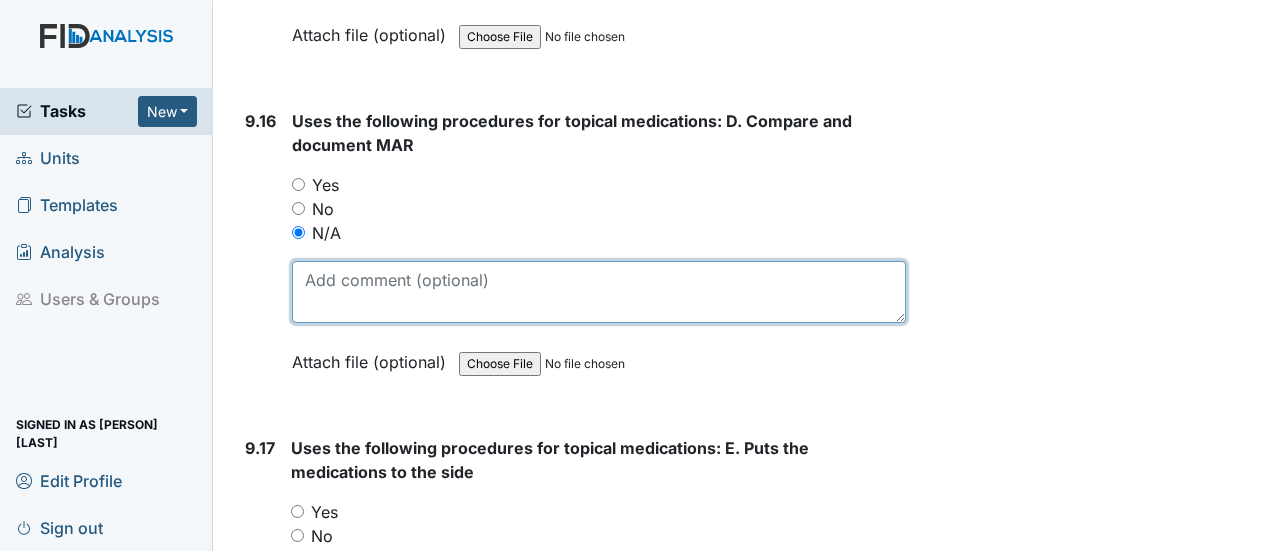 click at bounding box center [599, 292] 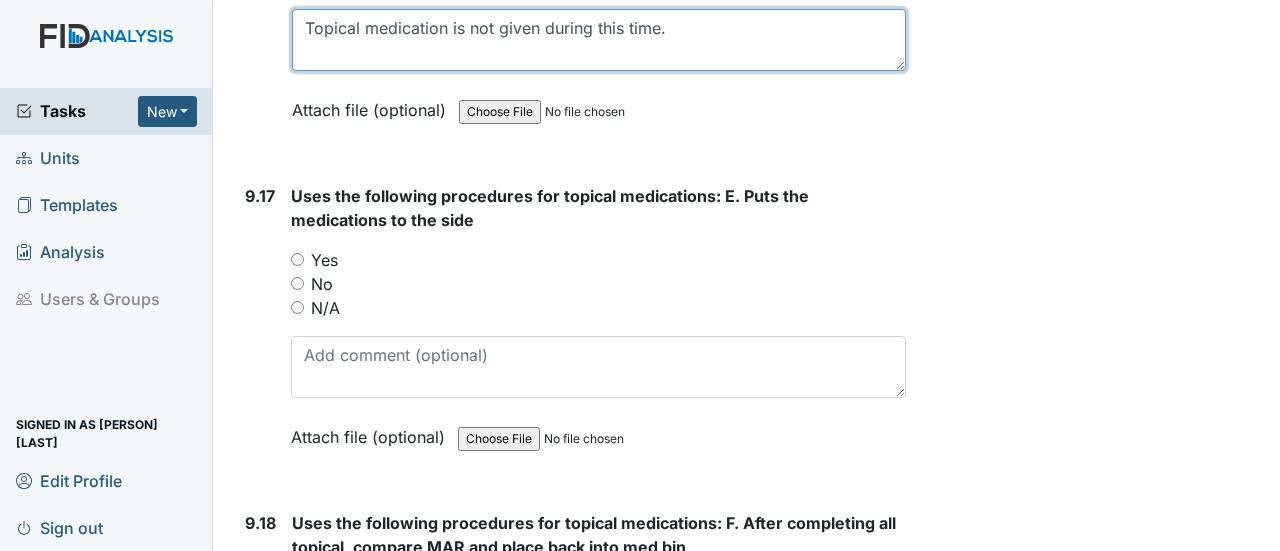 scroll, scrollTop: 27602, scrollLeft: 0, axis: vertical 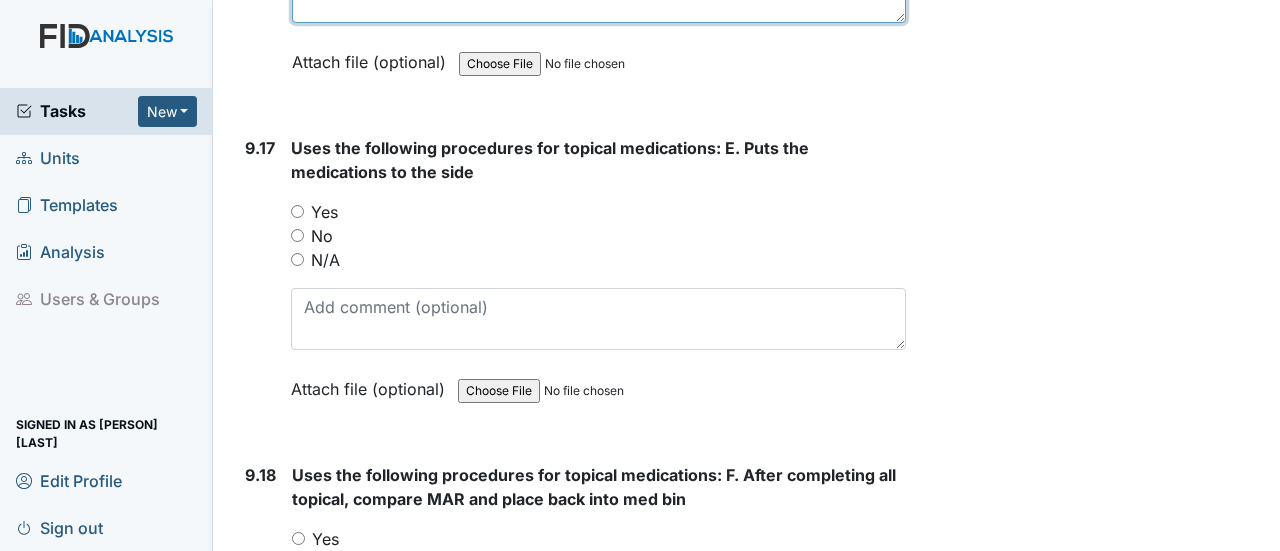 type on "Topical medication is not given during this time." 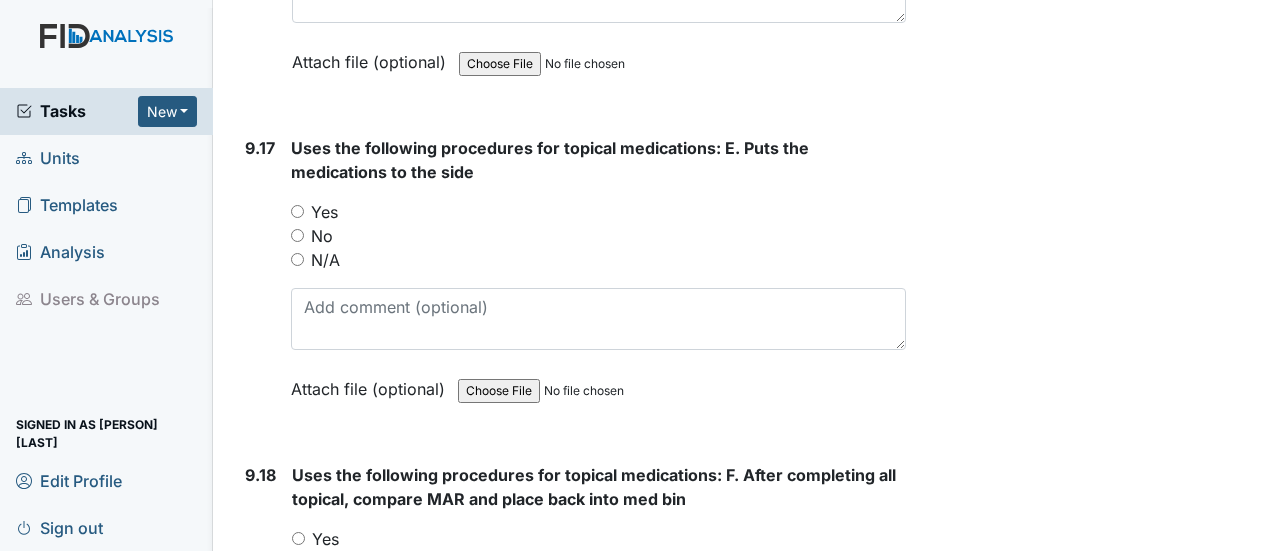 click on "N/A" at bounding box center [297, 259] 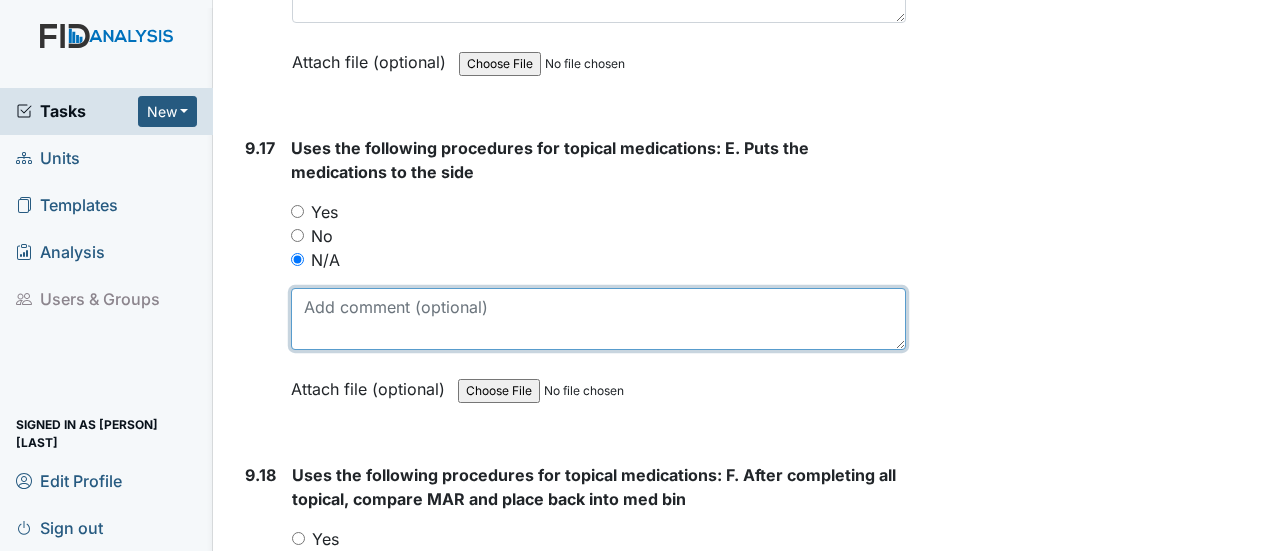 click at bounding box center (598, 319) 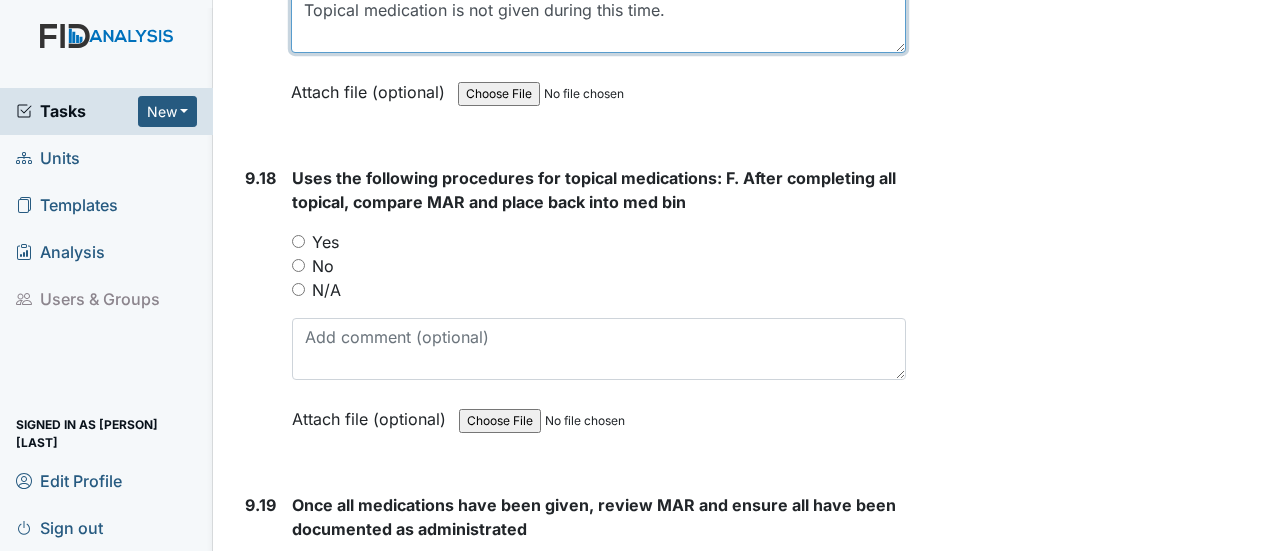 scroll, scrollTop: 27902, scrollLeft: 0, axis: vertical 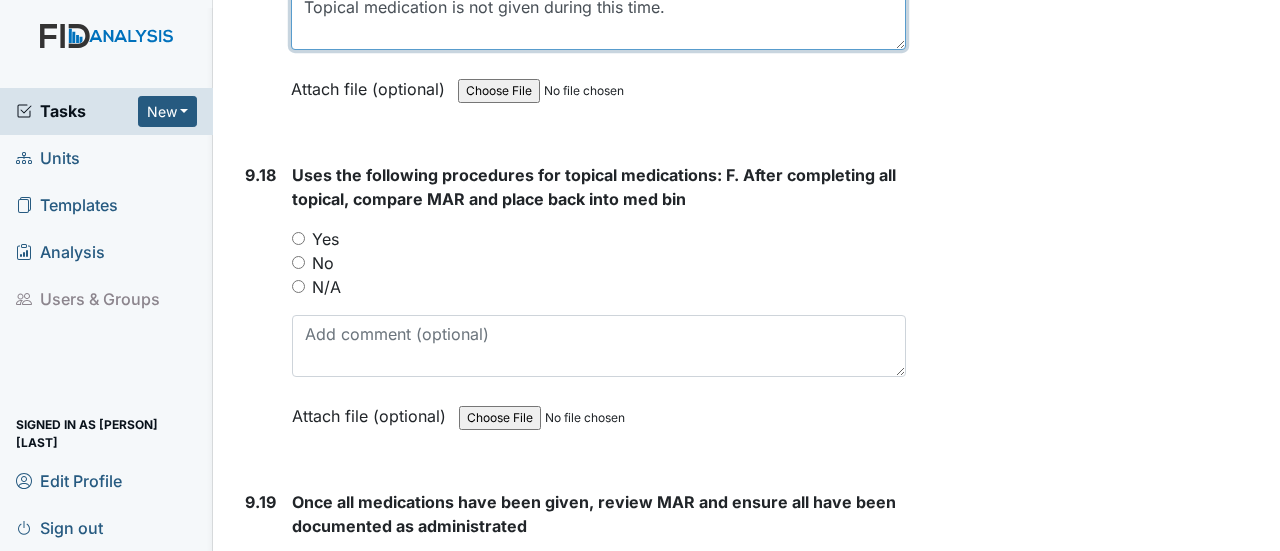 type on "Topical medication is not given during this time." 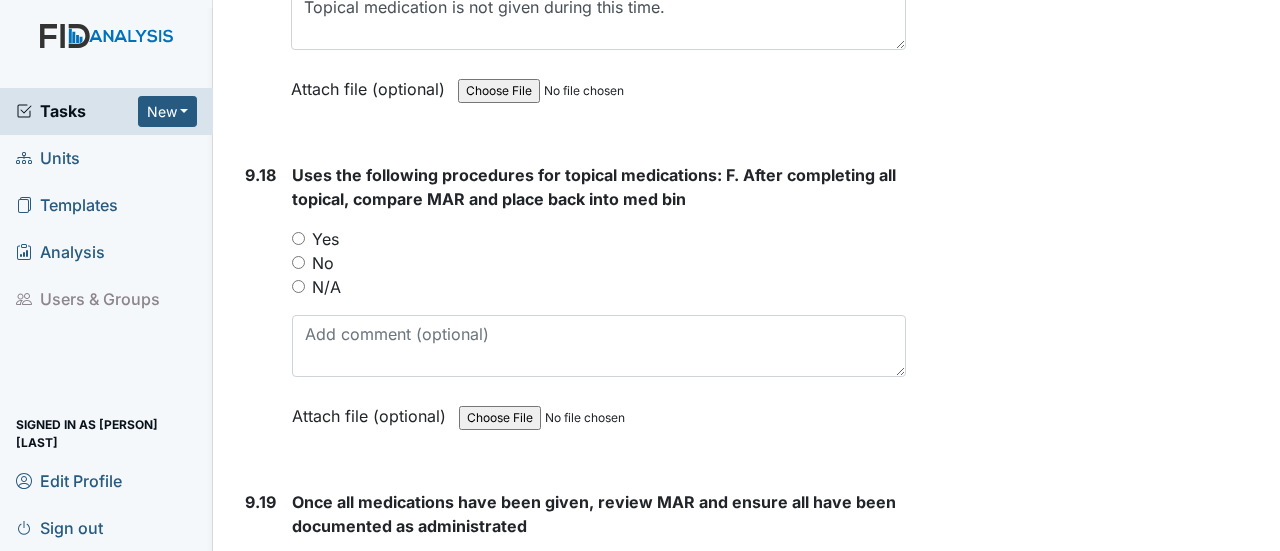 click on "N/A" at bounding box center [298, 286] 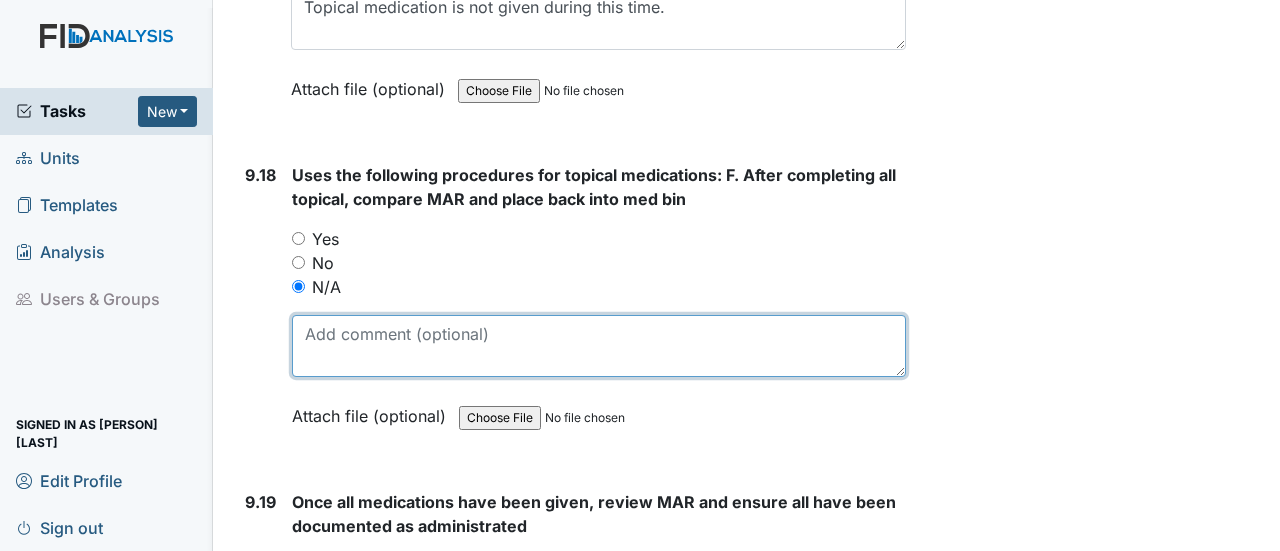 click at bounding box center (599, 346) 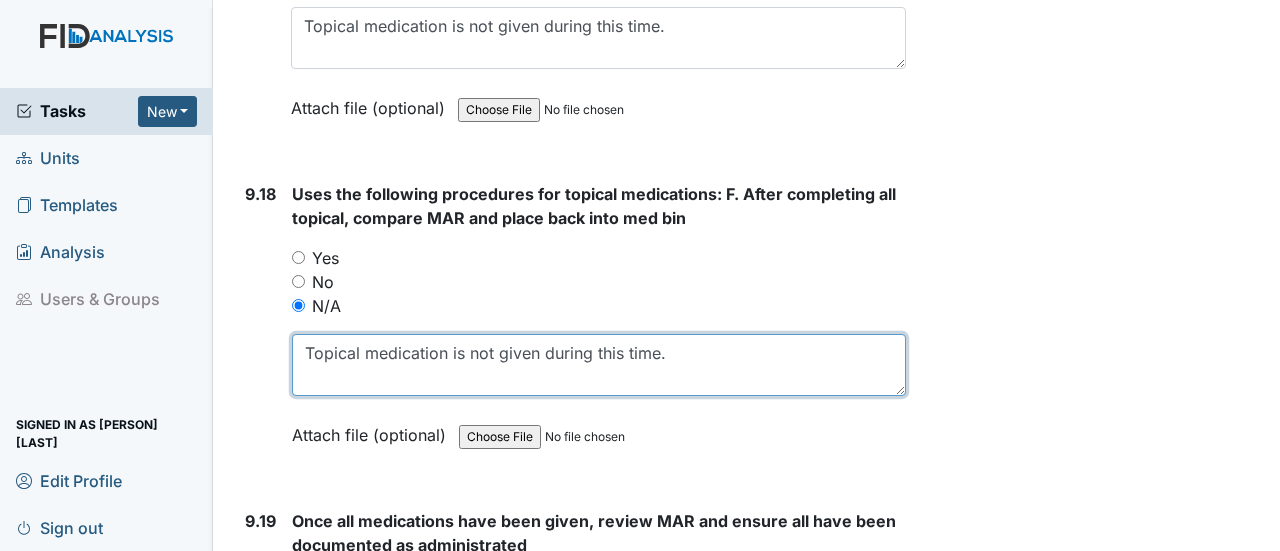 scroll, scrollTop: 28002, scrollLeft: 0, axis: vertical 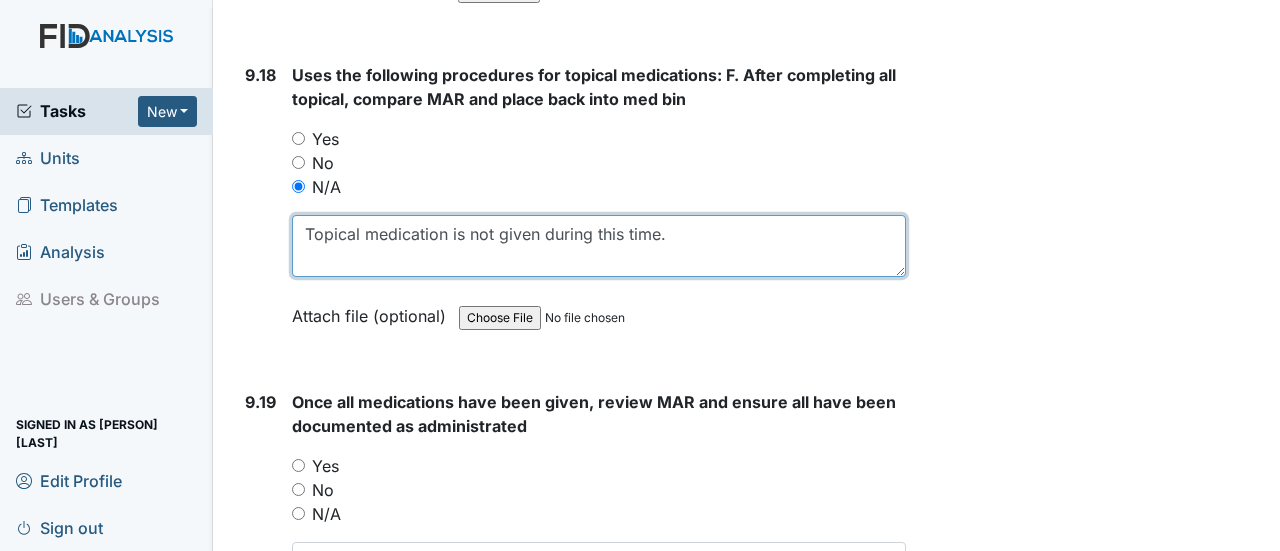 type on "Topical medication is not given during this time." 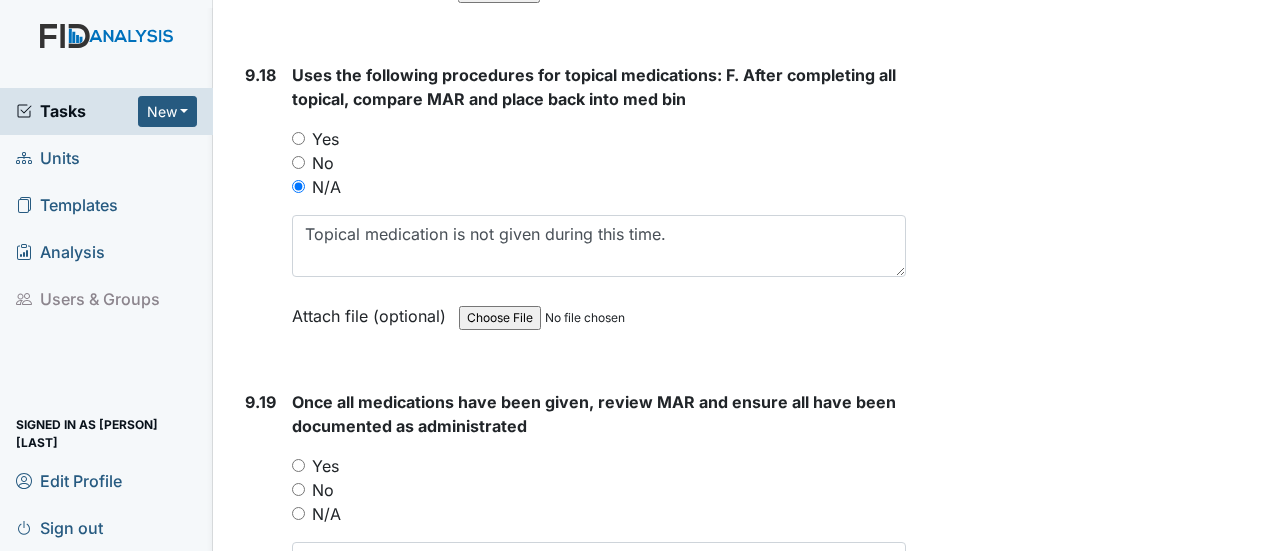 click on "Yes" at bounding box center (298, 465) 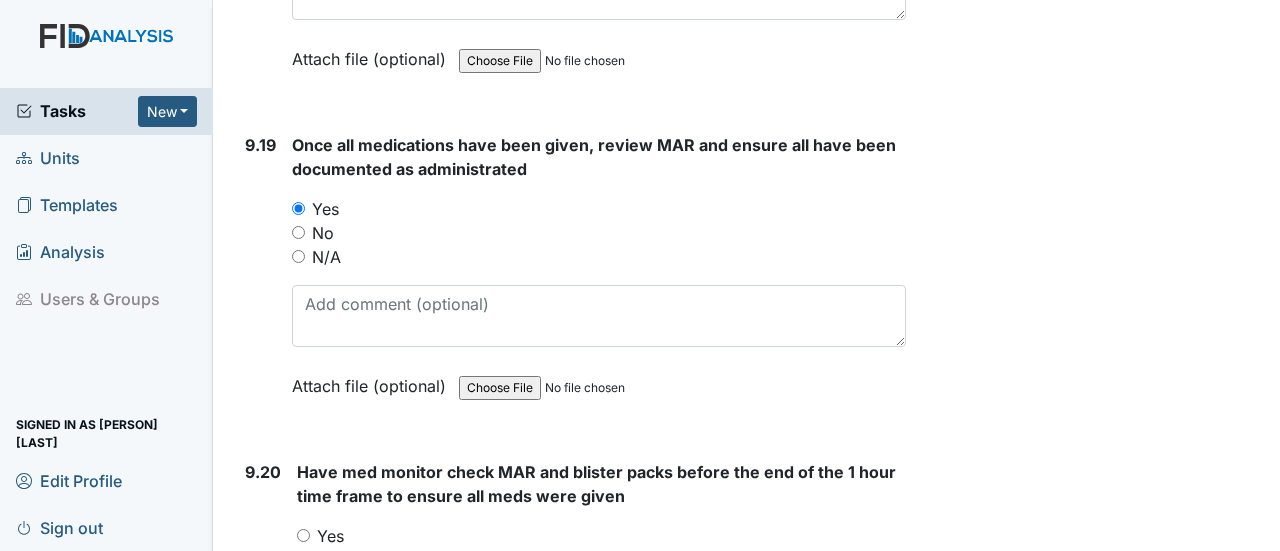 scroll, scrollTop: 28302, scrollLeft: 0, axis: vertical 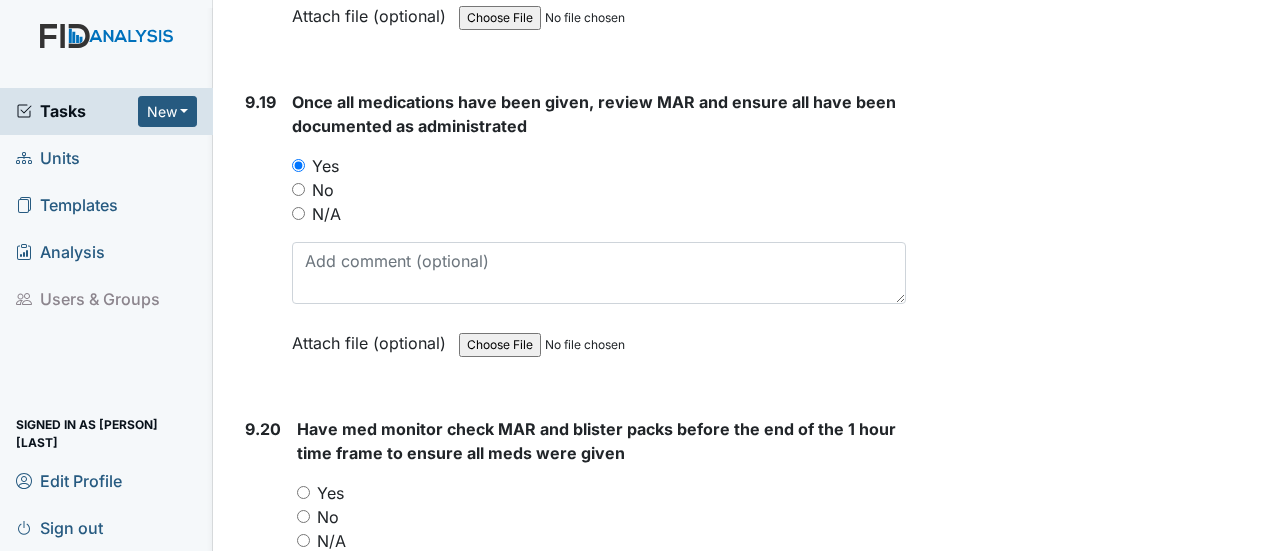 click on "Yes" at bounding box center (303, 492) 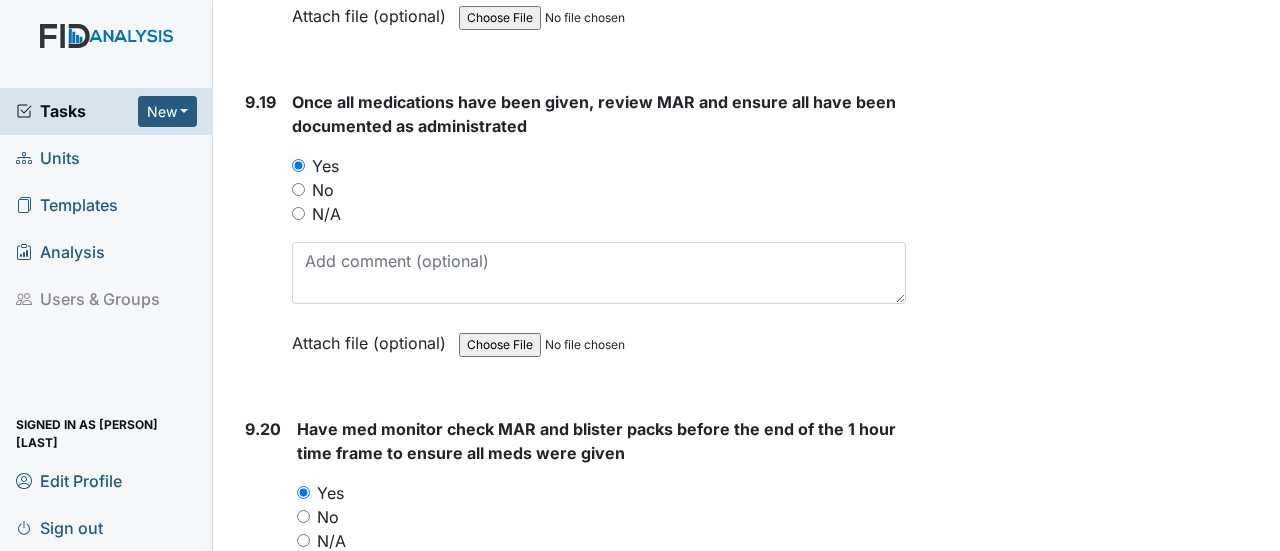 scroll, scrollTop: 28702, scrollLeft: 0, axis: vertical 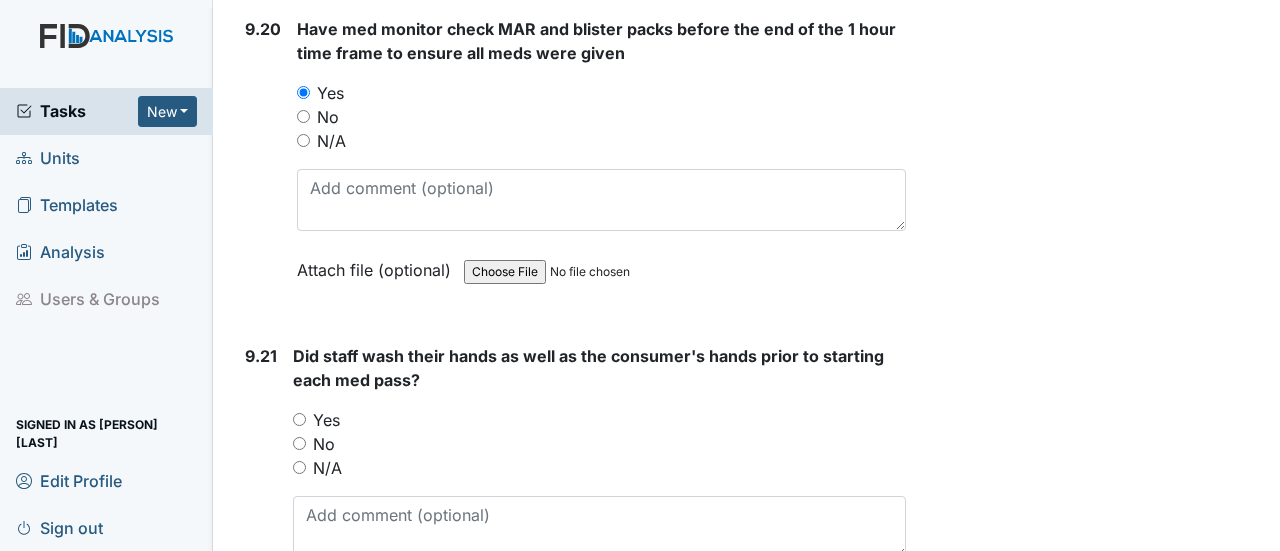 click on "Yes" at bounding box center (299, 419) 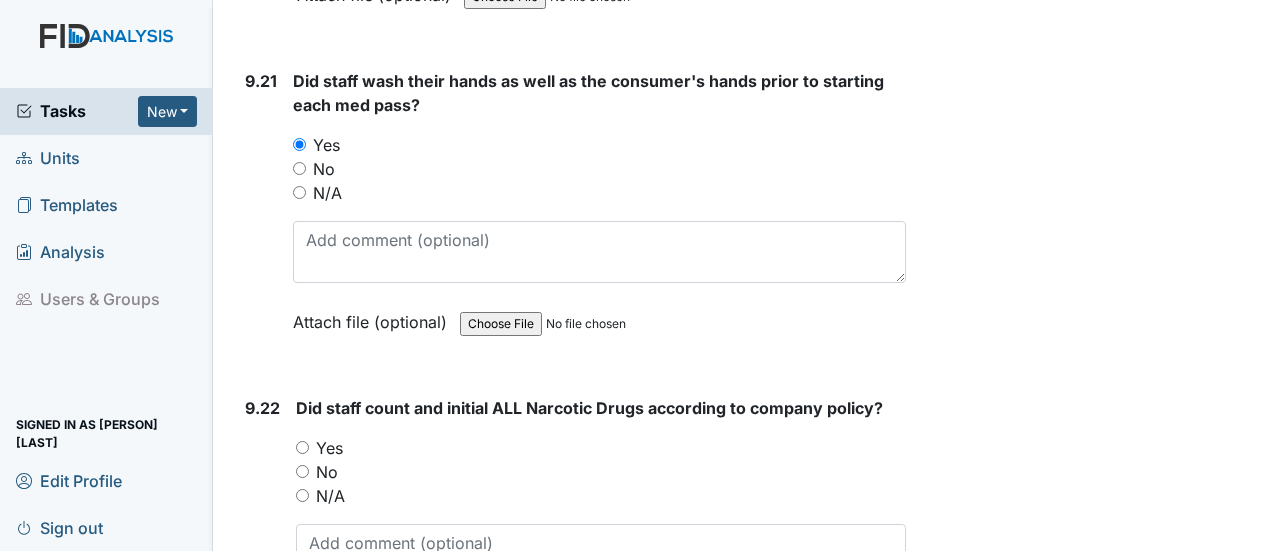 scroll, scrollTop: 29102, scrollLeft: 0, axis: vertical 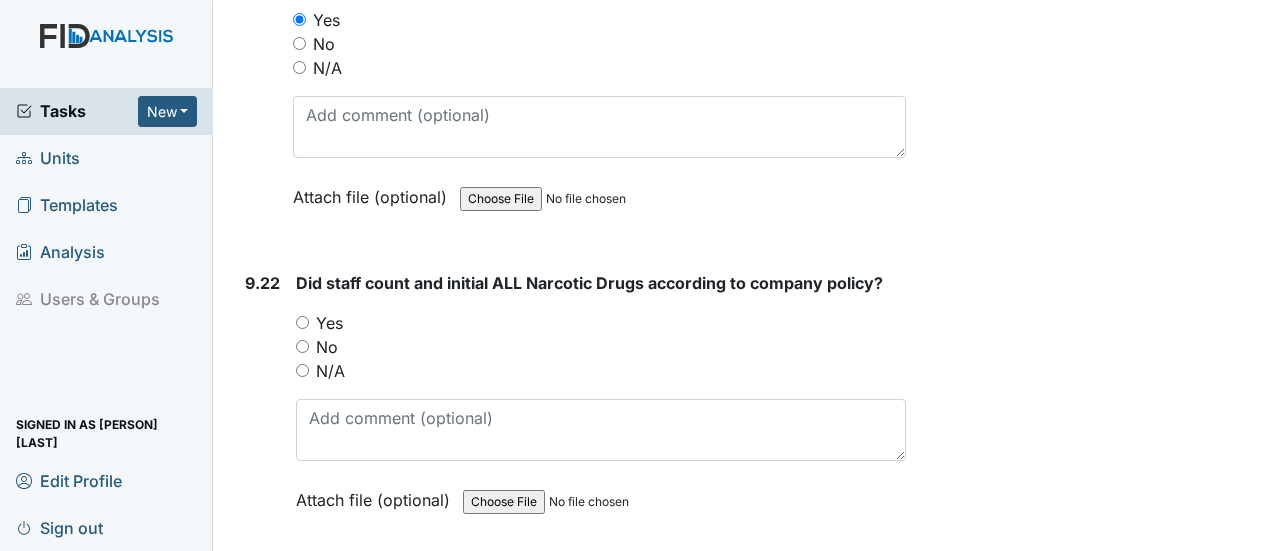 click on "Yes" at bounding box center (302, 322) 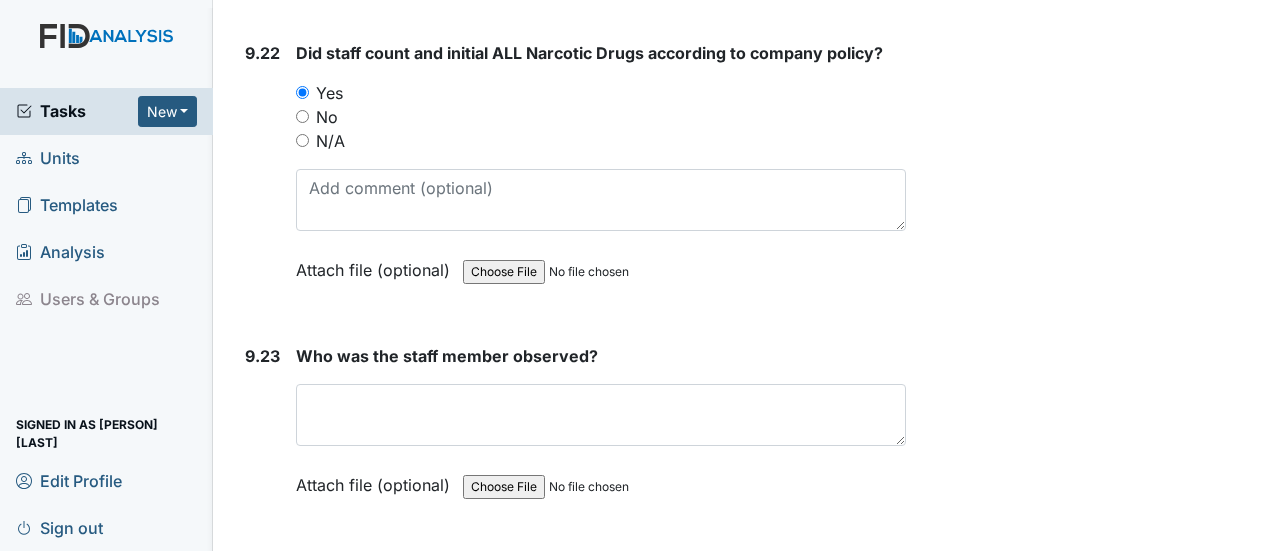 scroll, scrollTop: 29302, scrollLeft: 0, axis: vertical 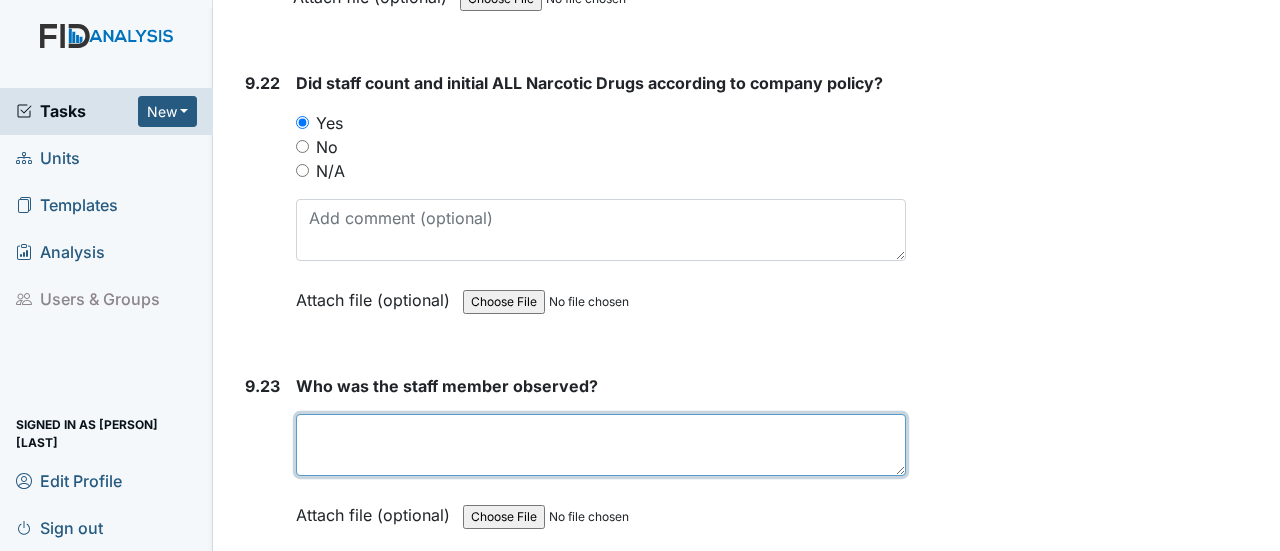 click at bounding box center [601, 445] 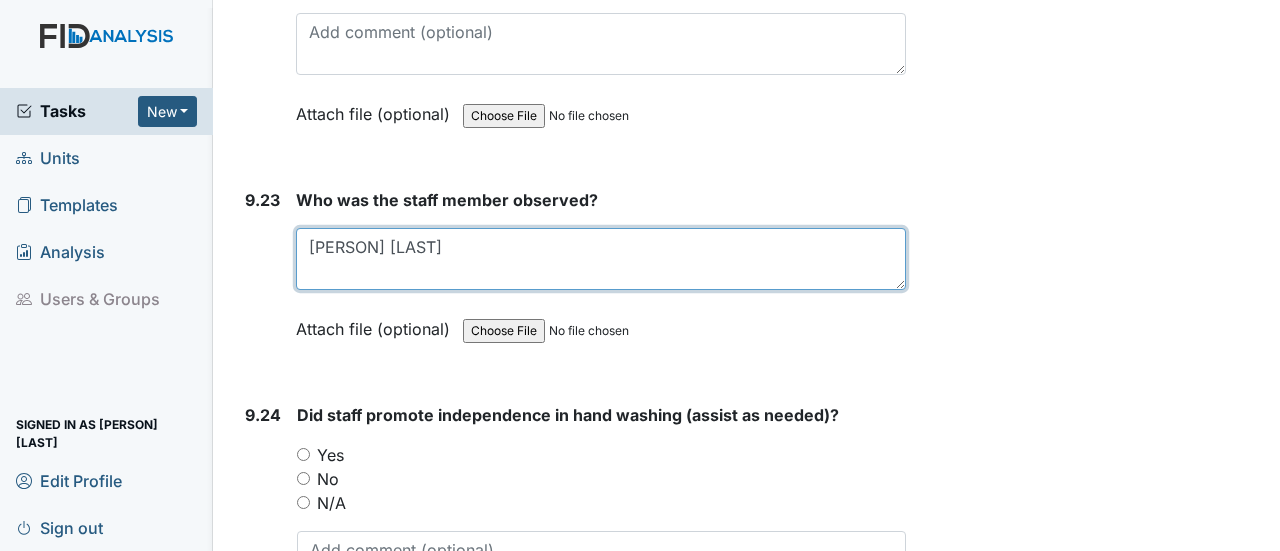 scroll, scrollTop: 29602, scrollLeft: 0, axis: vertical 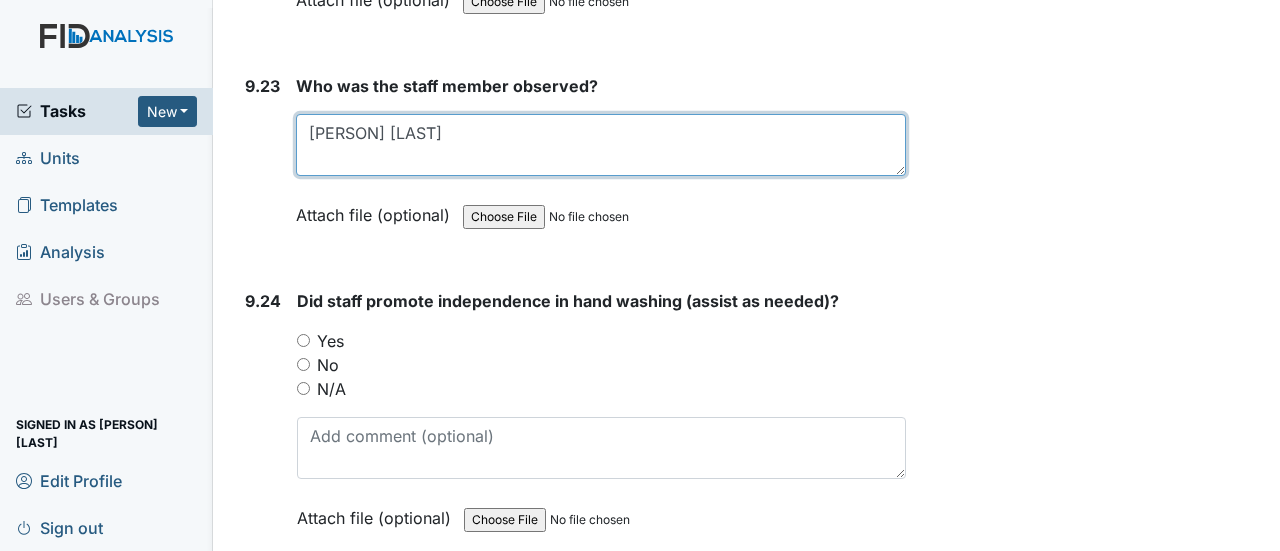 type on "[PERSON] [LAST]" 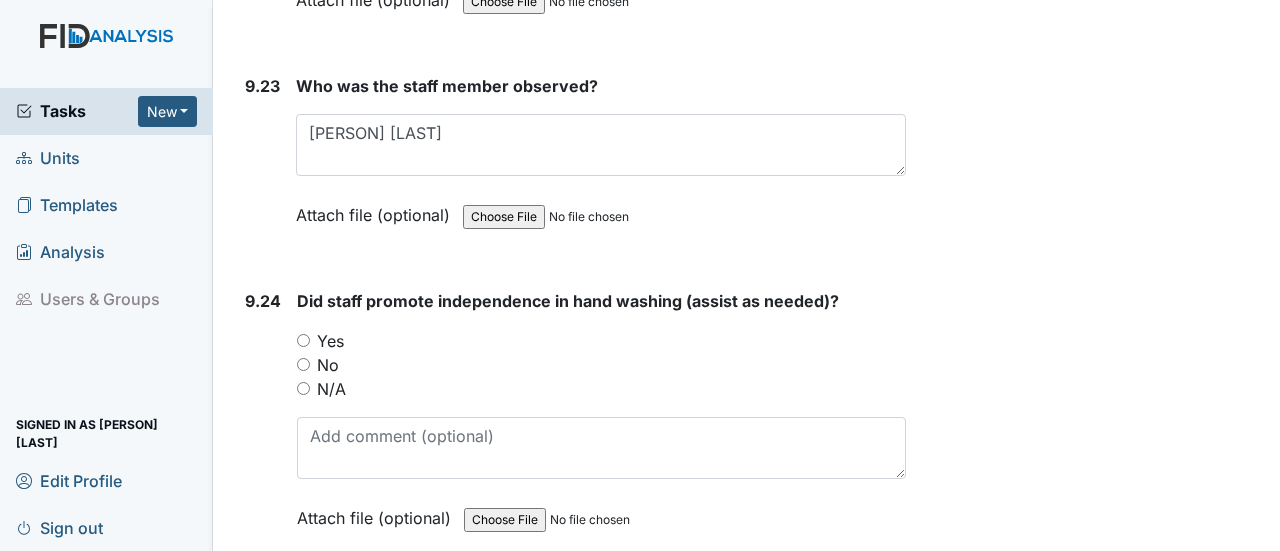 click on "Yes" at bounding box center [303, 340] 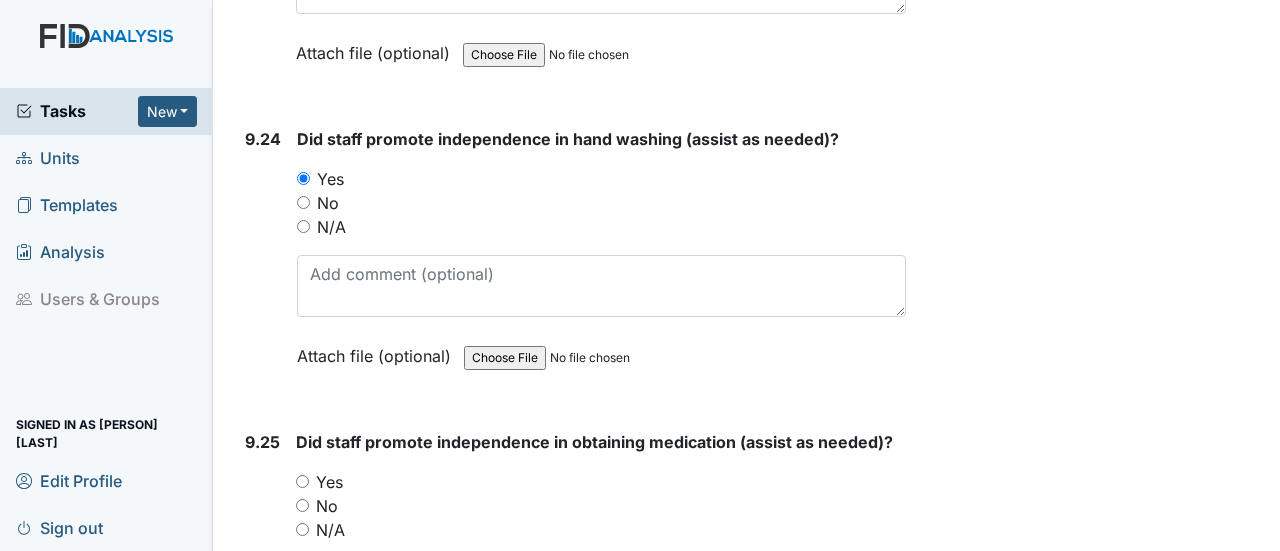 scroll, scrollTop: 29902, scrollLeft: 0, axis: vertical 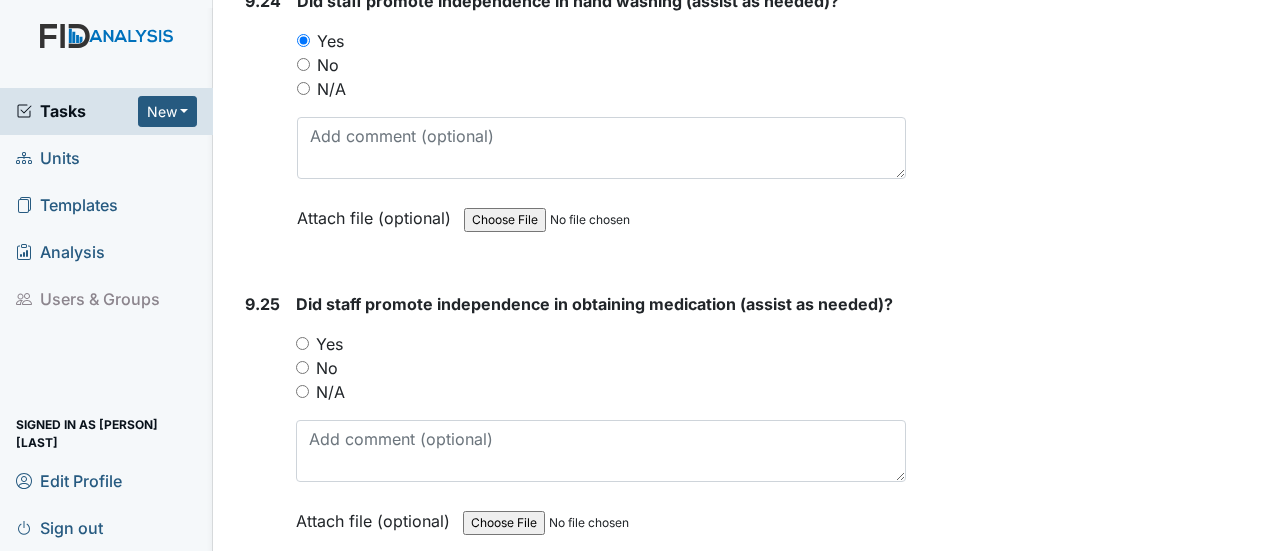 click on "Yes" at bounding box center (302, 343) 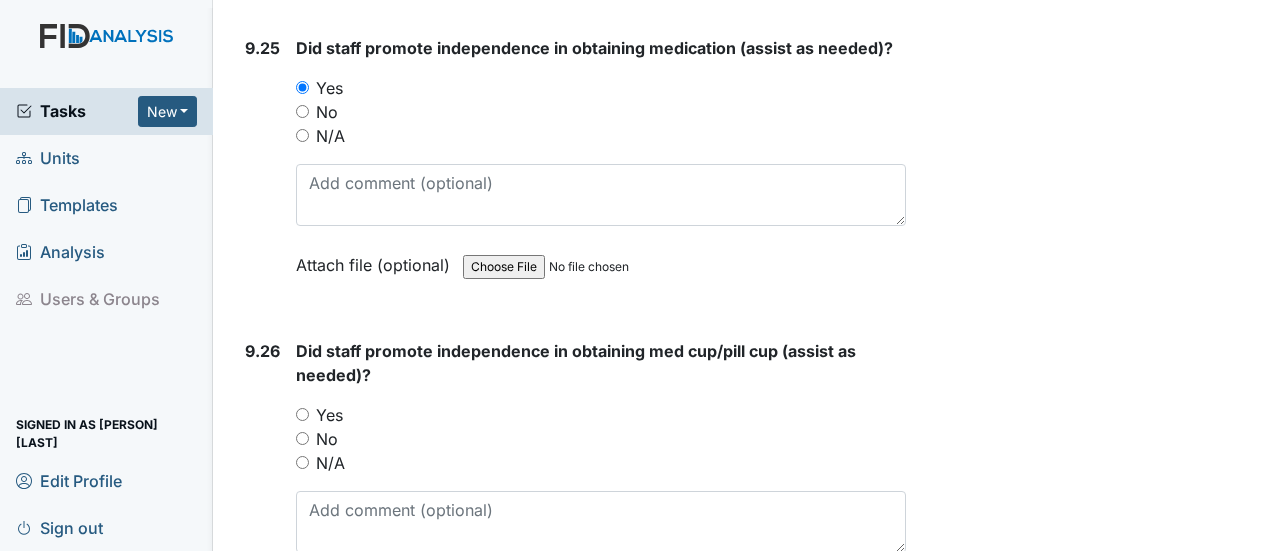 scroll, scrollTop: 30202, scrollLeft: 0, axis: vertical 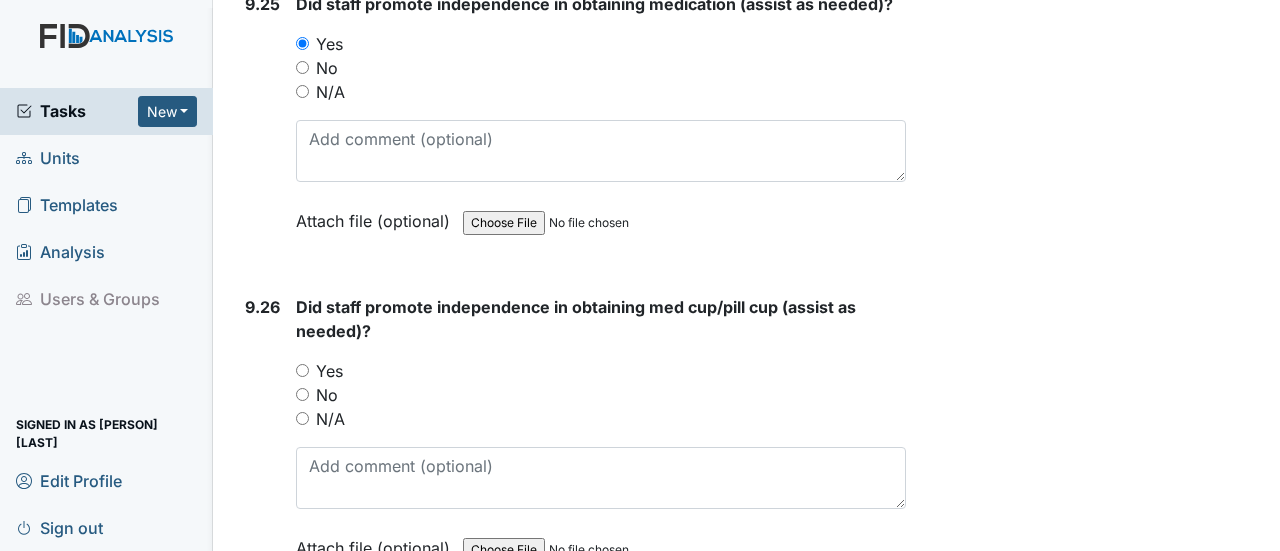 click on "Yes" at bounding box center [601, 371] 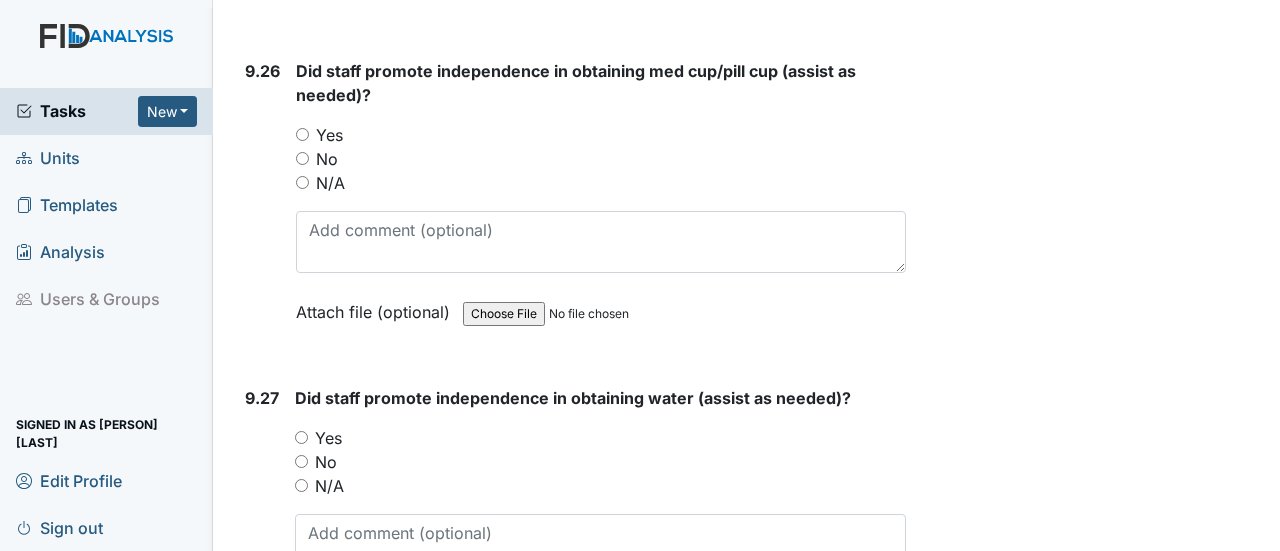 scroll, scrollTop: 30502, scrollLeft: 0, axis: vertical 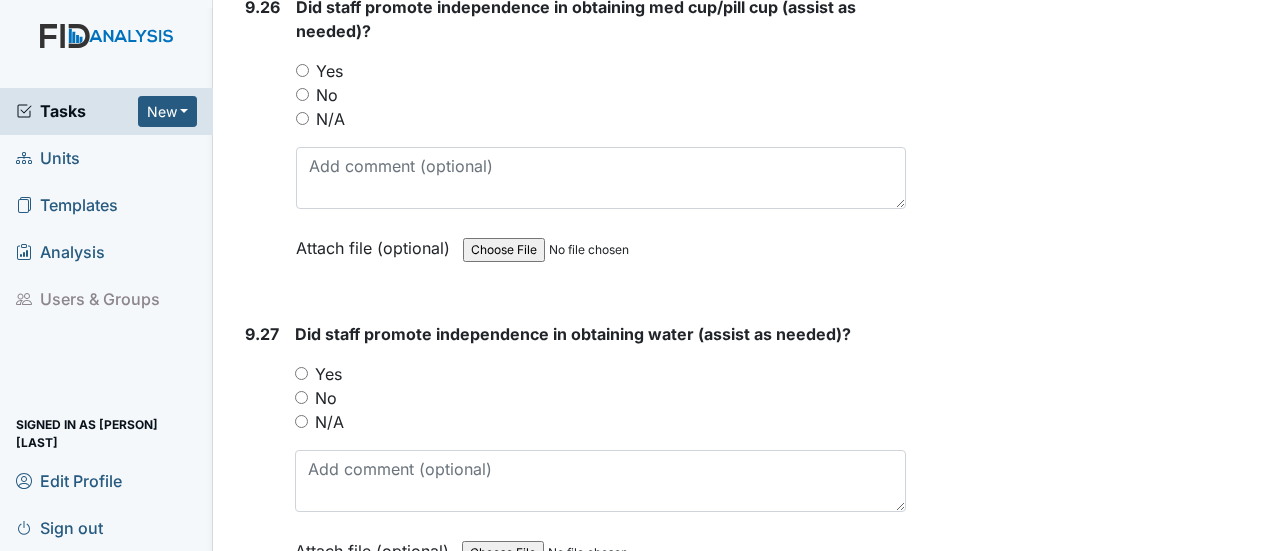 click on "Yes" at bounding box center (301, 373) 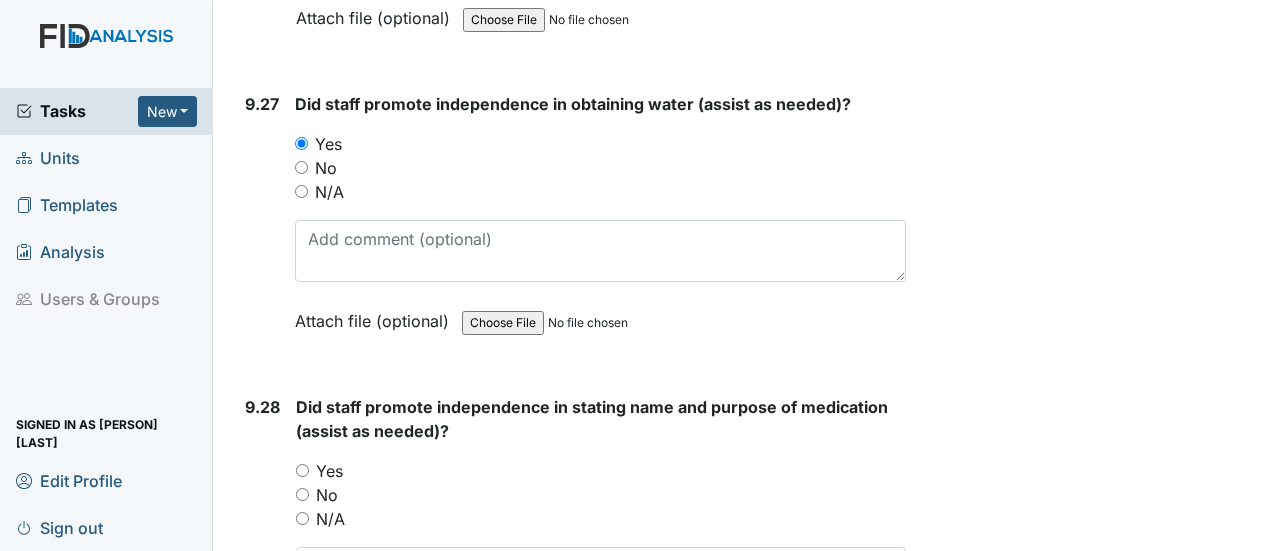 scroll, scrollTop: 30802, scrollLeft: 0, axis: vertical 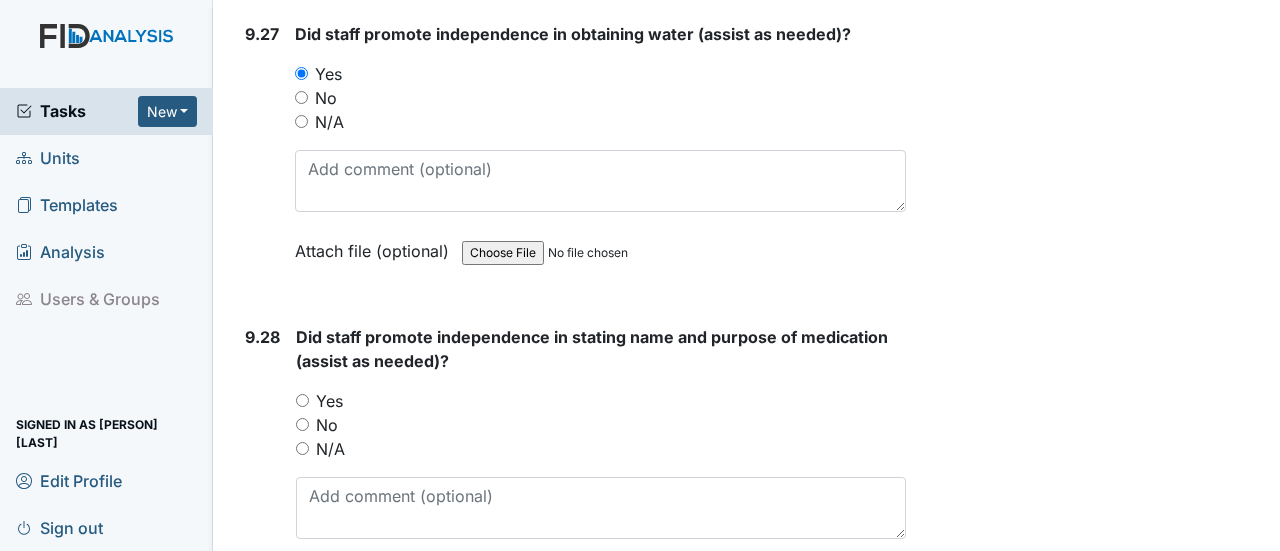 click on "Yes" at bounding box center [302, 400] 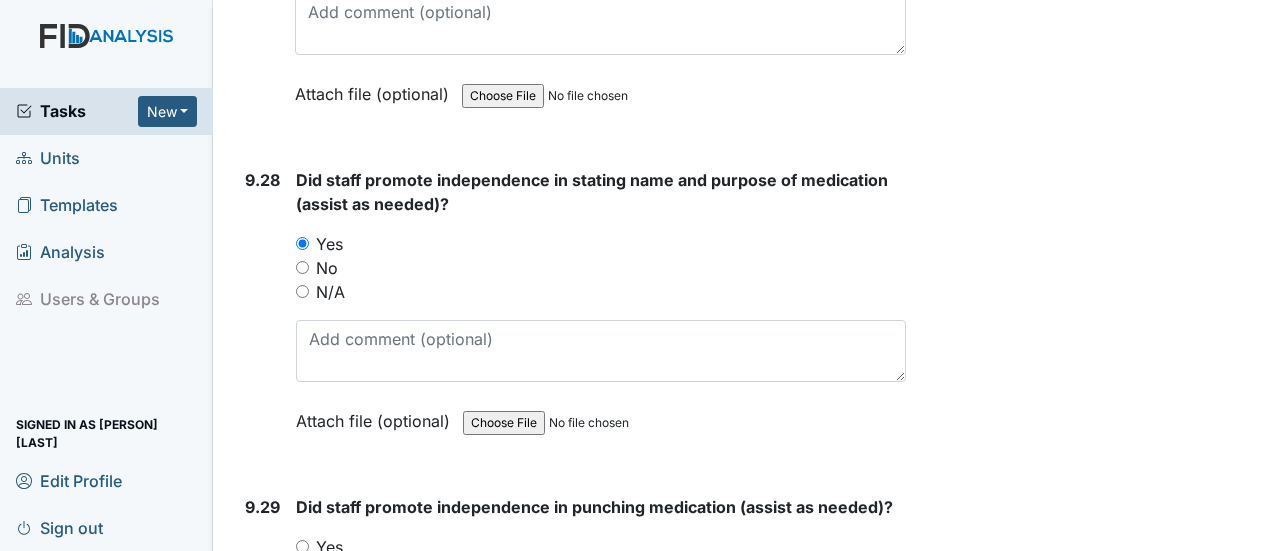 scroll, scrollTop: 31102, scrollLeft: 0, axis: vertical 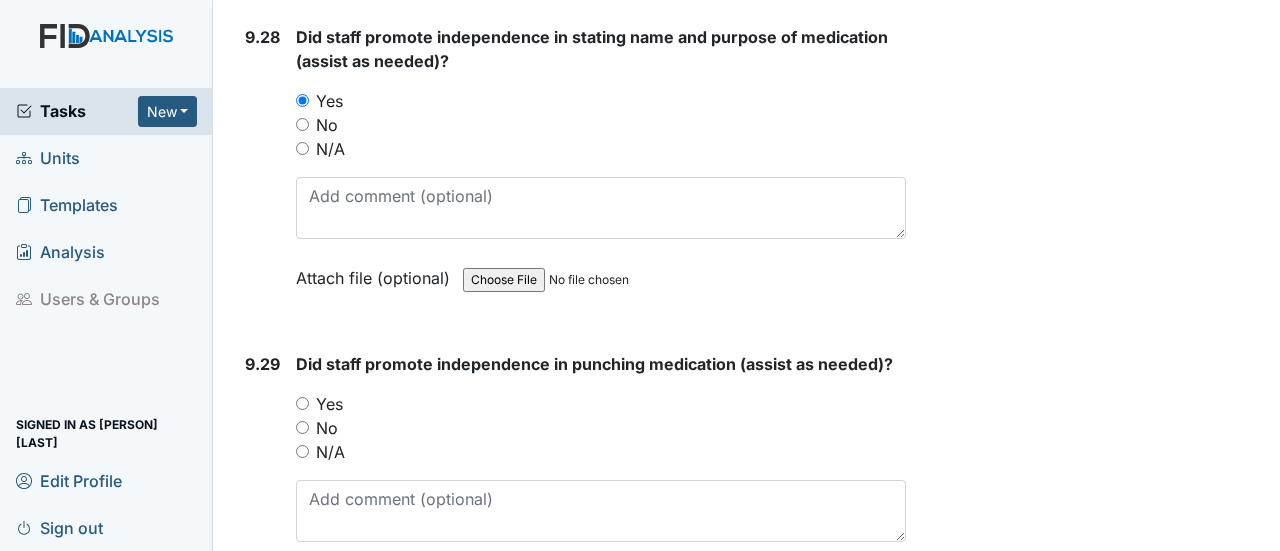 click on "No" at bounding box center (302, 427) 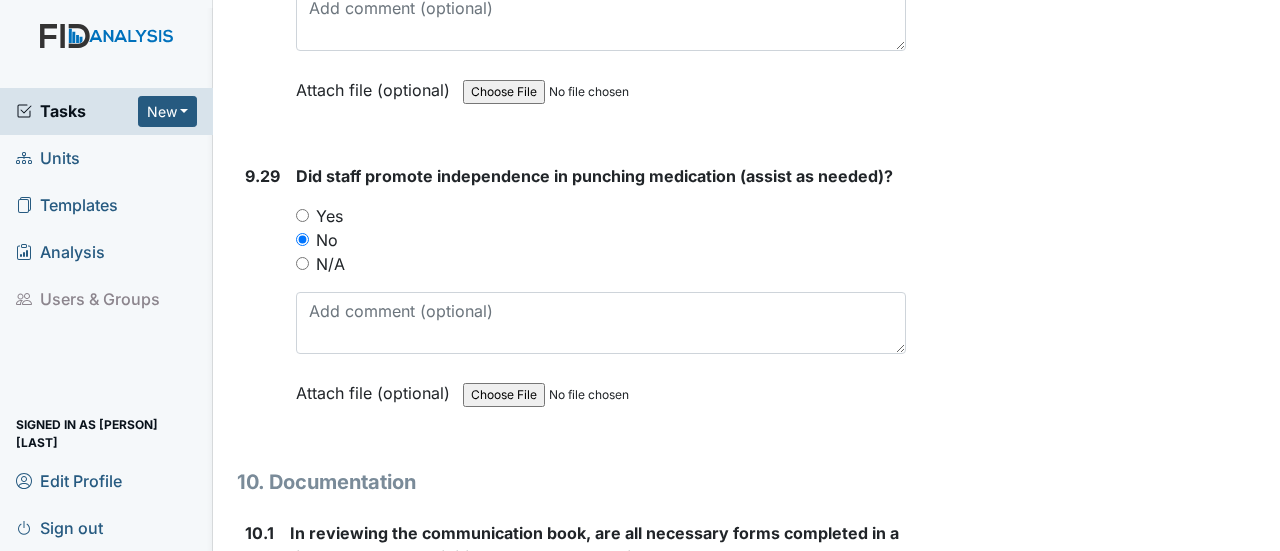 scroll, scrollTop: 31402, scrollLeft: 0, axis: vertical 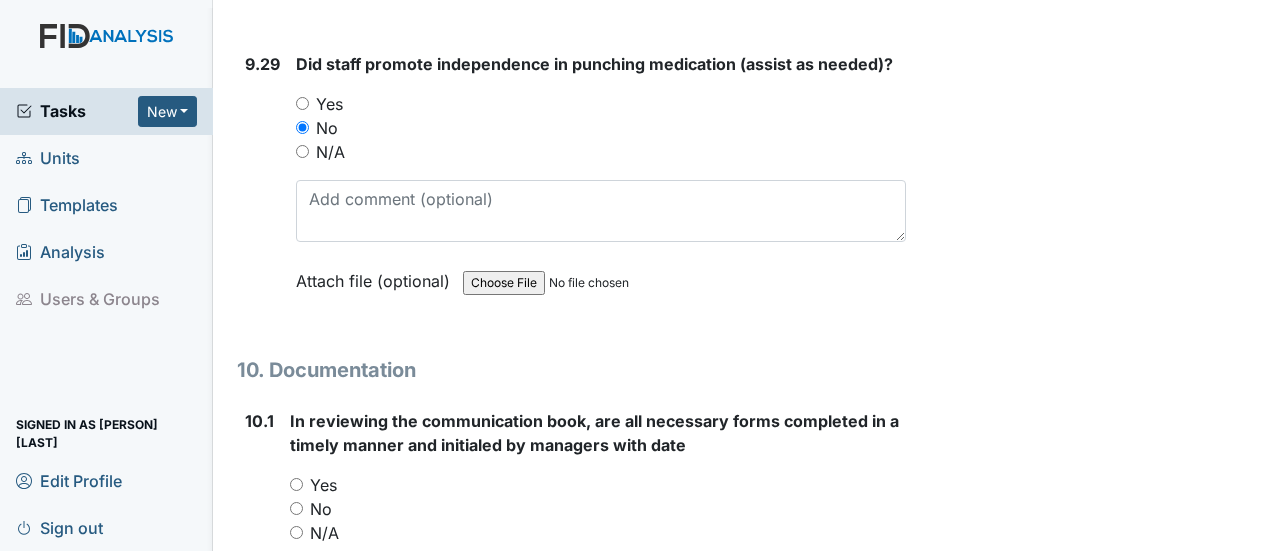 click on "Yes" at bounding box center (296, 484) 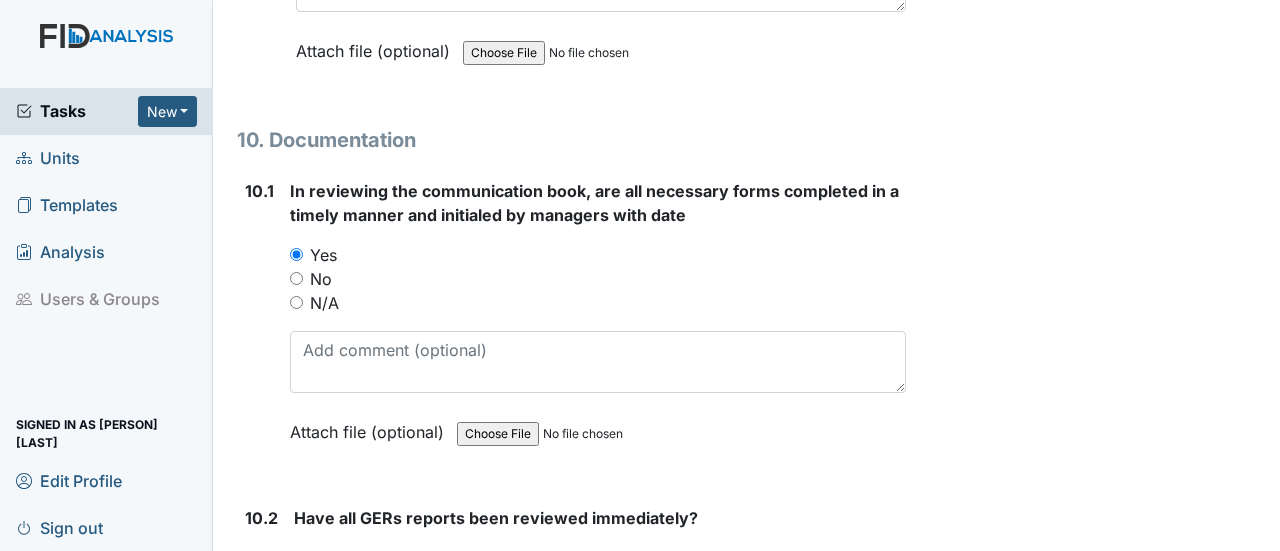 scroll, scrollTop: 31702, scrollLeft: 0, axis: vertical 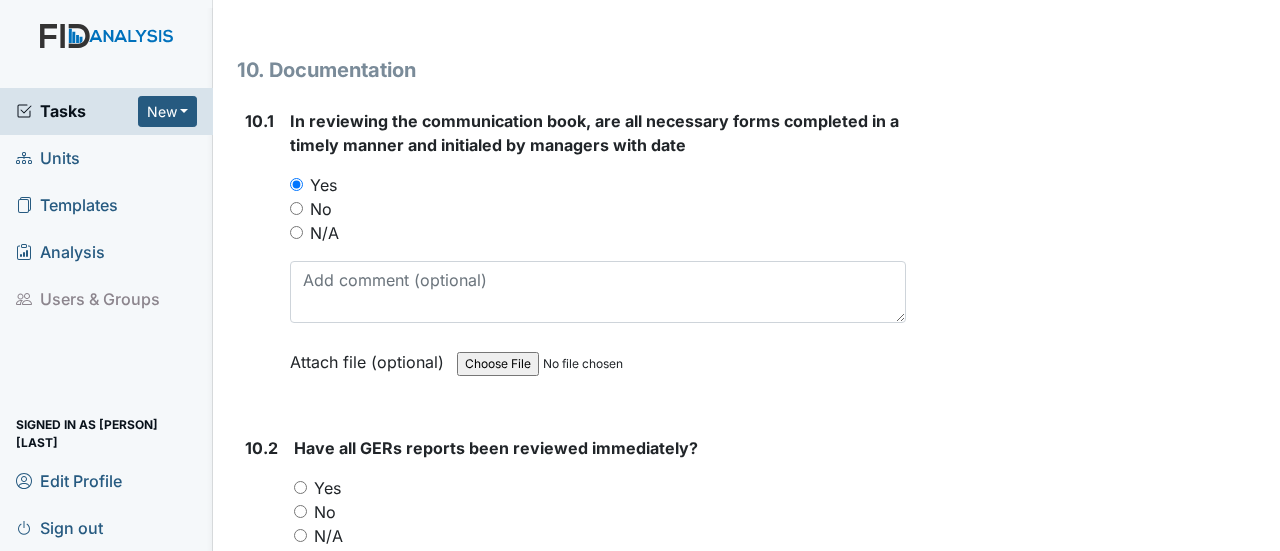 click on "Yes" at bounding box center [300, 487] 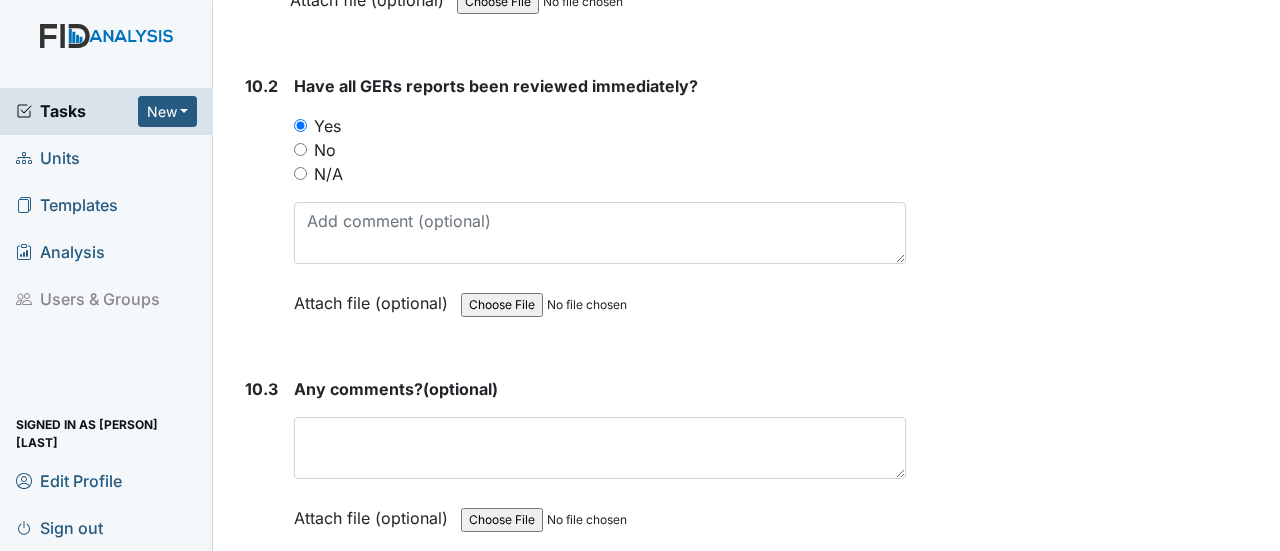 scroll, scrollTop: 32102, scrollLeft: 0, axis: vertical 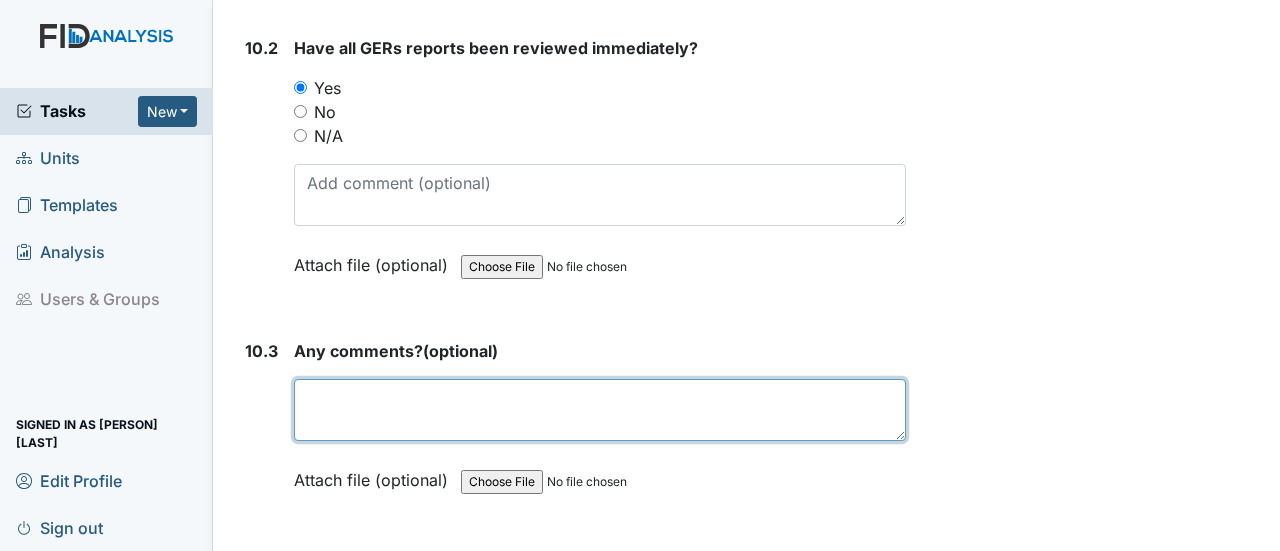 click at bounding box center [600, 410] 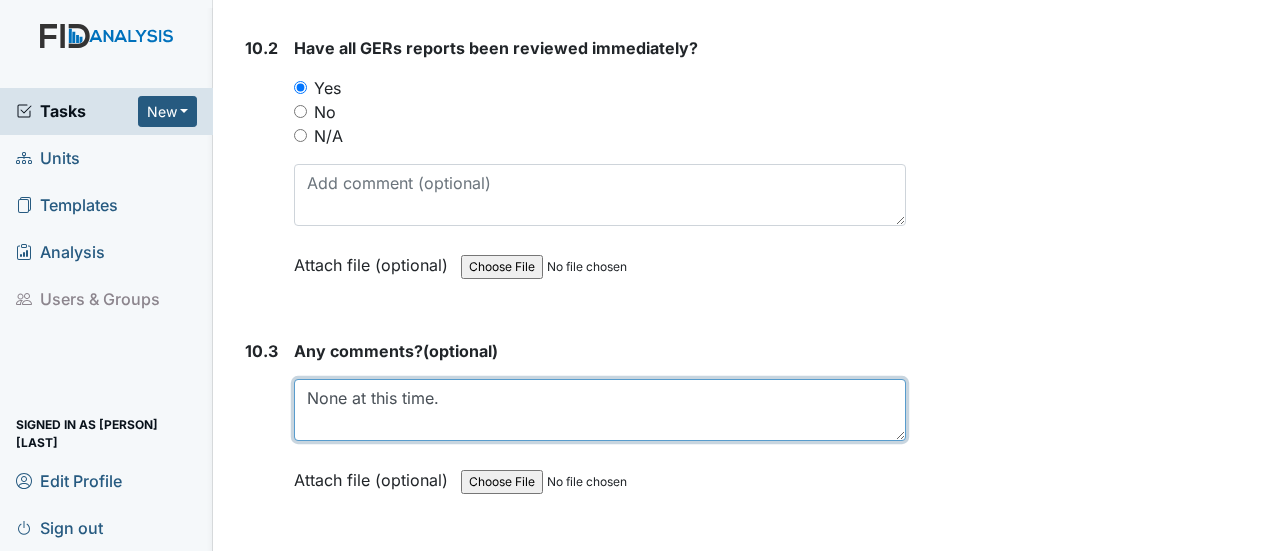 drag, startPoint x: 310, startPoint y: 175, endPoint x: 515, endPoint y: 213, distance: 208.4922 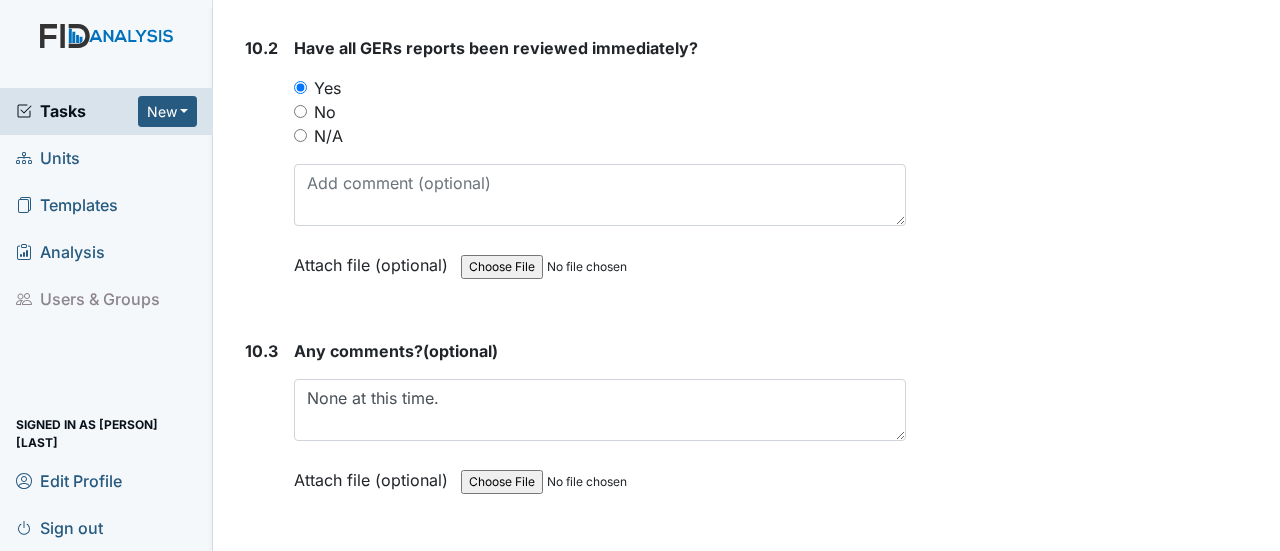 click on "Yes" at bounding box center [292, 659] 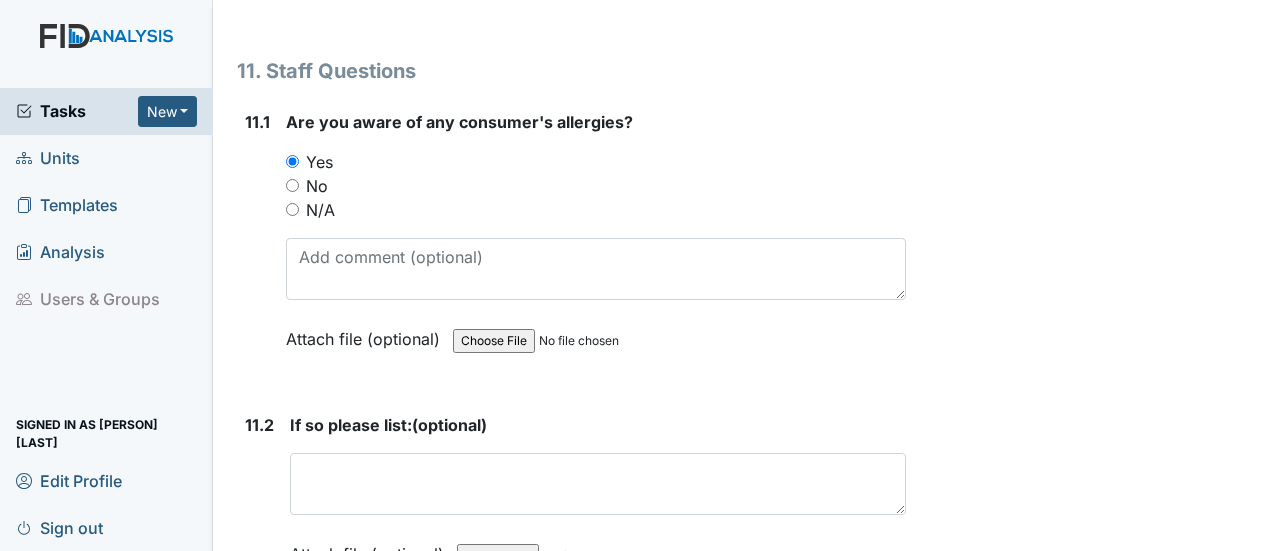 scroll, scrollTop: 32602, scrollLeft: 0, axis: vertical 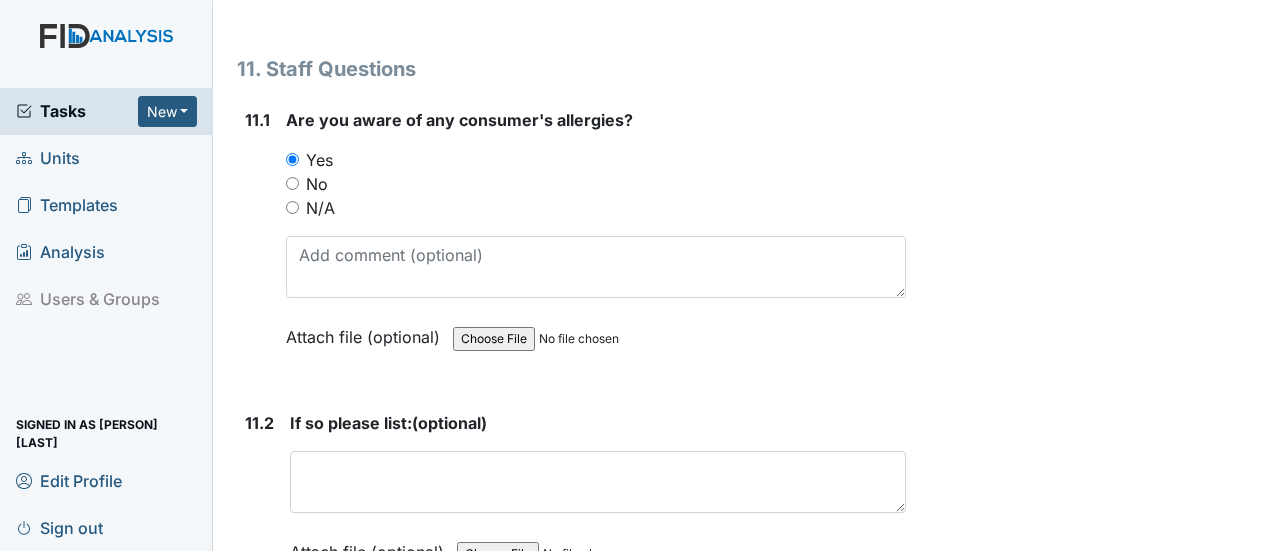 click on "Yes" at bounding box center [296, 677] 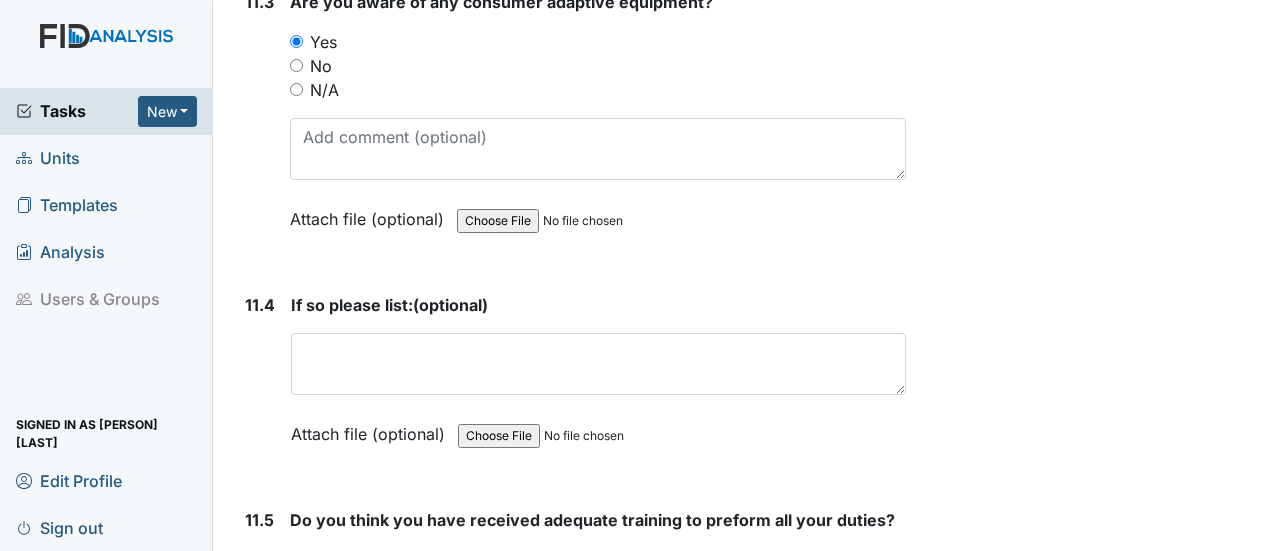scroll, scrollTop: 33302, scrollLeft: 0, axis: vertical 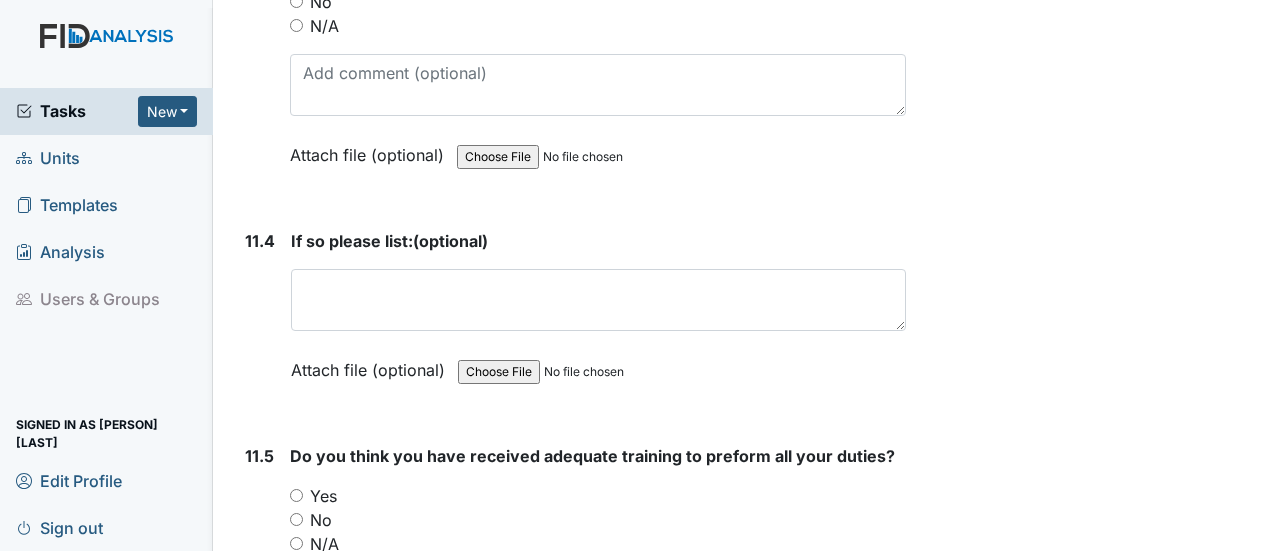 click on "Yes" at bounding box center [296, 495] 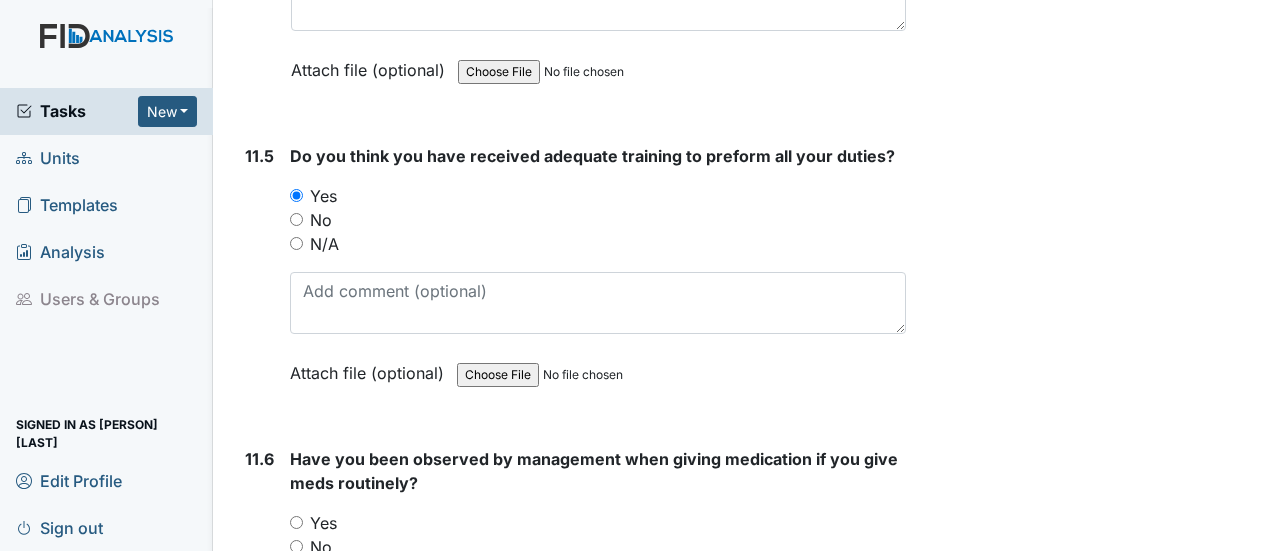 scroll, scrollTop: 33702, scrollLeft: 0, axis: vertical 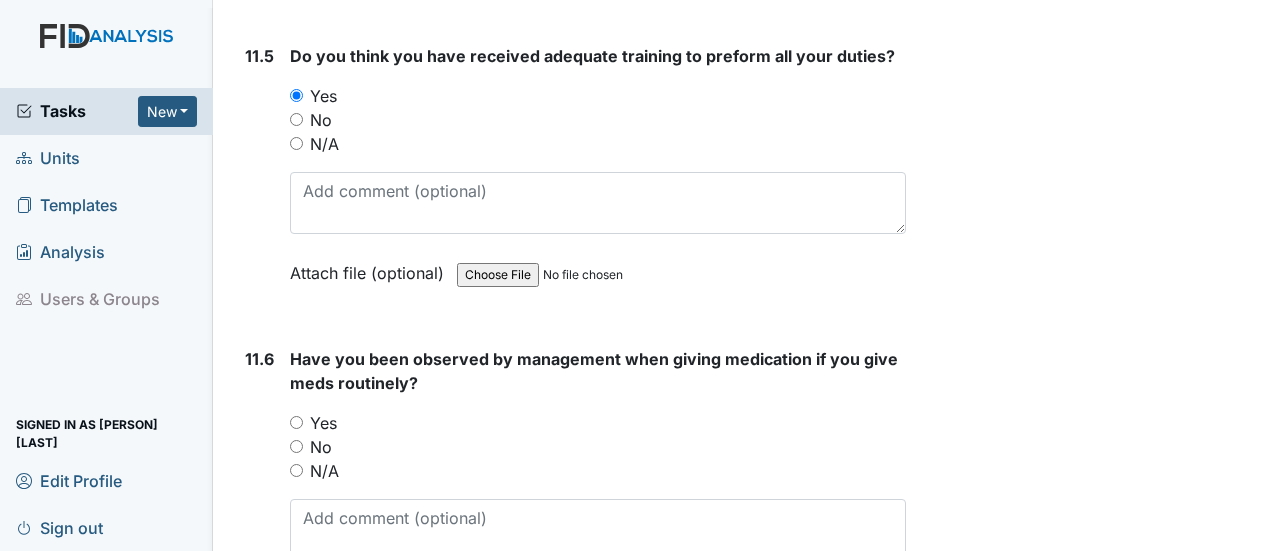 click on "Yes" at bounding box center (296, 422) 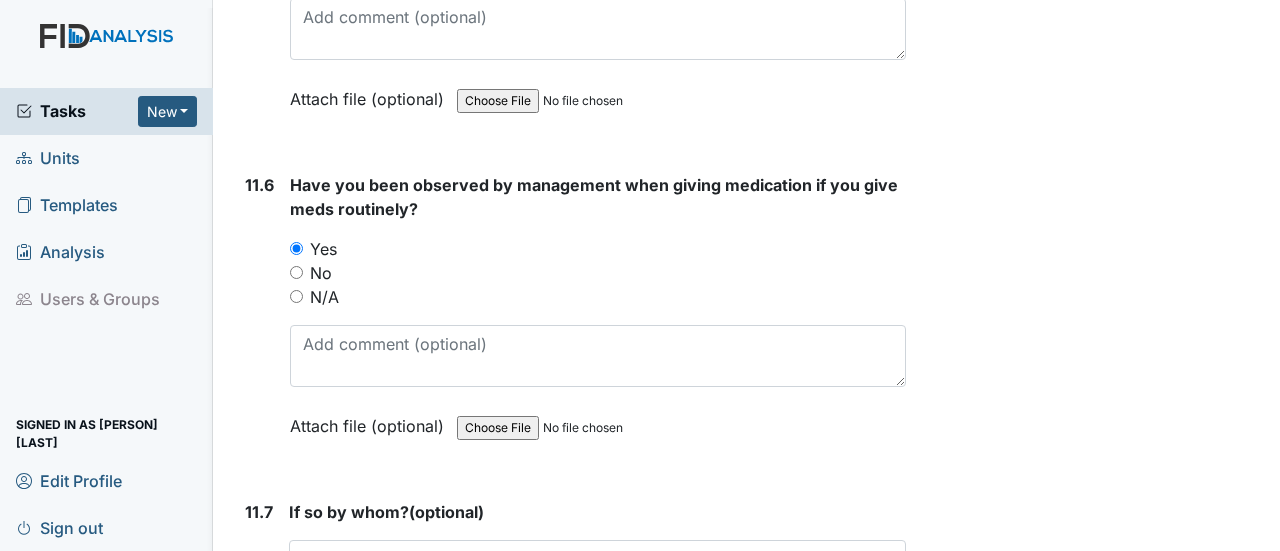 scroll, scrollTop: 33902, scrollLeft: 0, axis: vertical 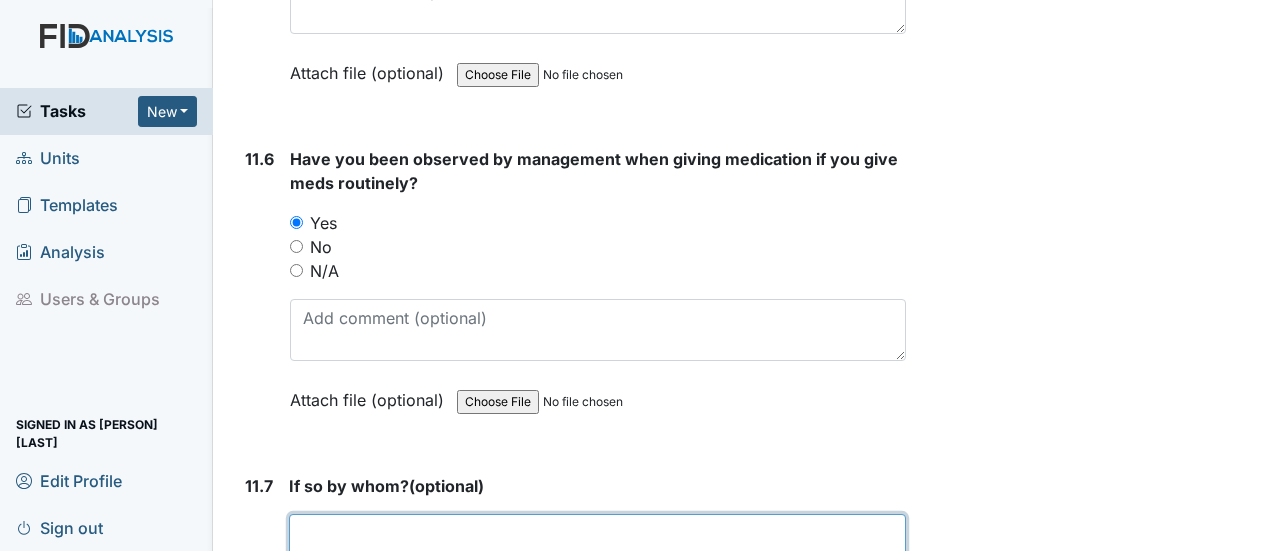 click at bounding box center (597, 545) 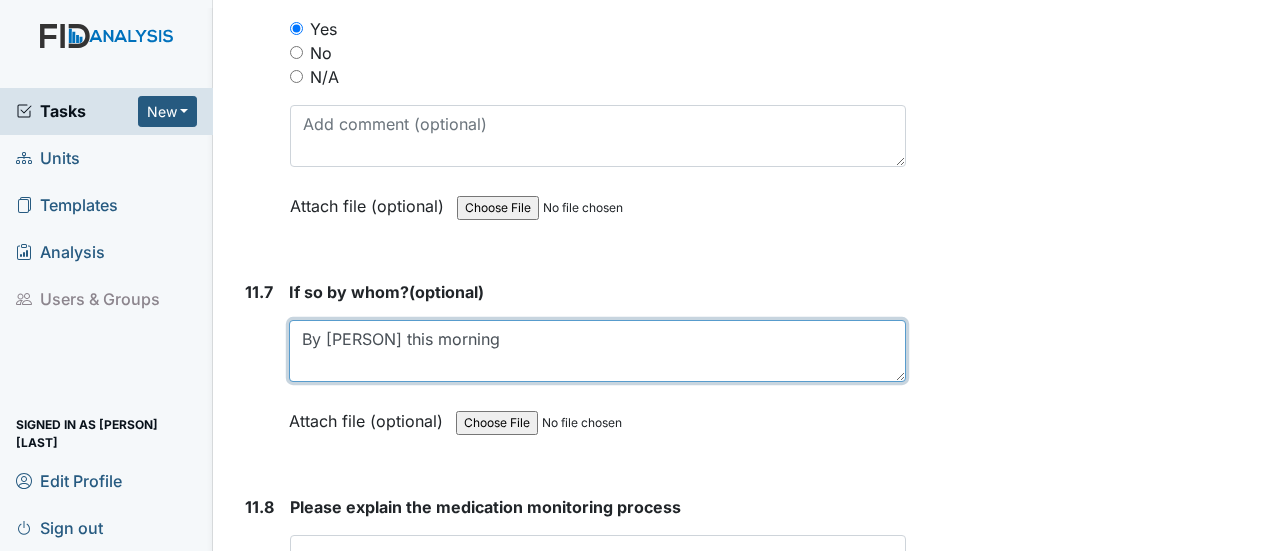 scroll, scrollTop: 34102, scrollLeft: 0, axis: vertical 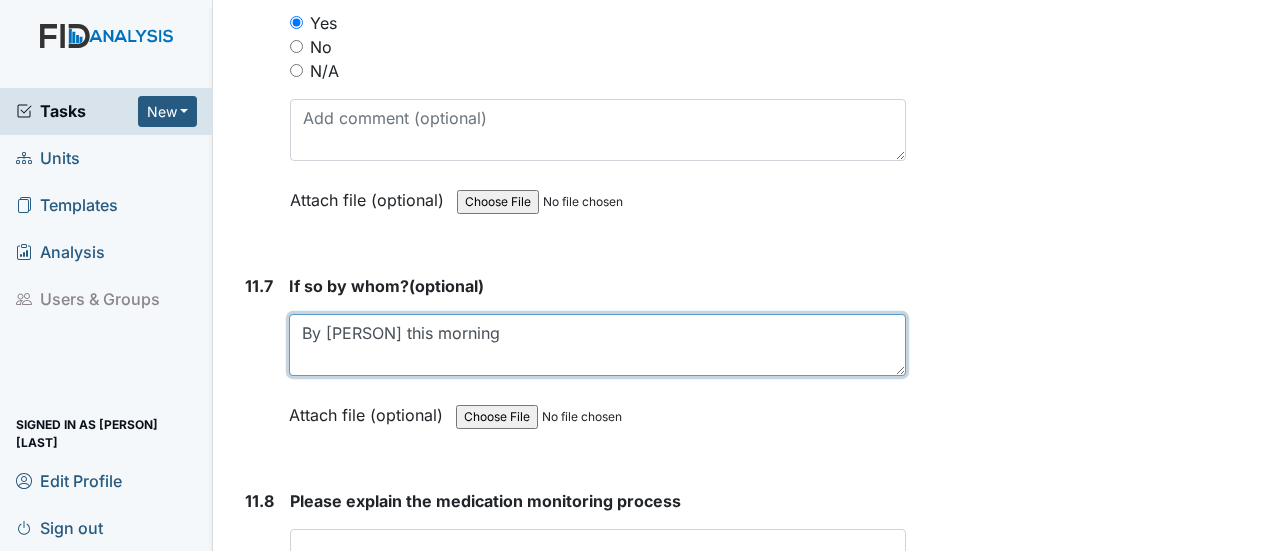 type on "By [PERSON] this morning" 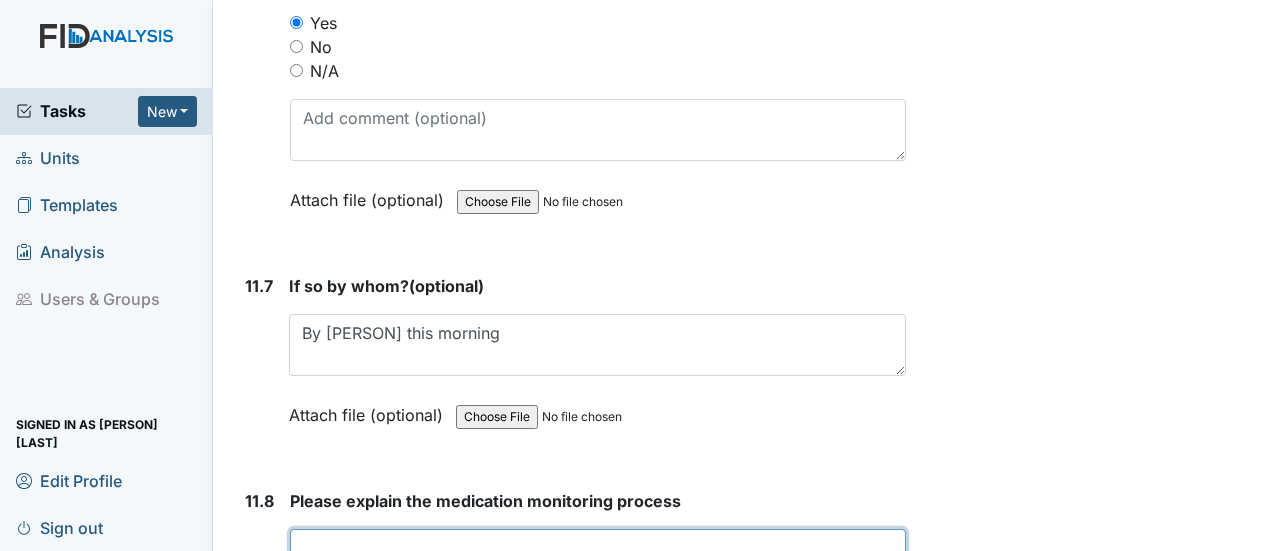 click at bounding box center [598, 560] 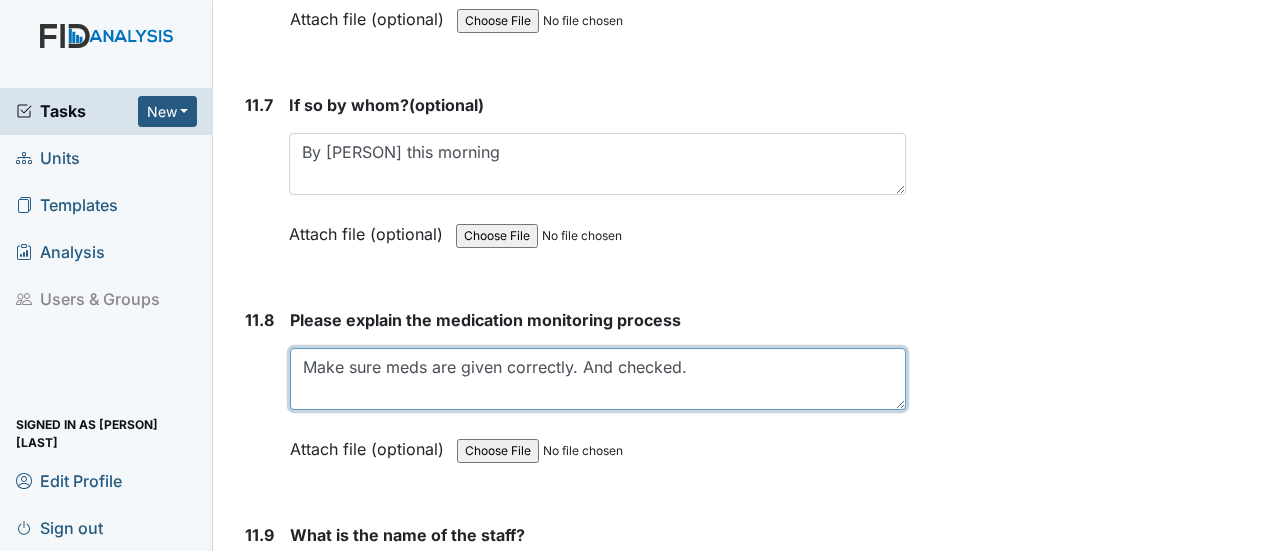 scroll, scrollTop: 34302, scrollLeft: 0, axis: vertical 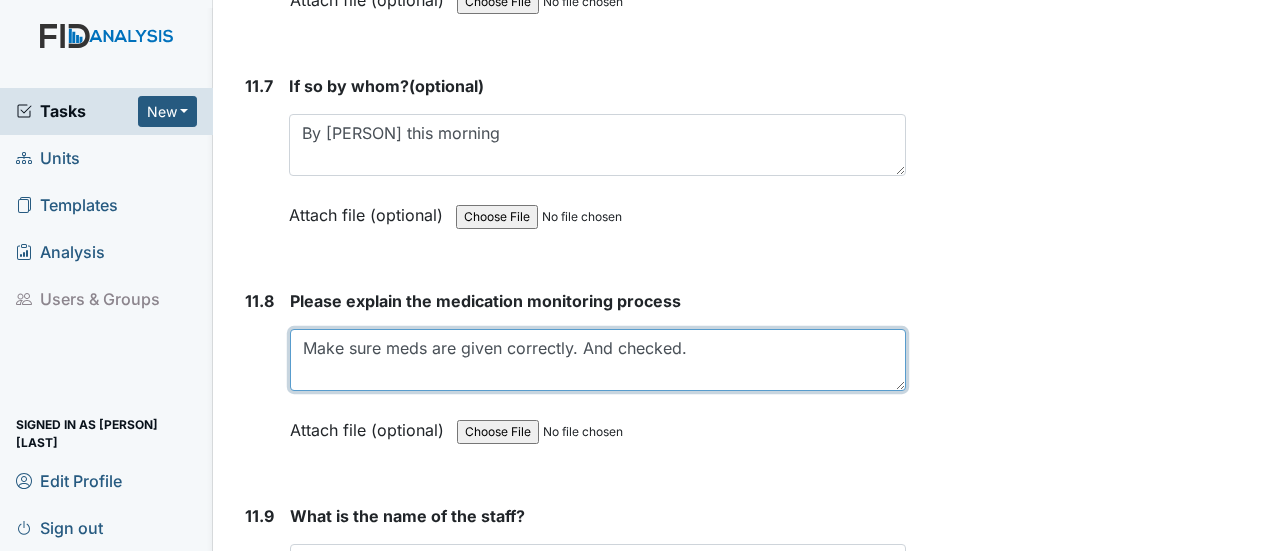 type on "Make sure meds are given correctly. And checked." 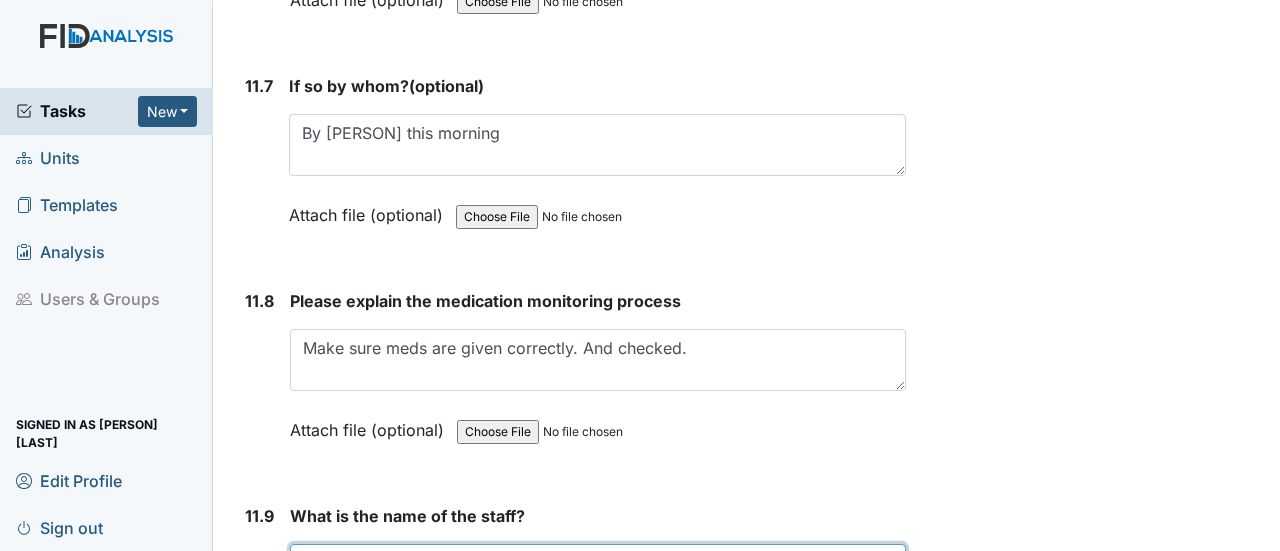 click at bounding box center (598, 575) 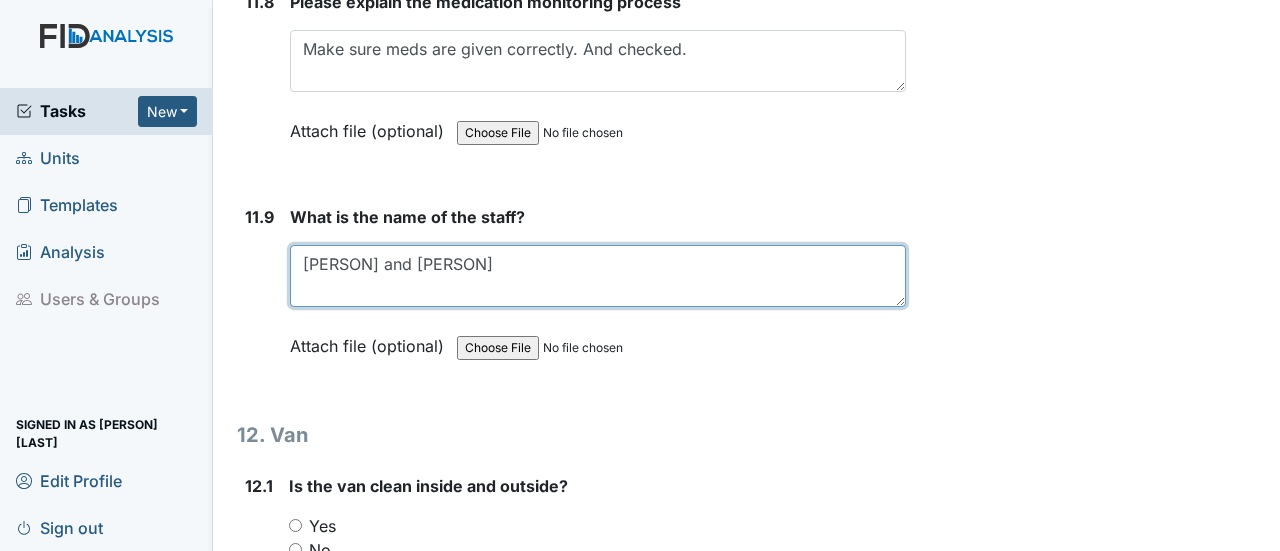 scroll, scrollTop: 34602, scrollLeft: 0, axis: vertical 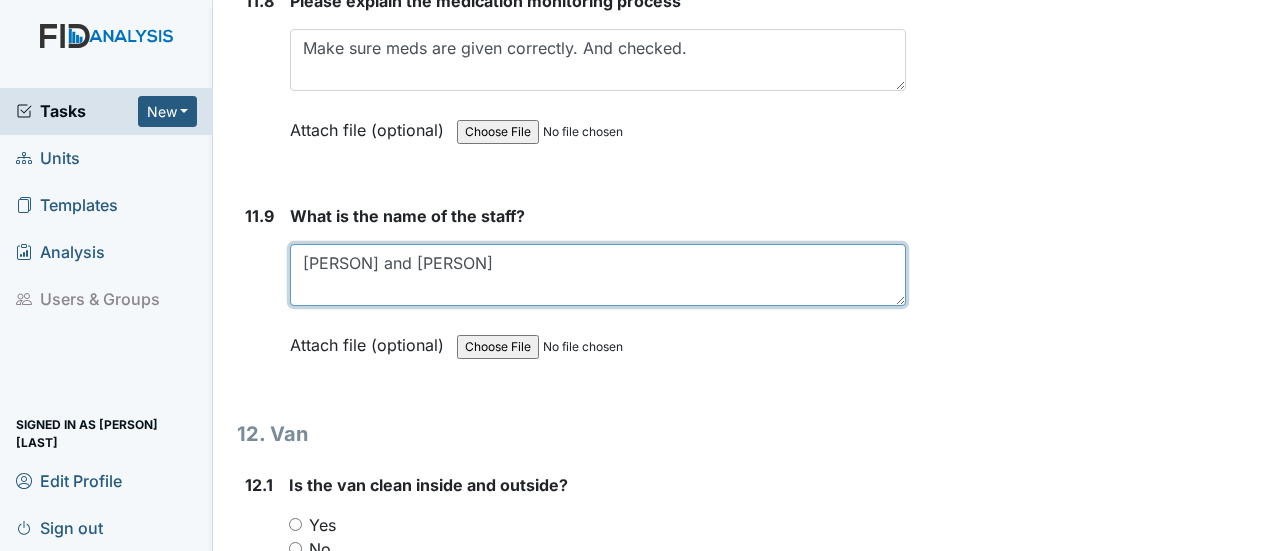 type on "[PERSON] and [PERSON]" 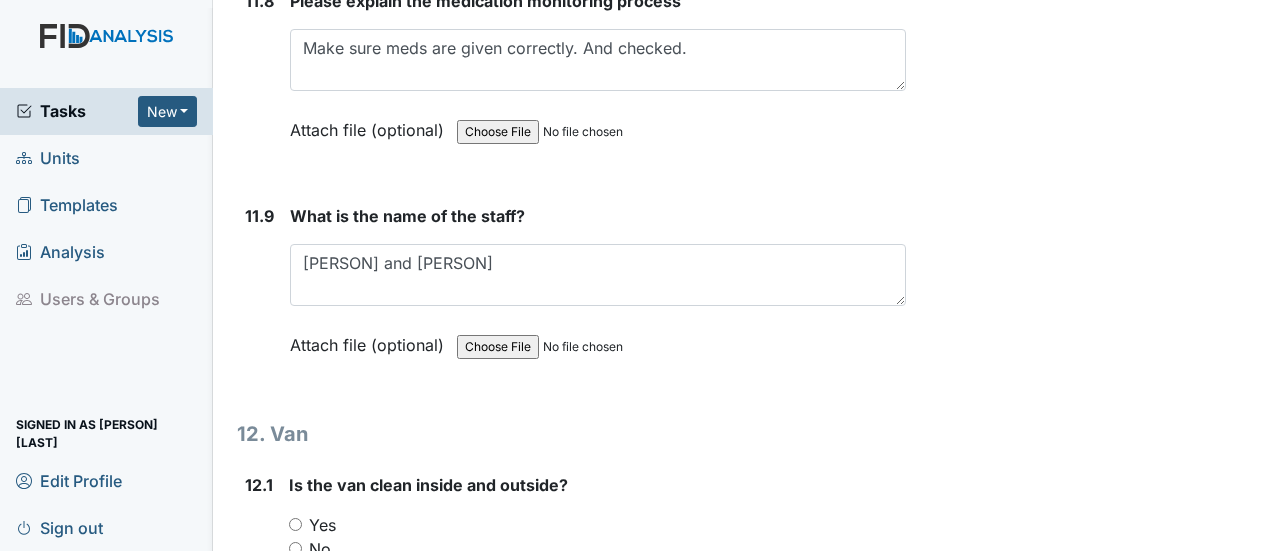 click on "Yes" at bounding box center (295, 524) 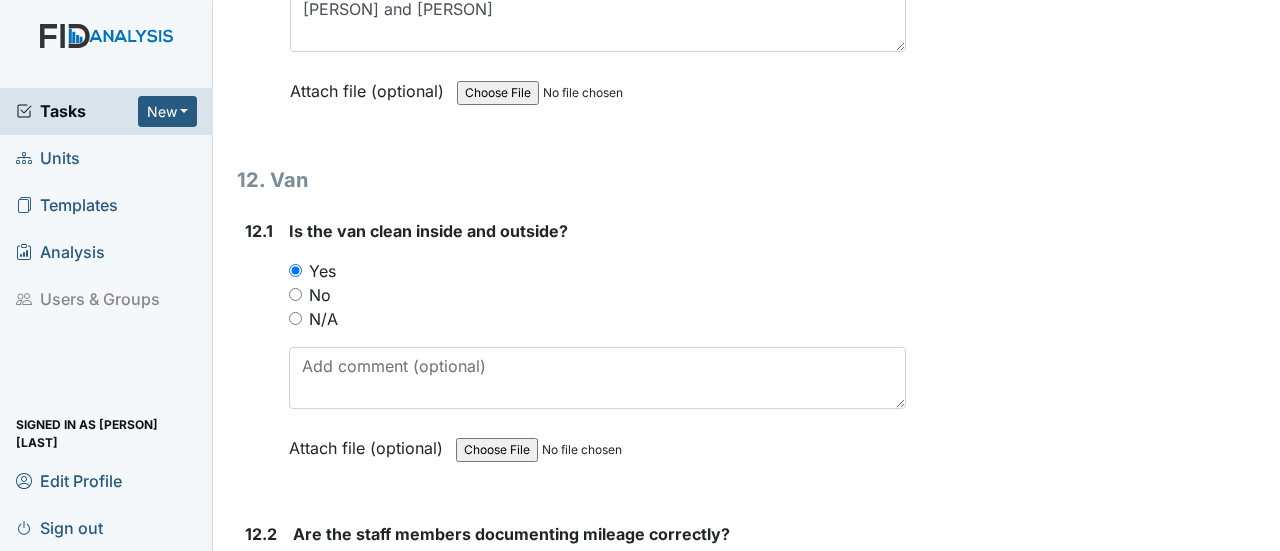 scroll, scrollTop: 34902, scrollLeft: 0, axis: vertical 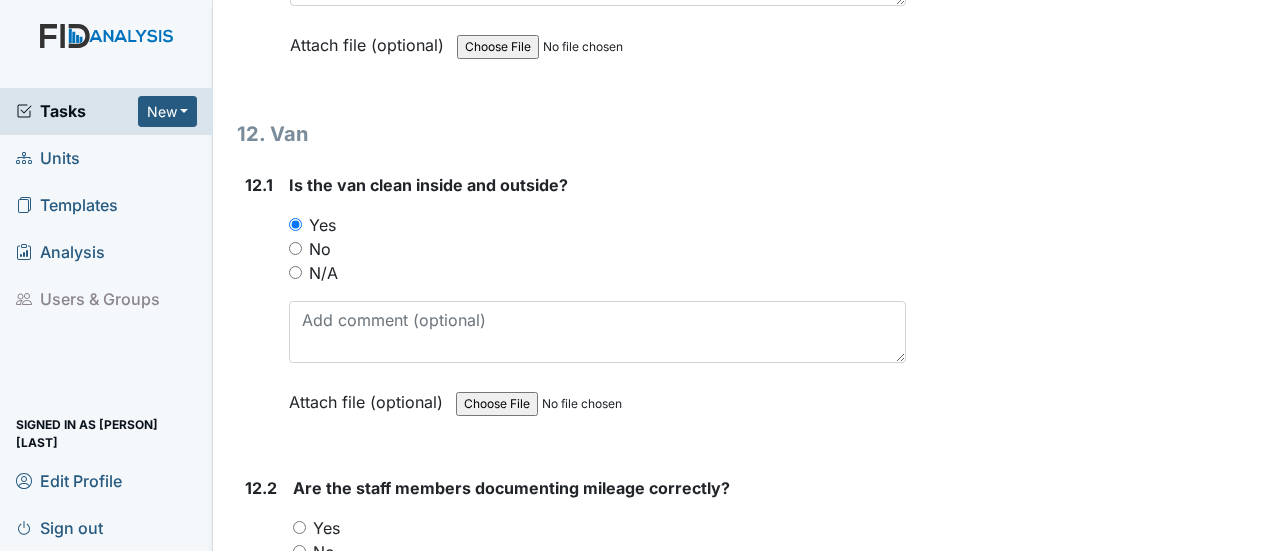 click on "Yes" at bounding box center [299, 527] 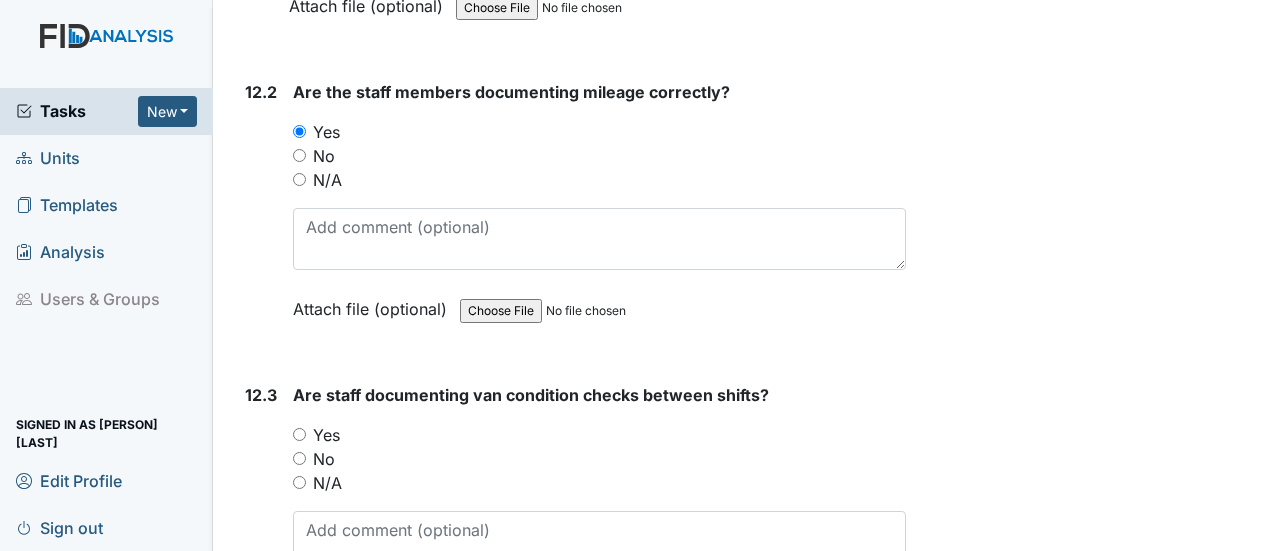 scroll, scrollTop: 35302, scrollLeft: 0, axis: vertical 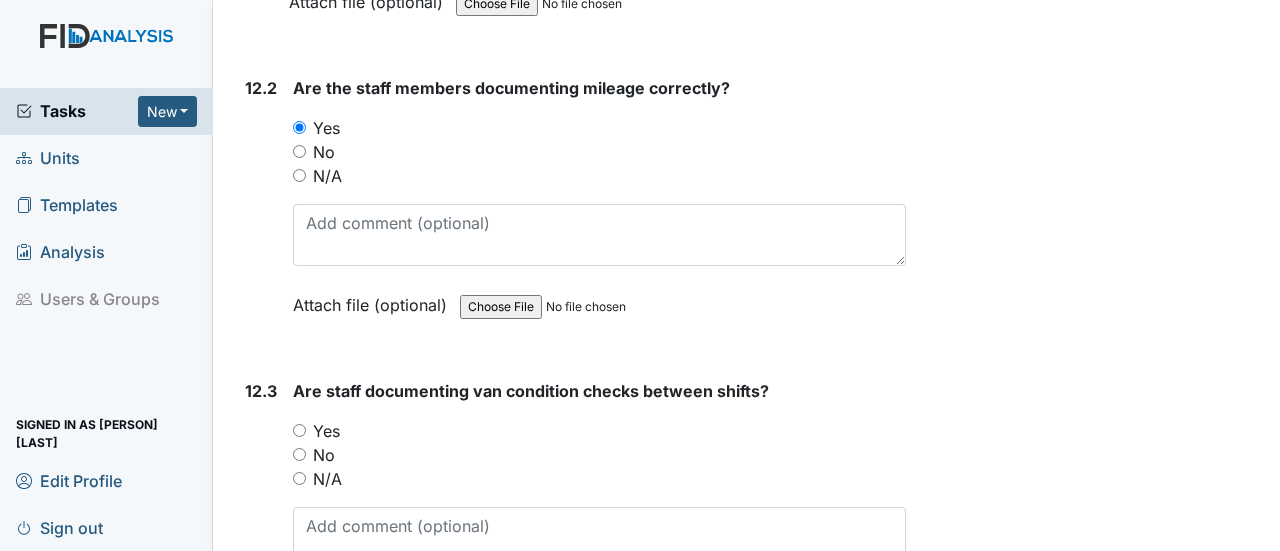 click on "Yes" at bounding box center [599, 431] 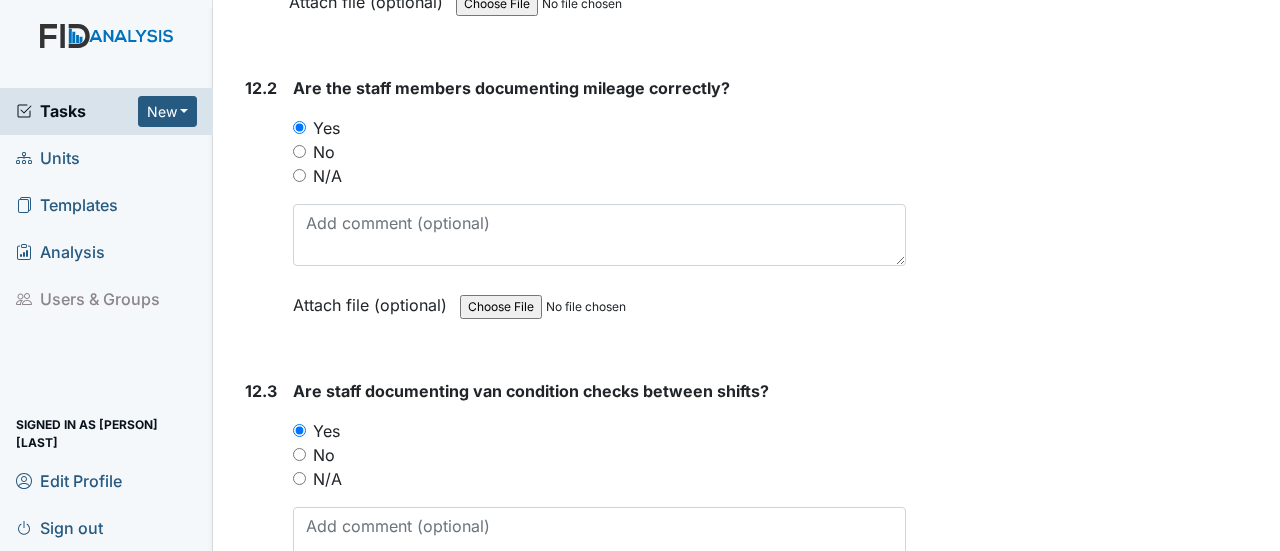 click on "No" at bounding box center [300, 757] 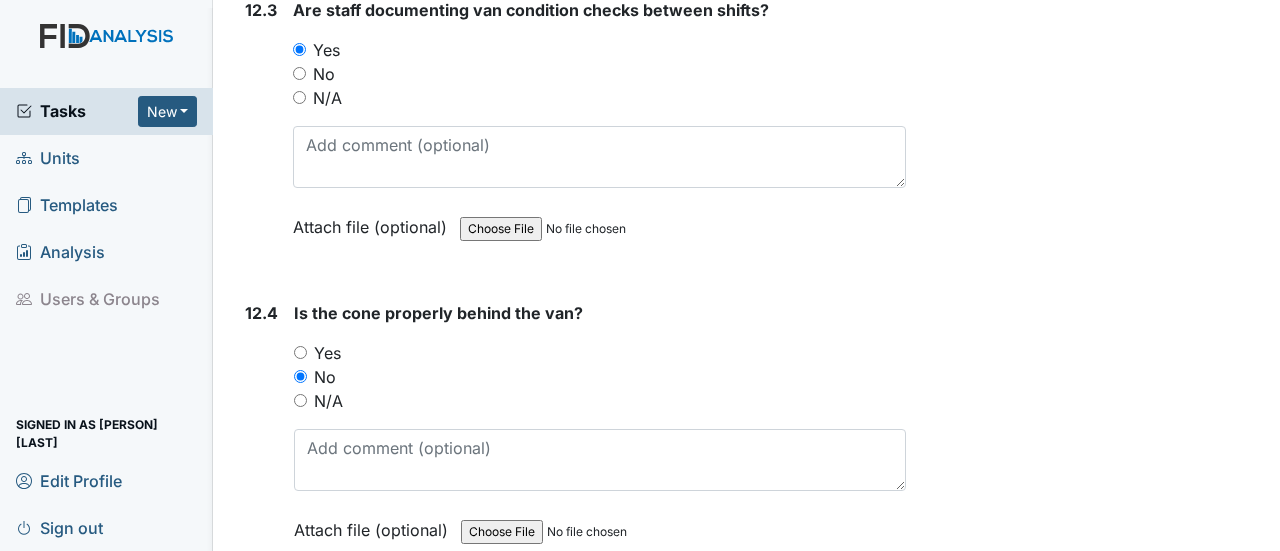 scroll, scrollTop: 35702, scrollLeft: 0, axis: vertical 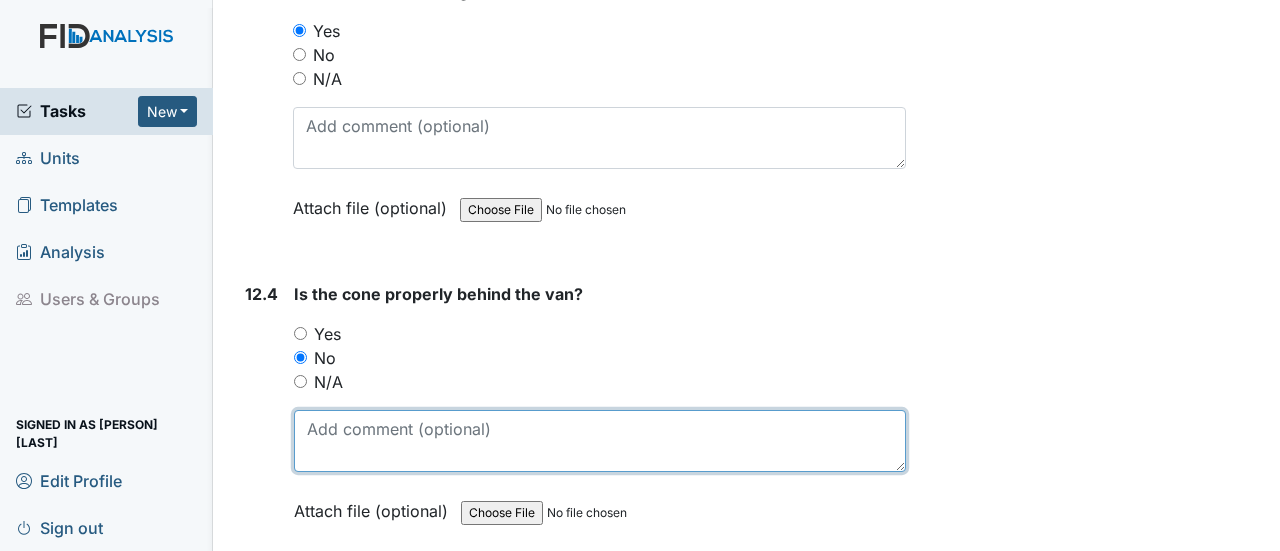 click at bounding box center [600, 441] 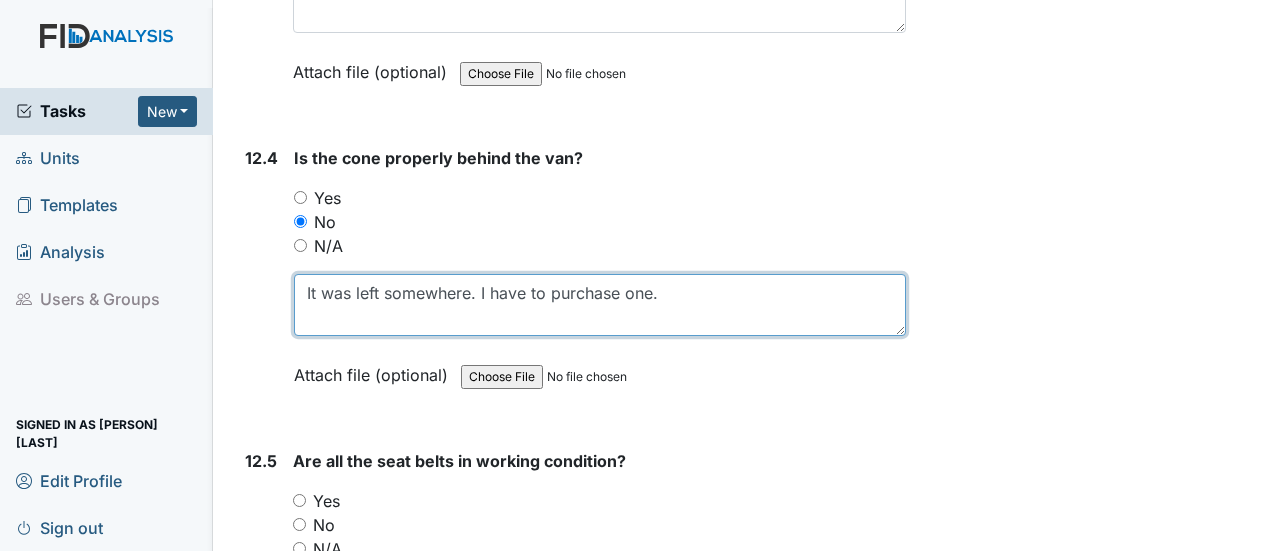 scroll, scrollTop: 35844, scrollLeft: 0, axis: vertical 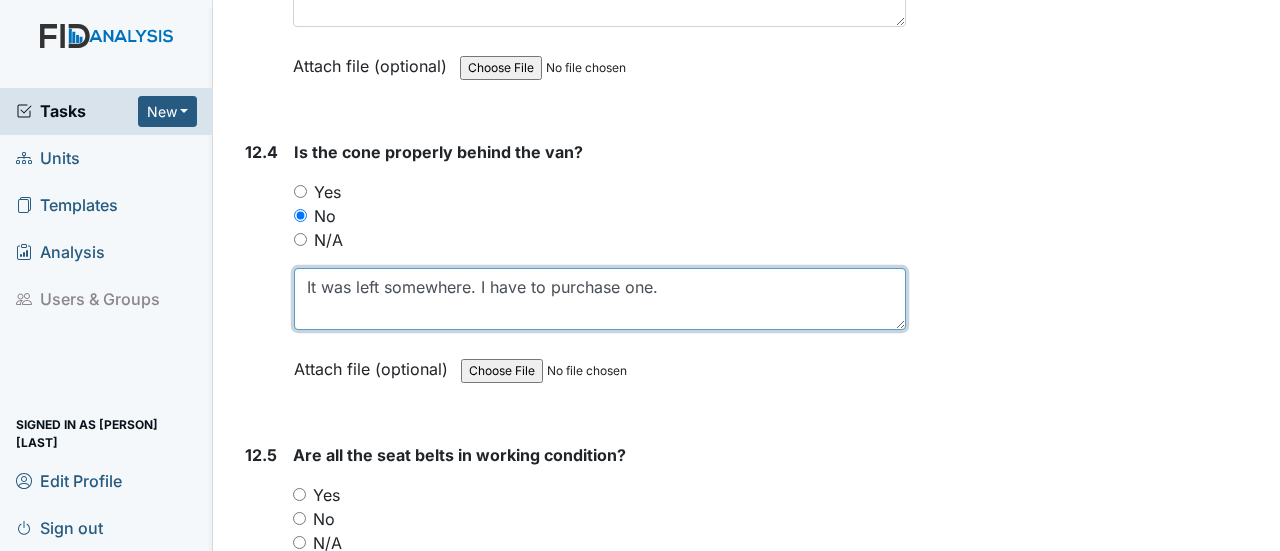 type on "It was left somewhere. I have to purchase one." 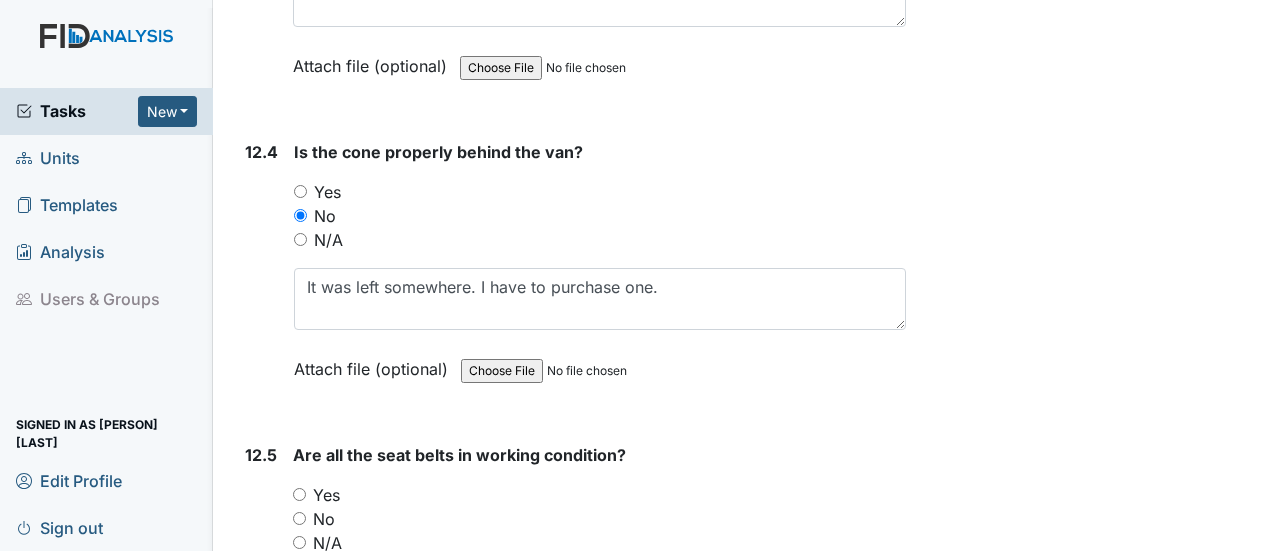 click on "Yes" at bounding box center [299, 494] 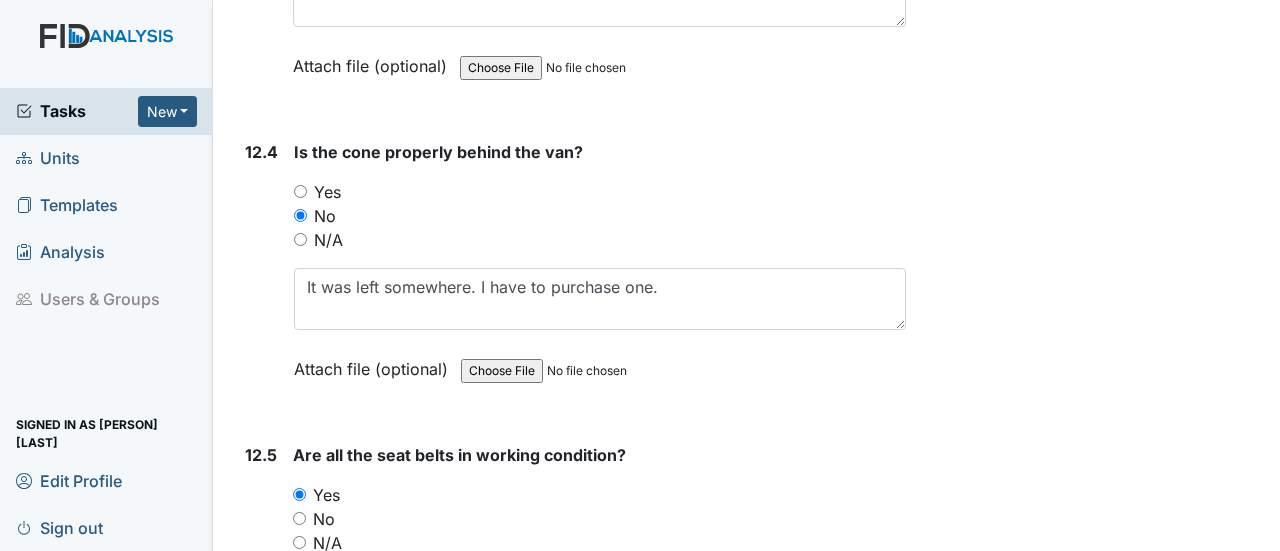 click on "Submit" at bounding box center (288, 765) 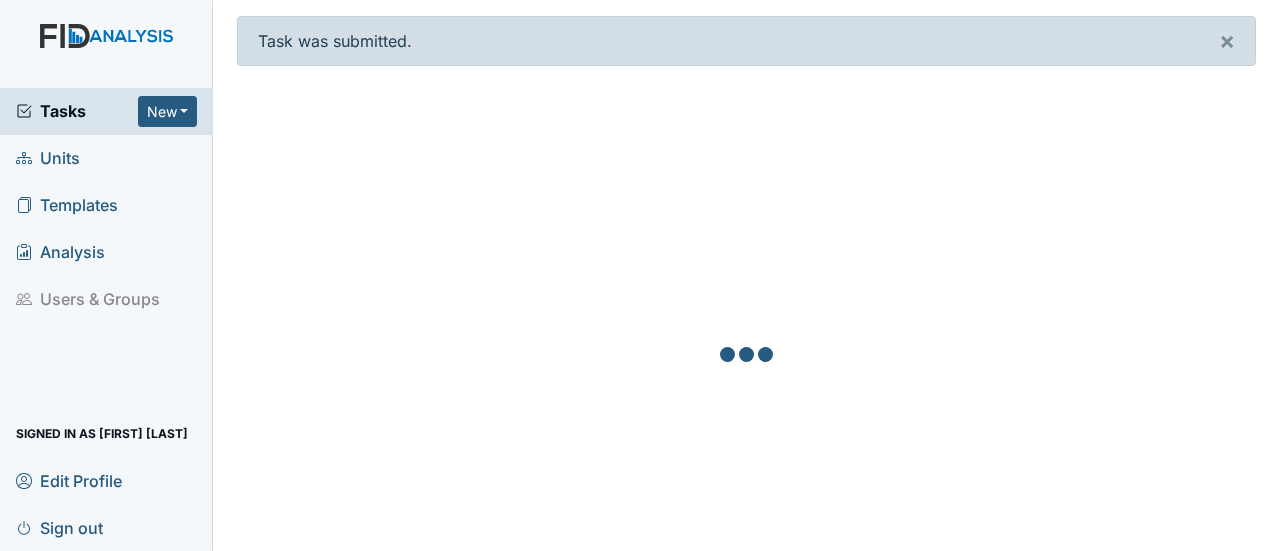 scroll, scrollTop: 0, scrollLeft: 0, axis: both 